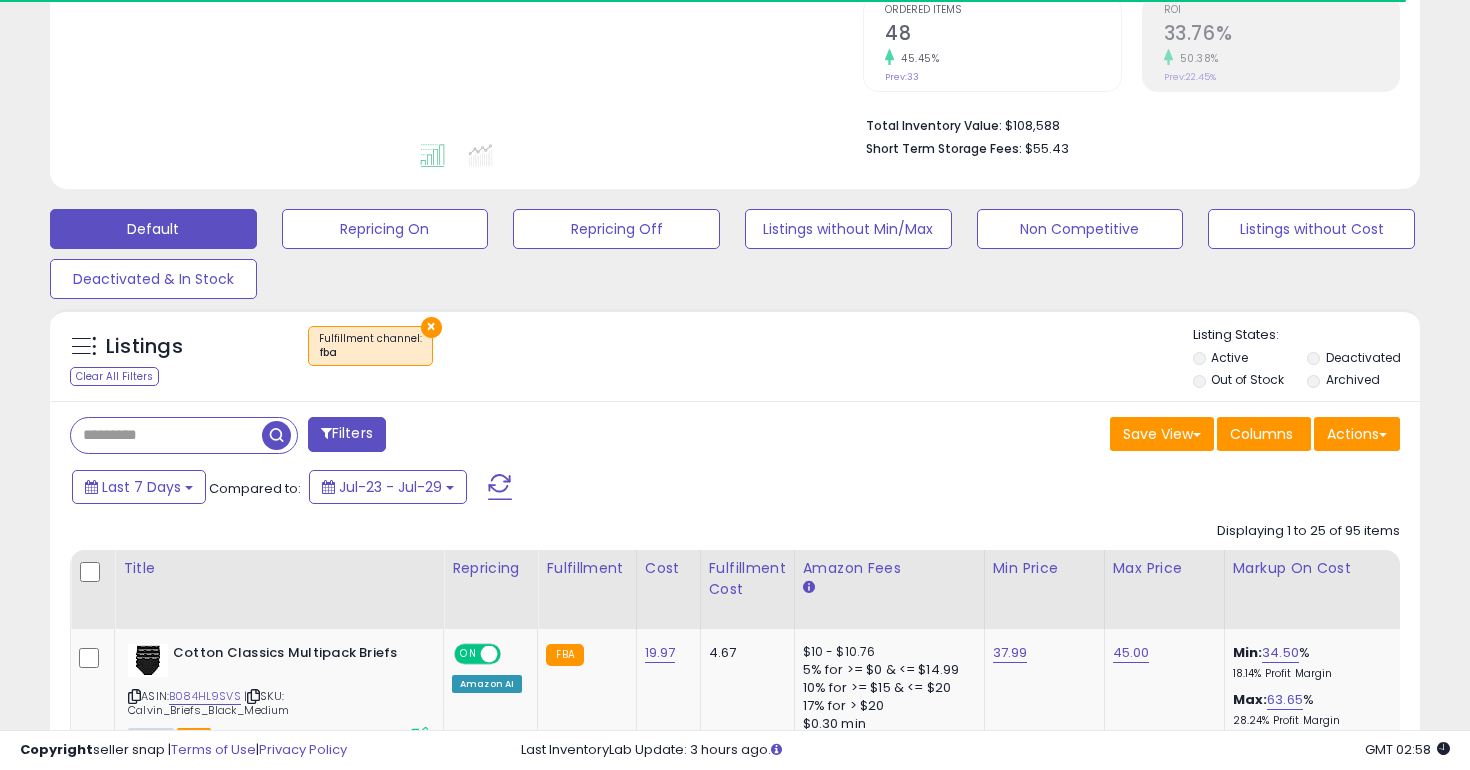 scroll, scrollTop: 480, scrollLeft: 0, axis: vertical 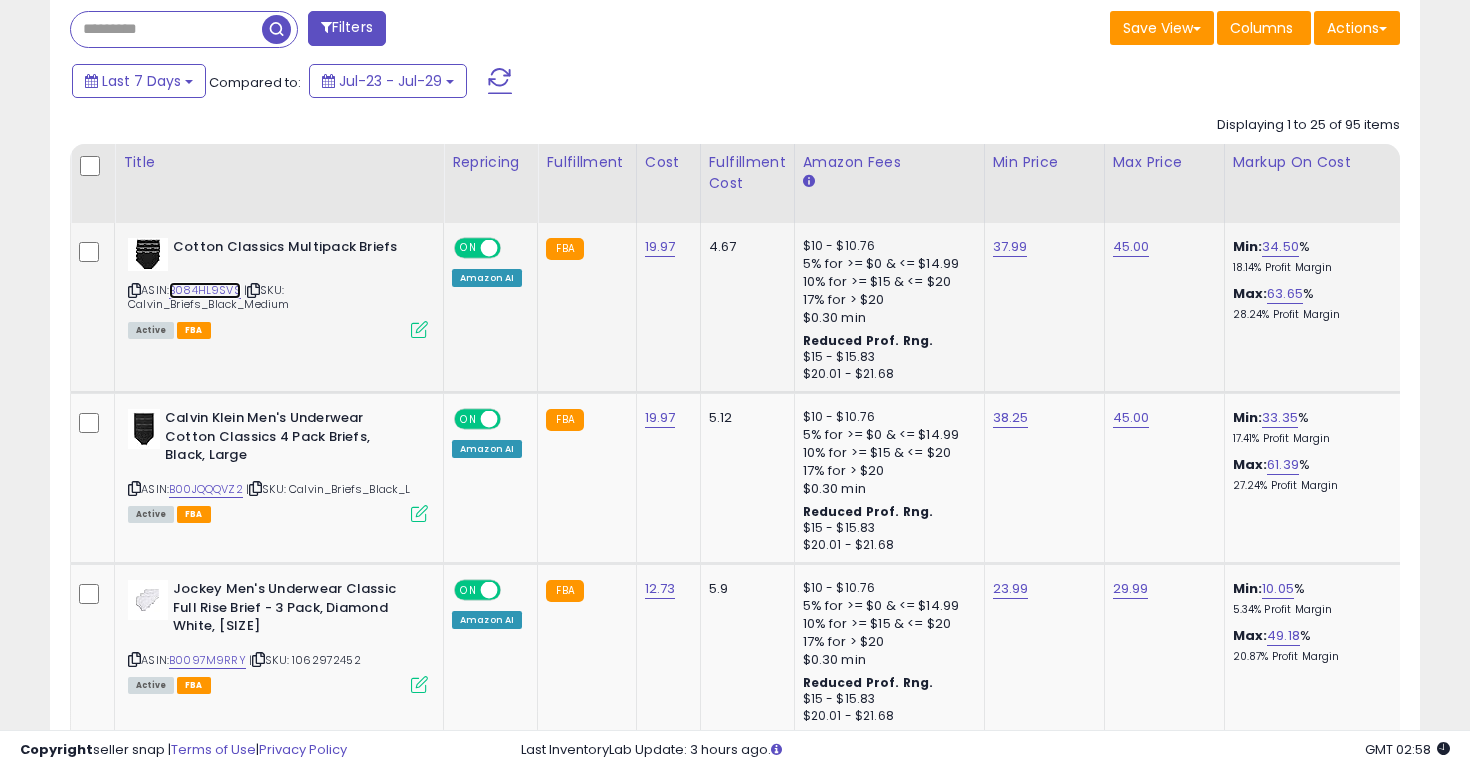 click on "B084HL9SVS" at bounding box center [205, 290] 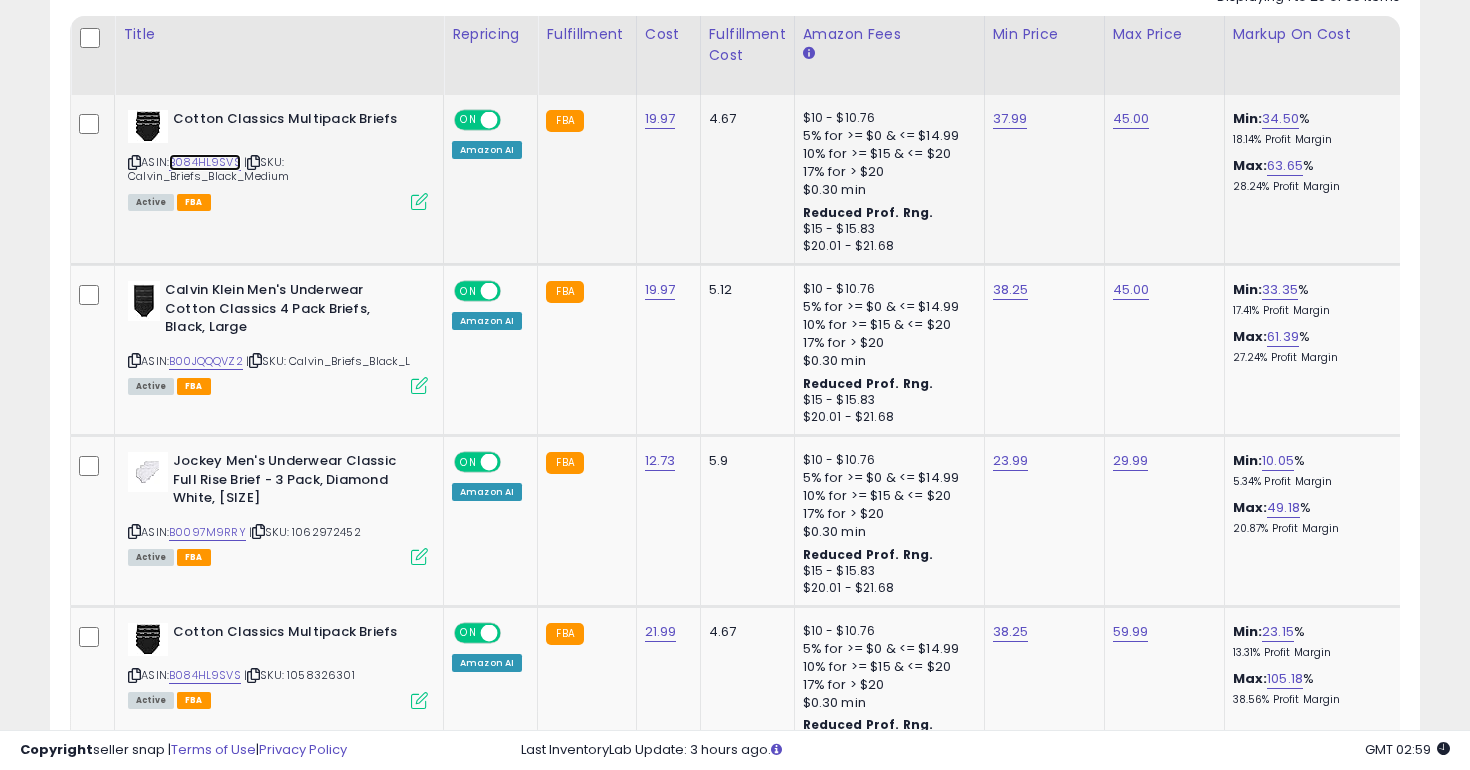 scroll, scrollTop: 960, scrollLeft: 0, axis: vertical 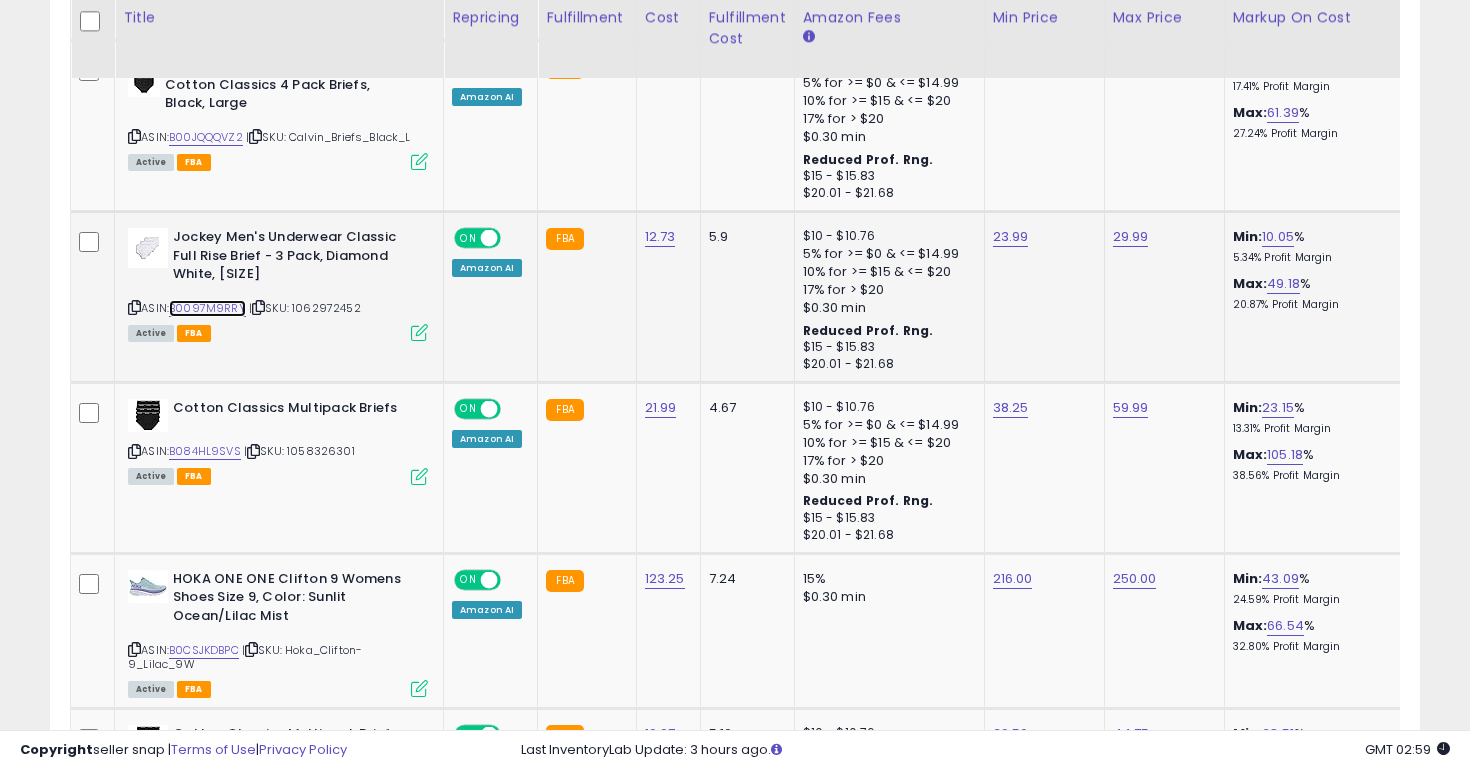 click on "B0097M9RRY" at bounding box center (207, 308) 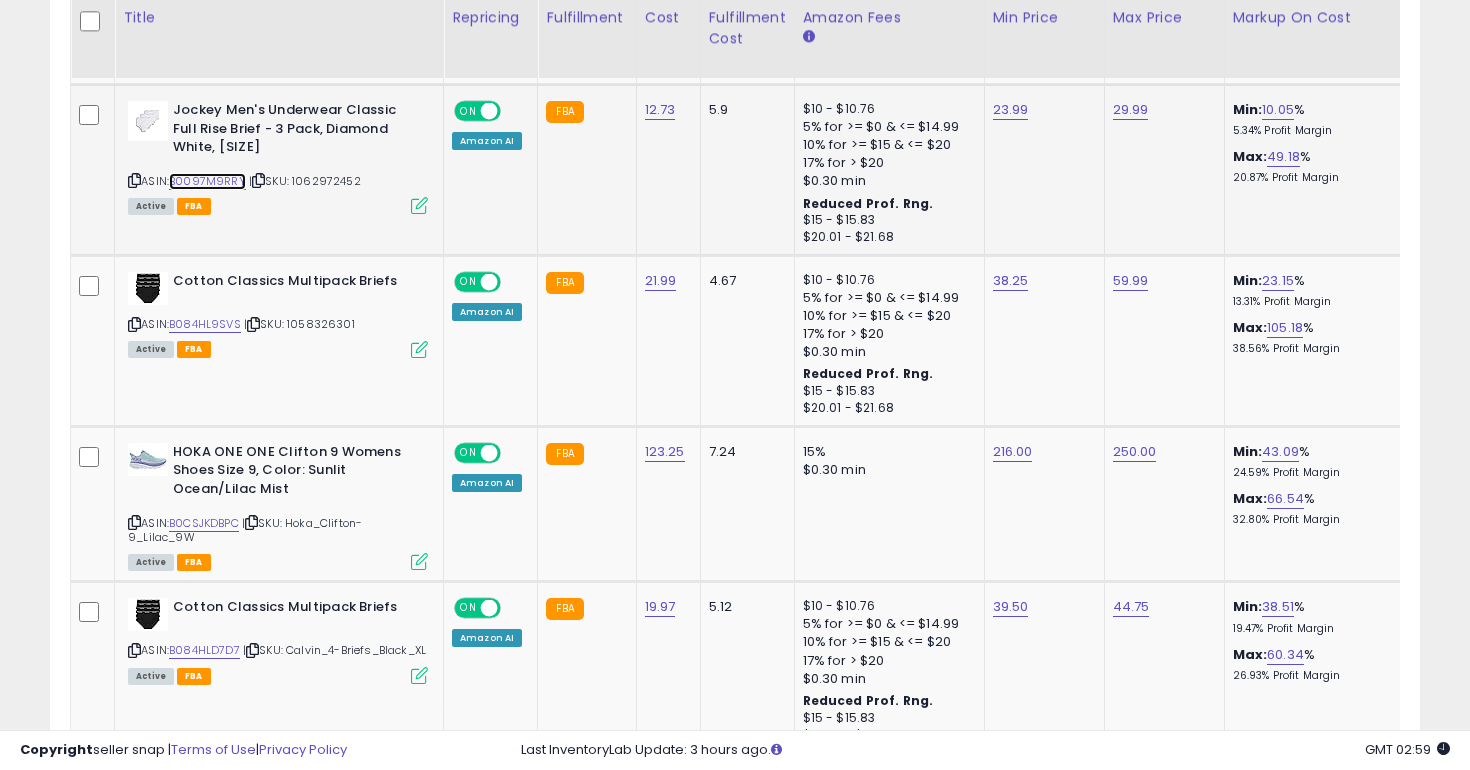 scroll, scrollTop: 1304, scrollLeft: 0, axis: vertical 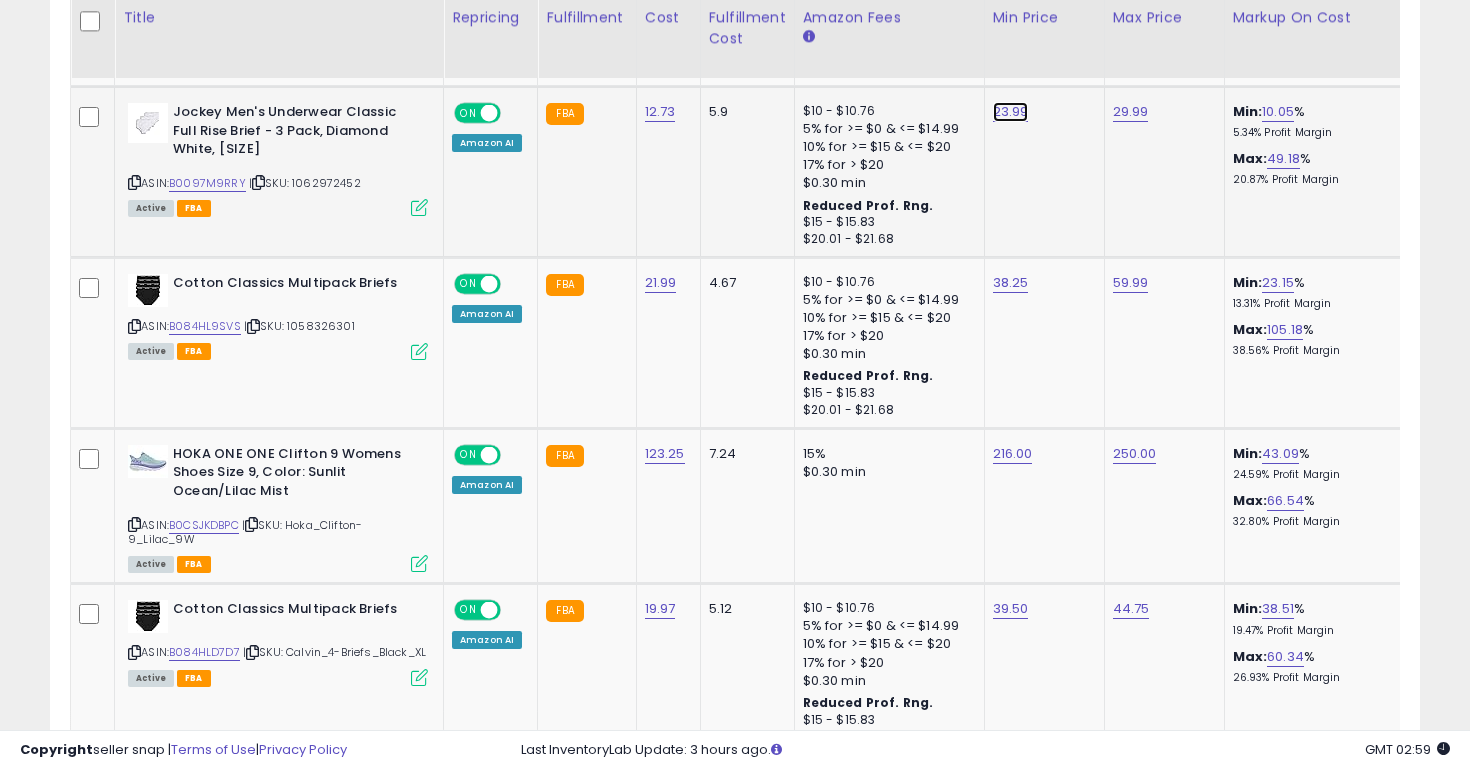 click on "23.99" at bounding box center [1010, -230] 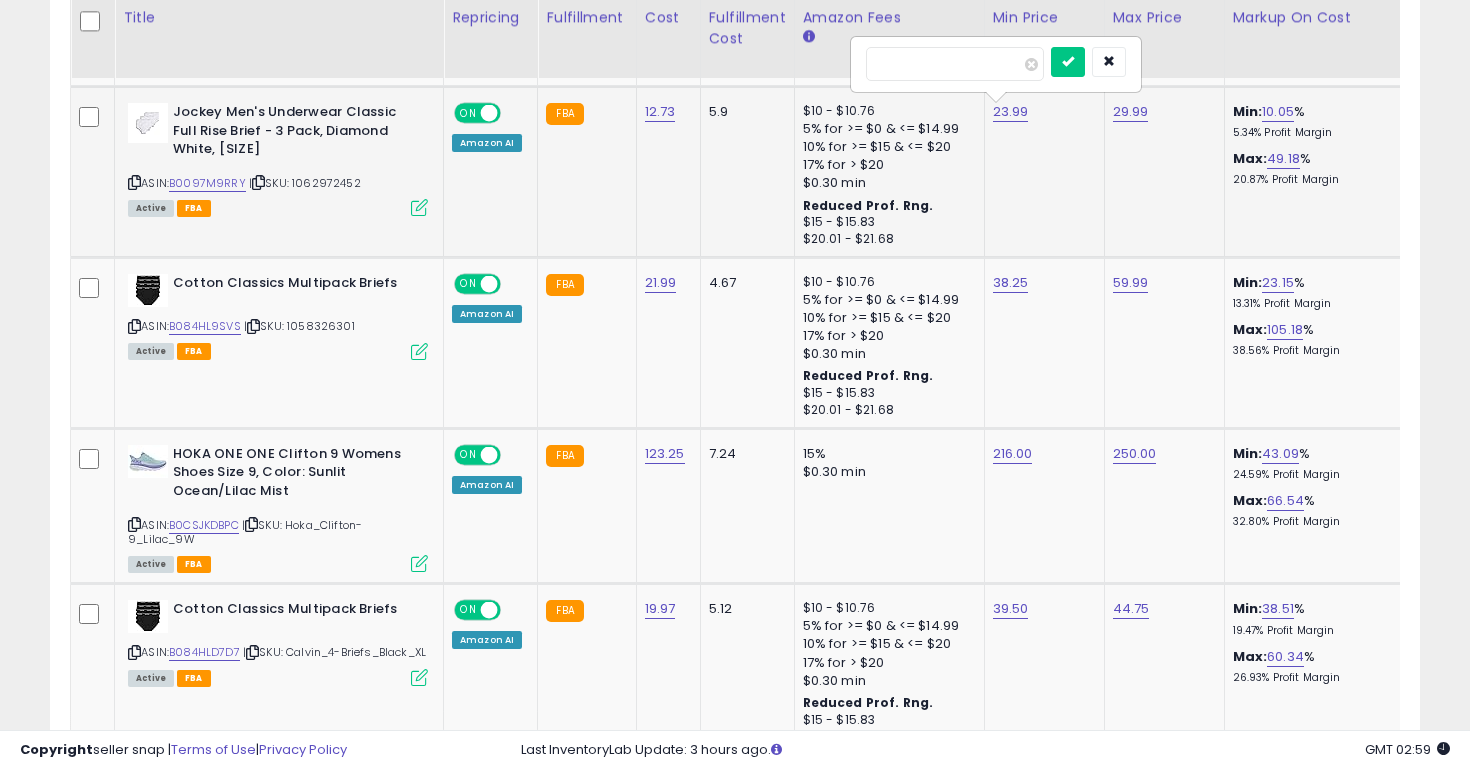drag, startPoint x: 922, startPoint y: 64, endPoint x: 908, endPoint y: 64, distance: 14 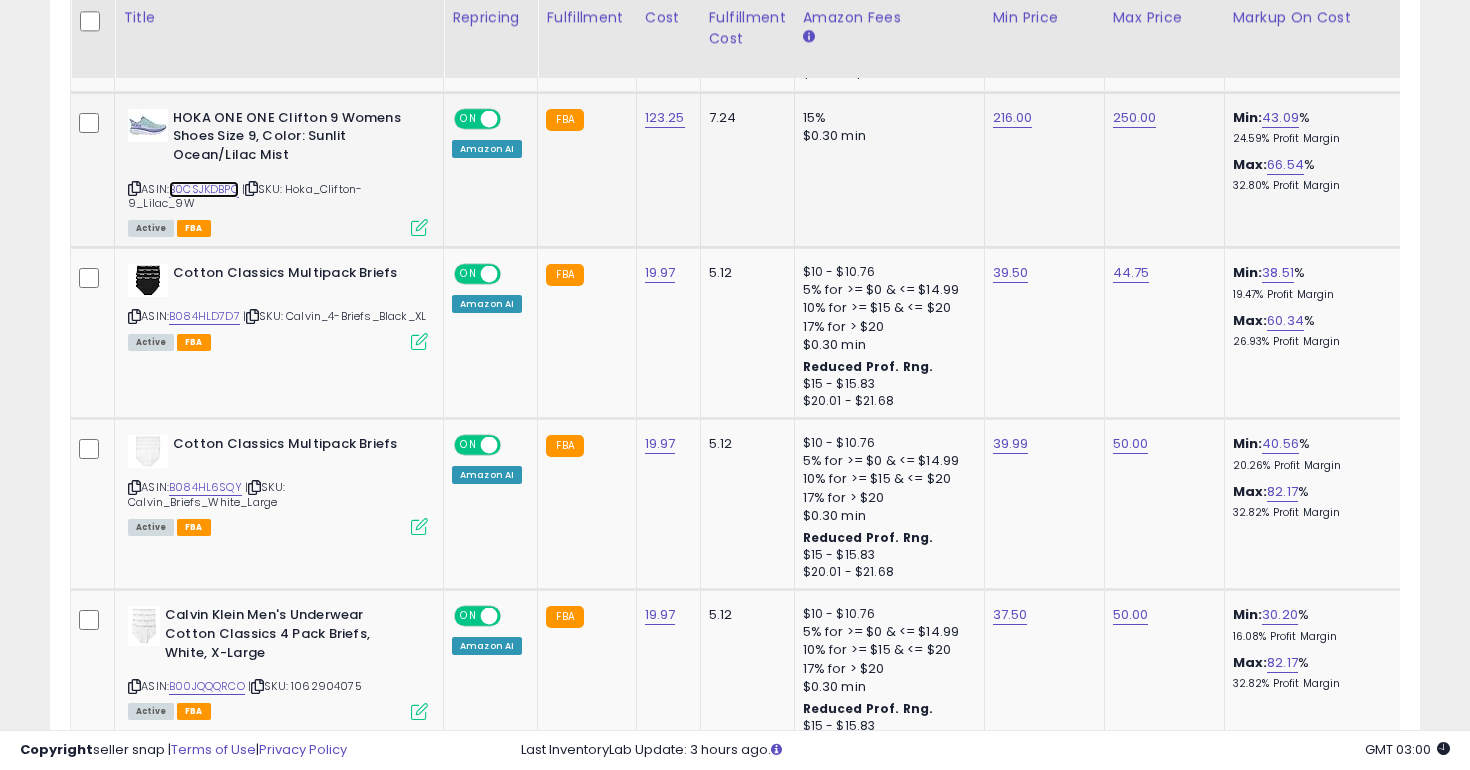 click on "B0CSJKDBPC" at bounding box center (204, 189) 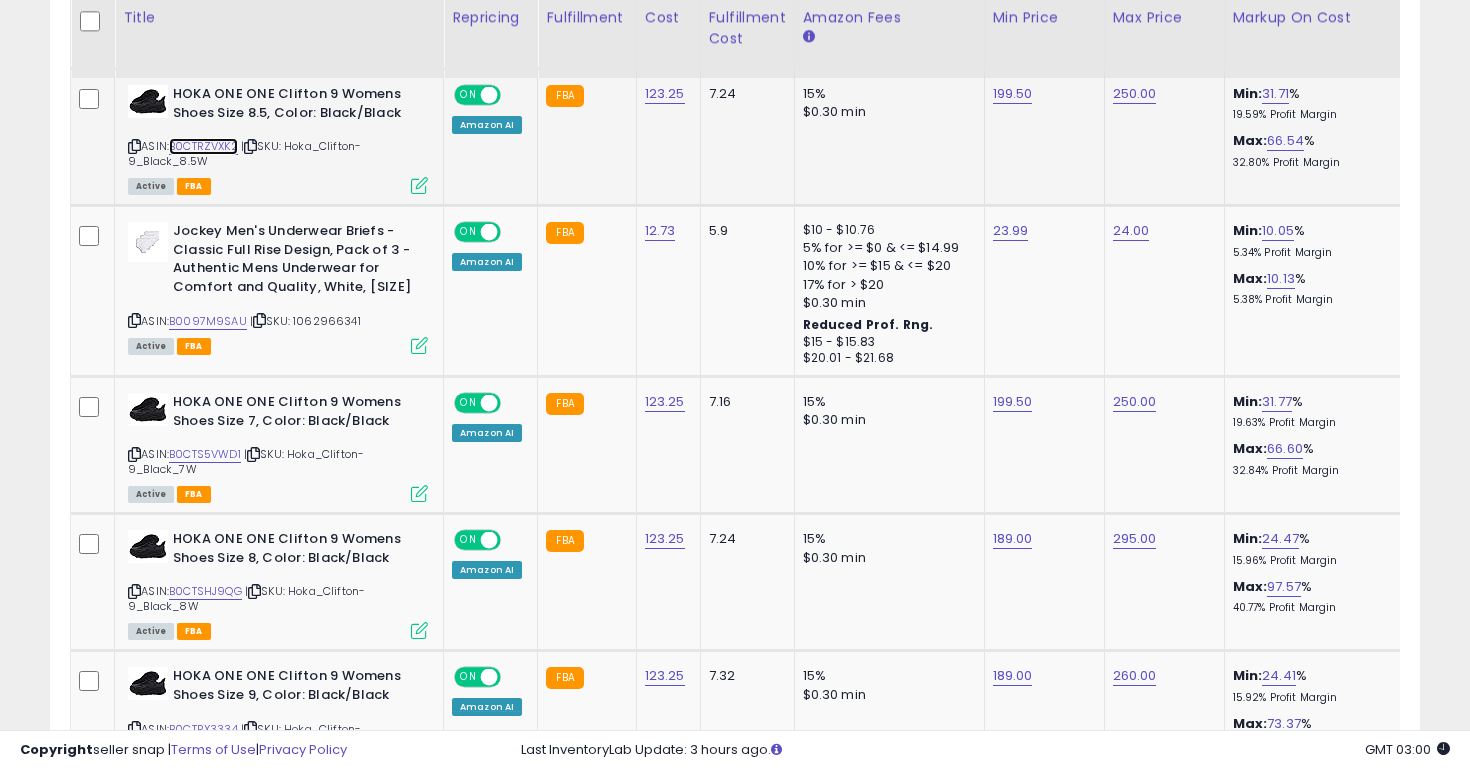 click on "B0CTRZVXK2" at bounding box center (203, 146) 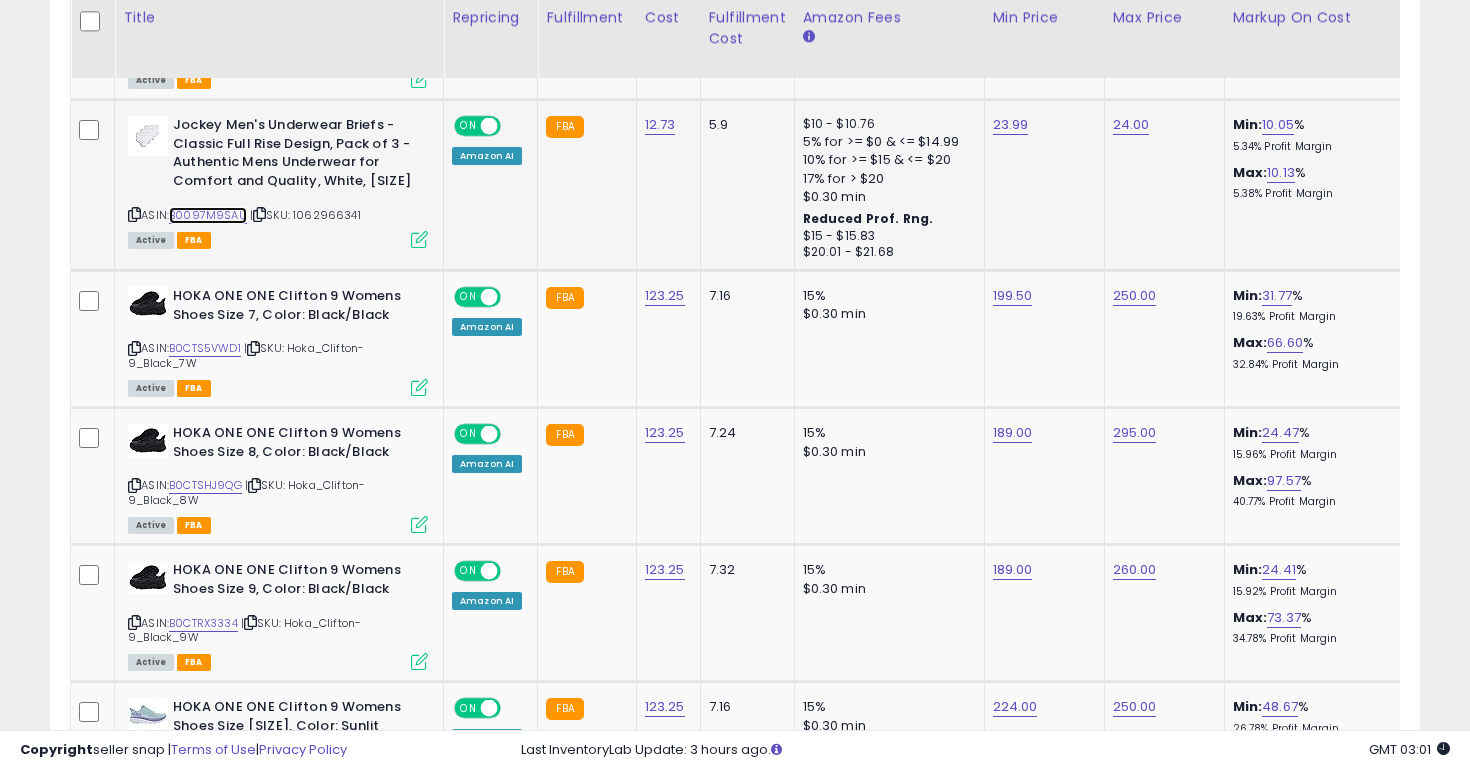 click on "B0097M9SAU" at bounding box center [208, 215] 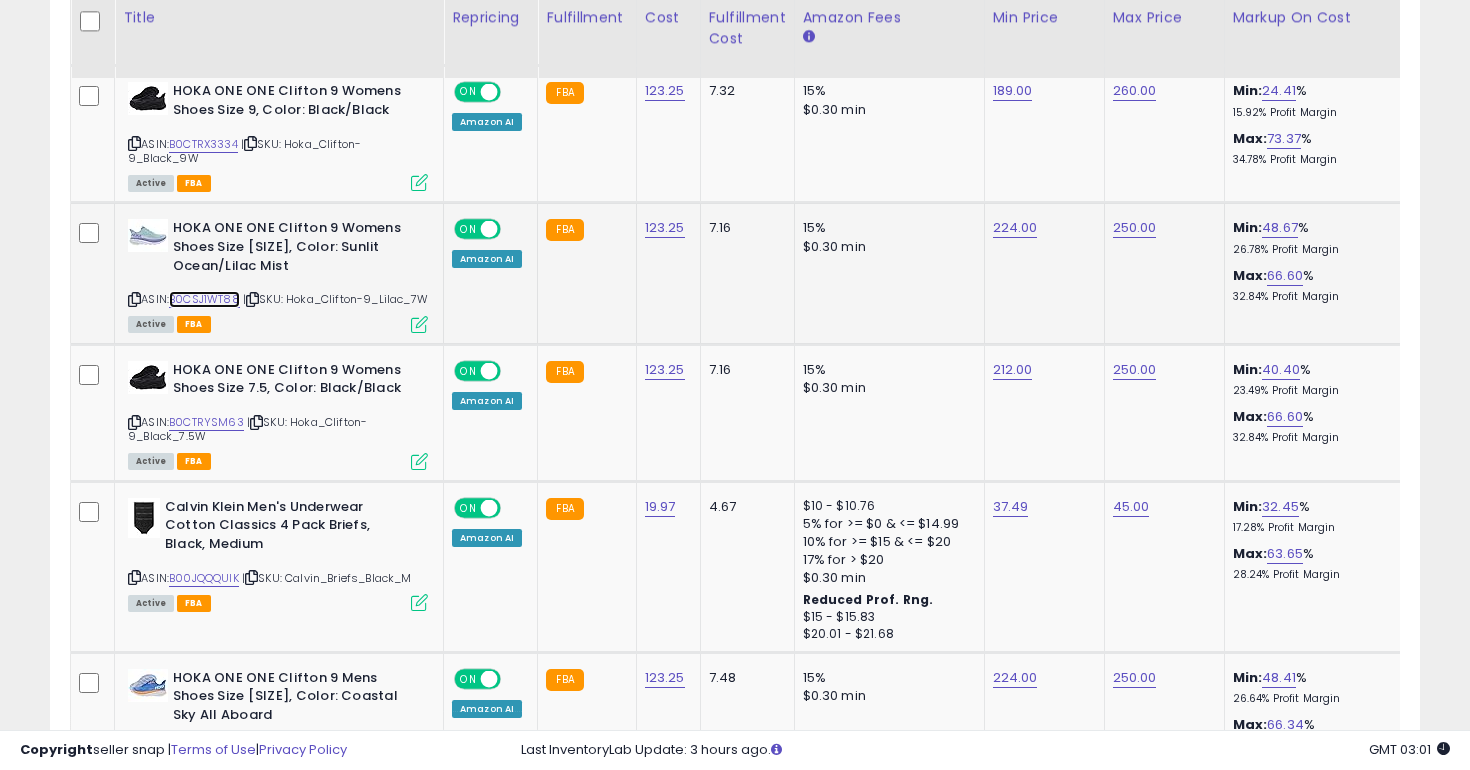 click on "B0CSJ1WT88" at bounding box center (204, 299) 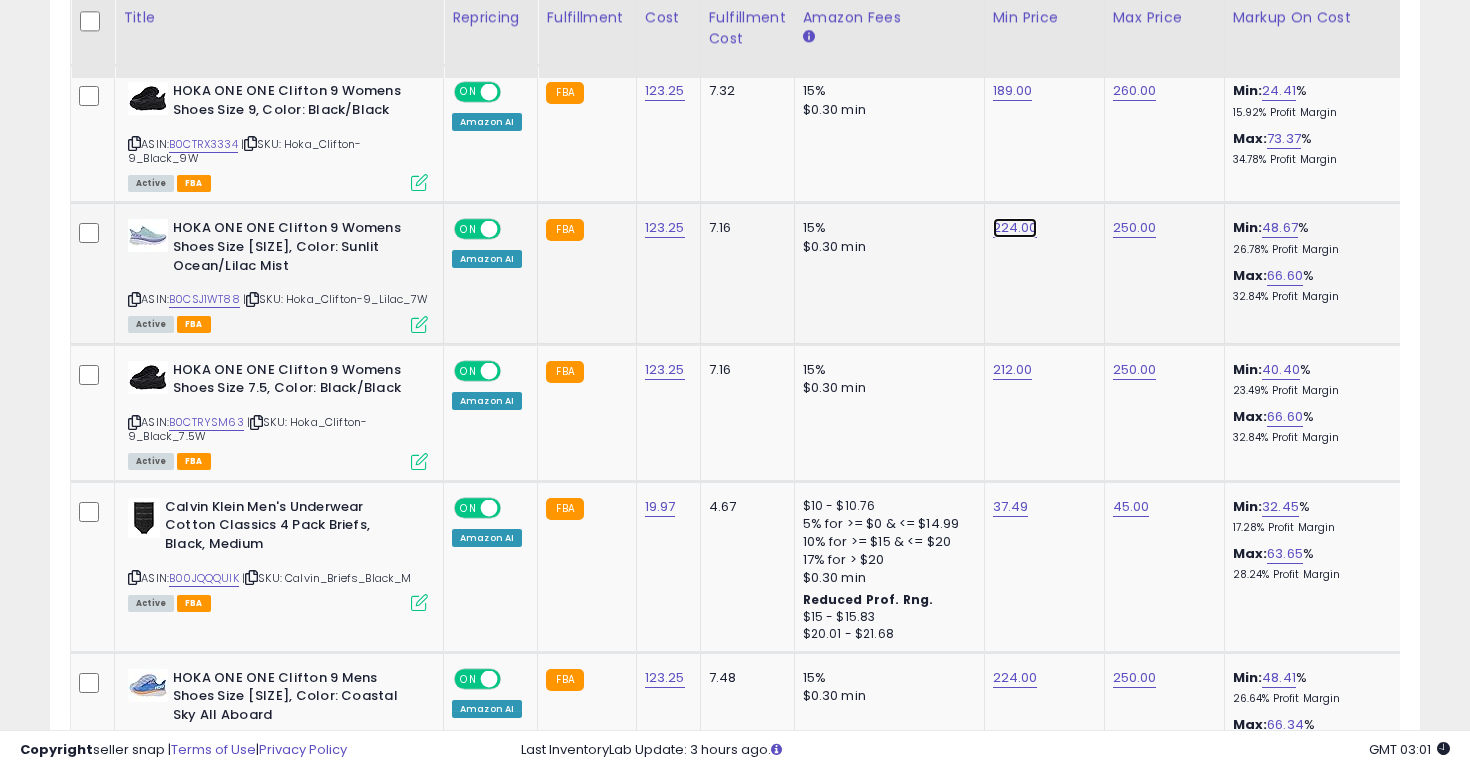 click on "224.00" at bounding box center (1010, -1843) 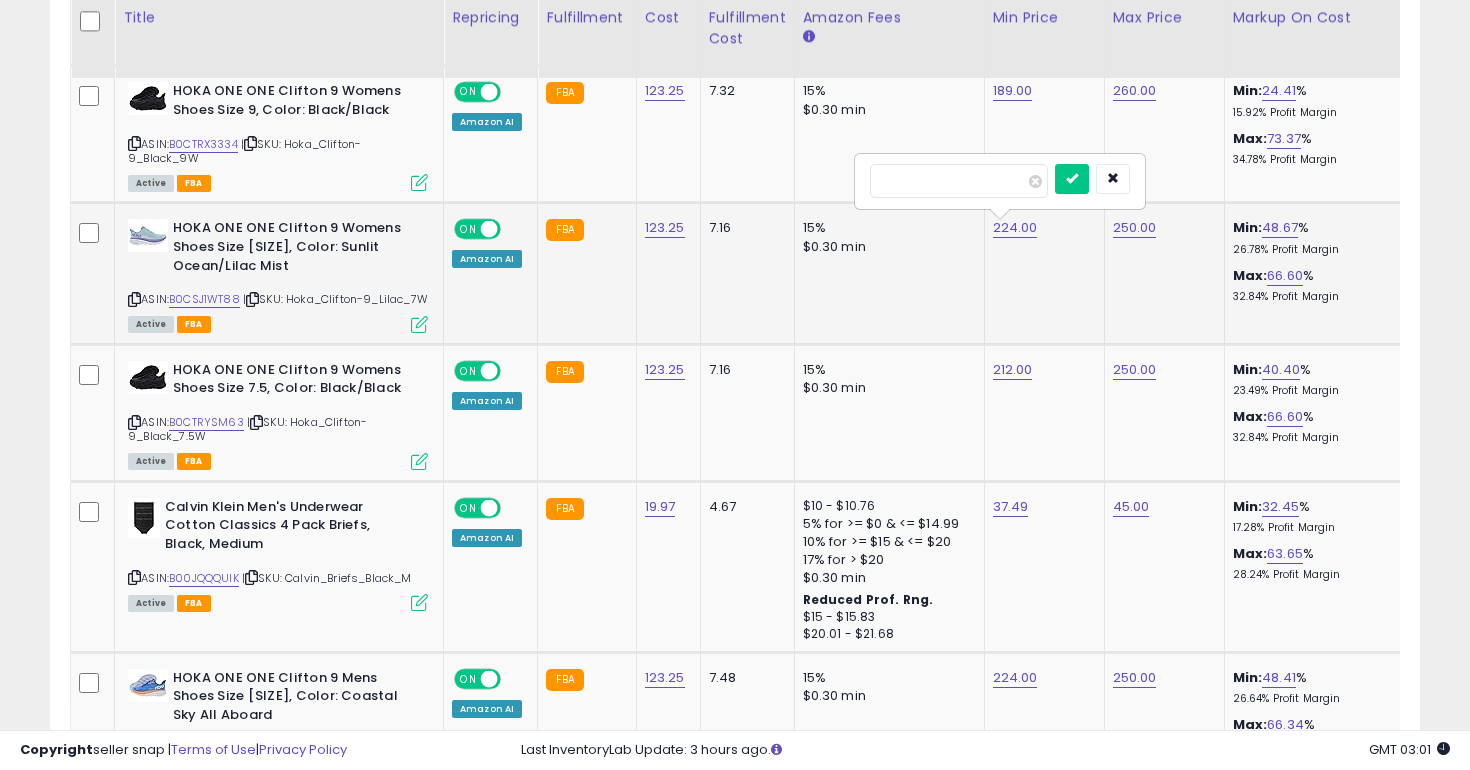 drag, startPoint x: 960, startPoint y: 188, endPoint x: 890, endPoint y: 185, distance: 70.064255 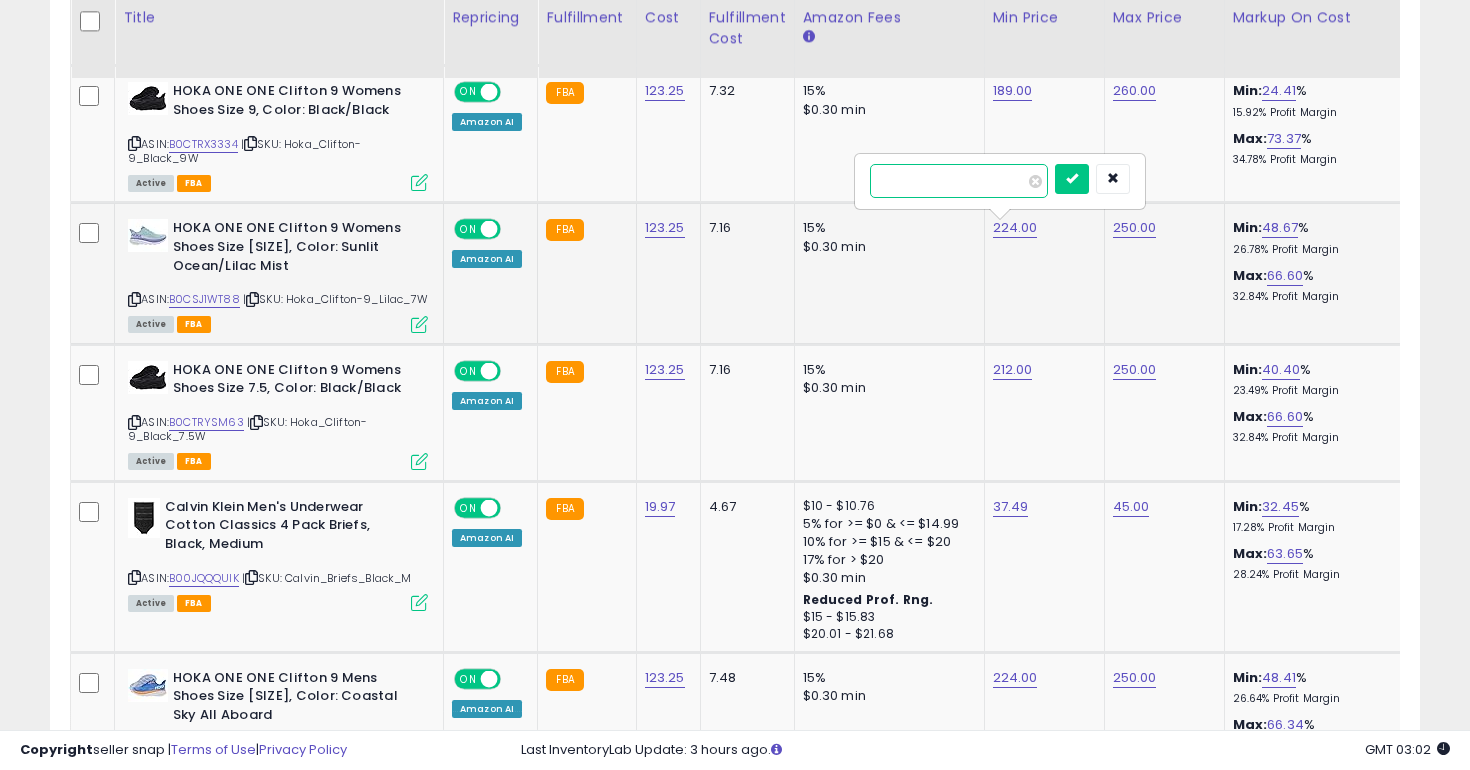 type on "******" 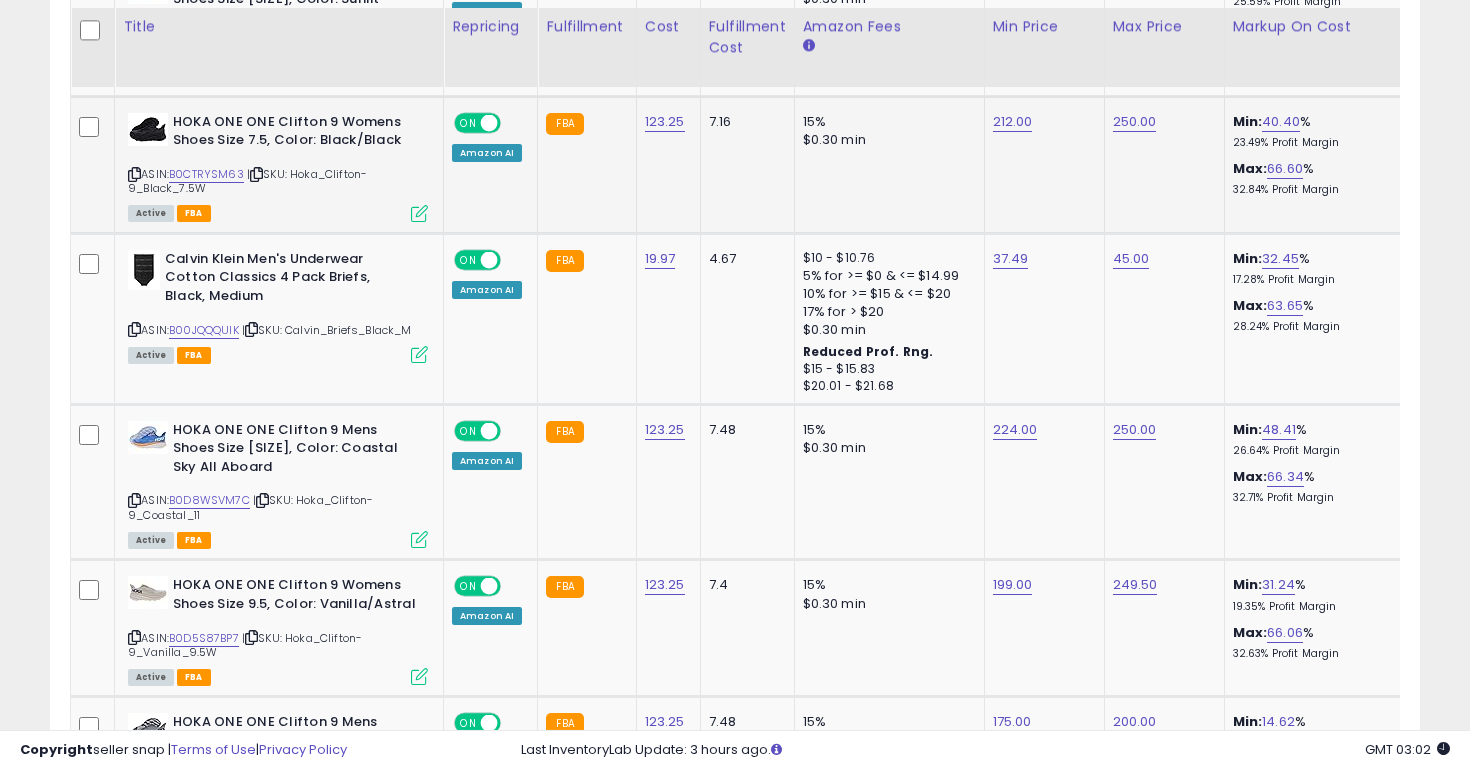 scroll, scrollTop: 3174, scrollLeft: 0, axis: vertical 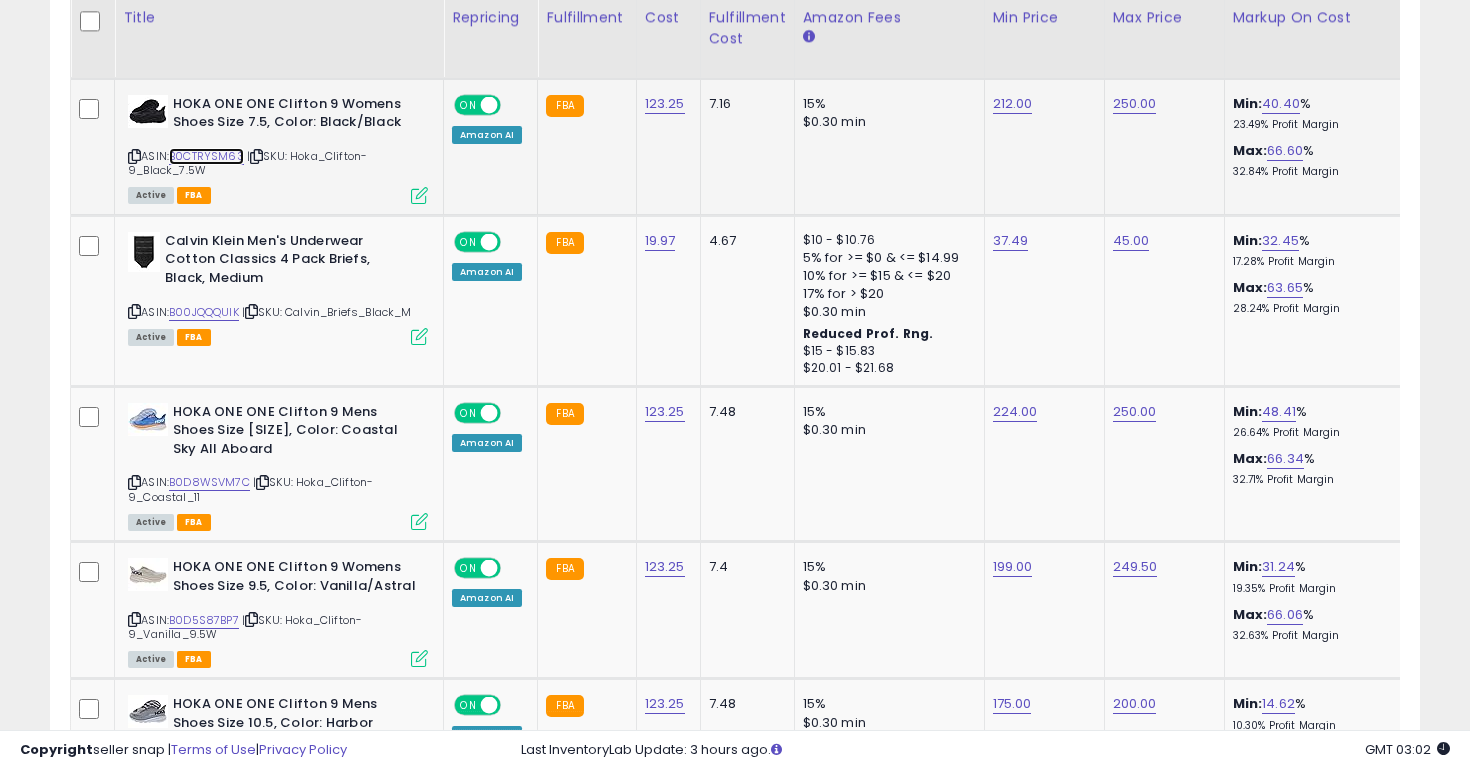 click on "B0CTRYSM63" at bounding box center [206, 156] 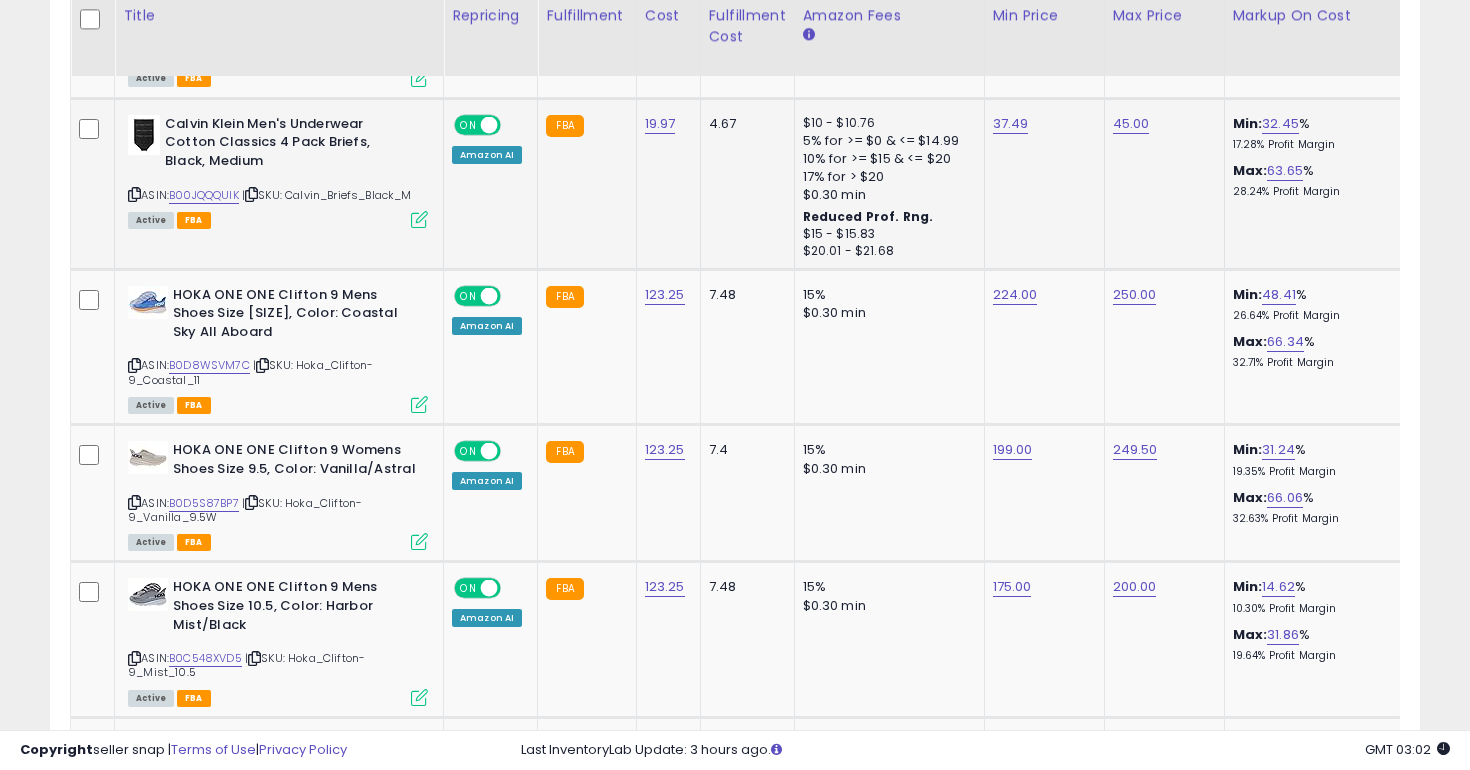 scroll, scrollTop: 3303, scrollLeft: 0, axis: vertical 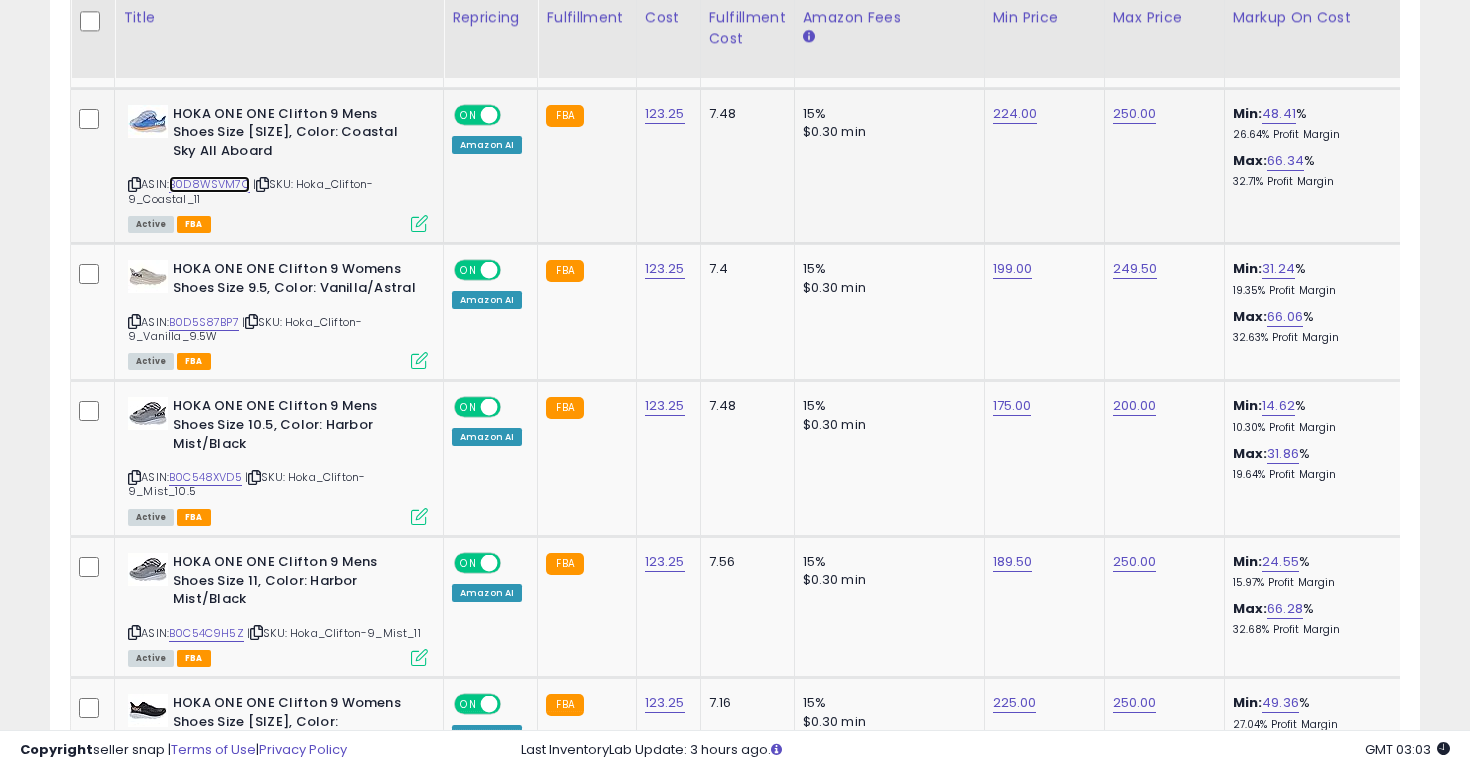 click on "B0D8WSVM7C" at bounding box center [209, 184] 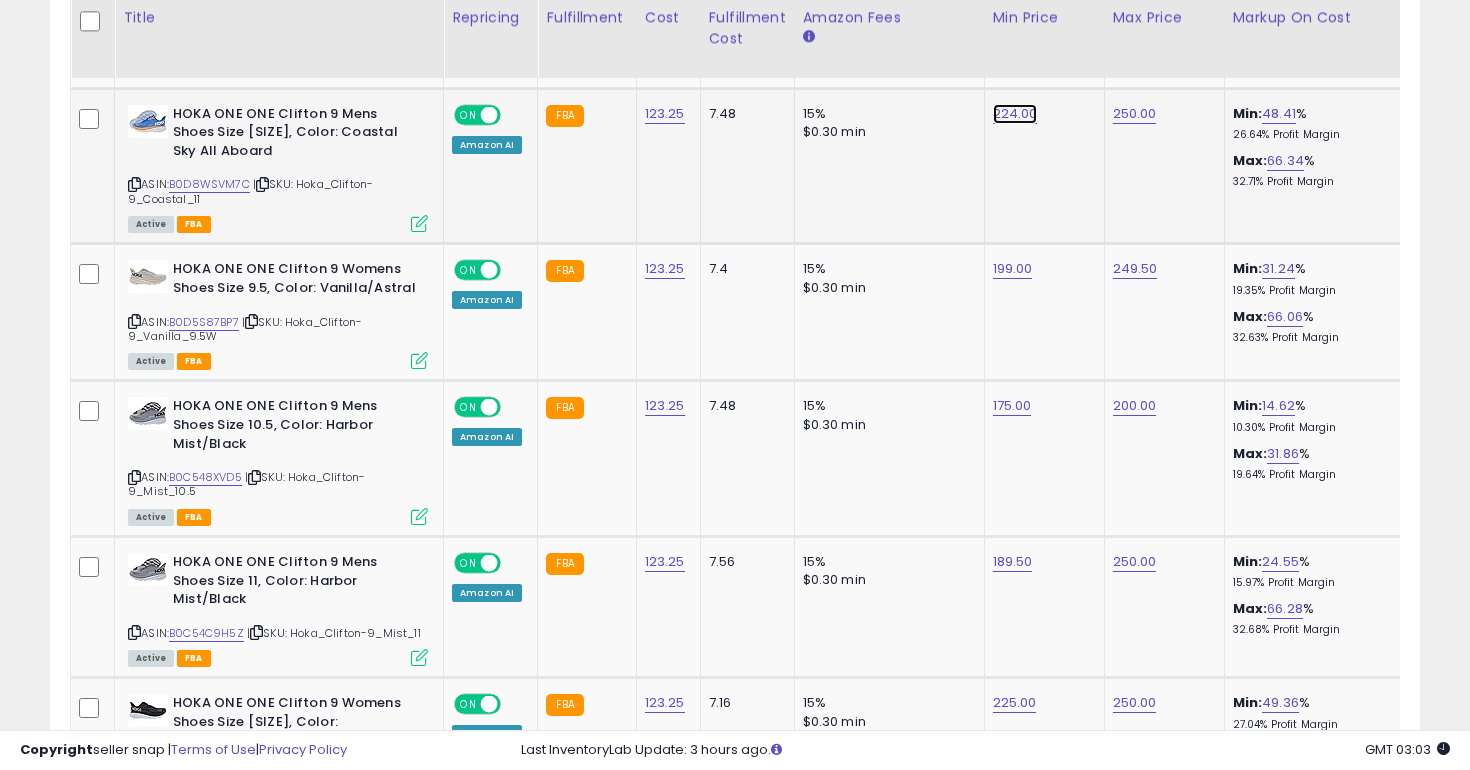 click on "224.00" at bounding box center (1010, -2407) 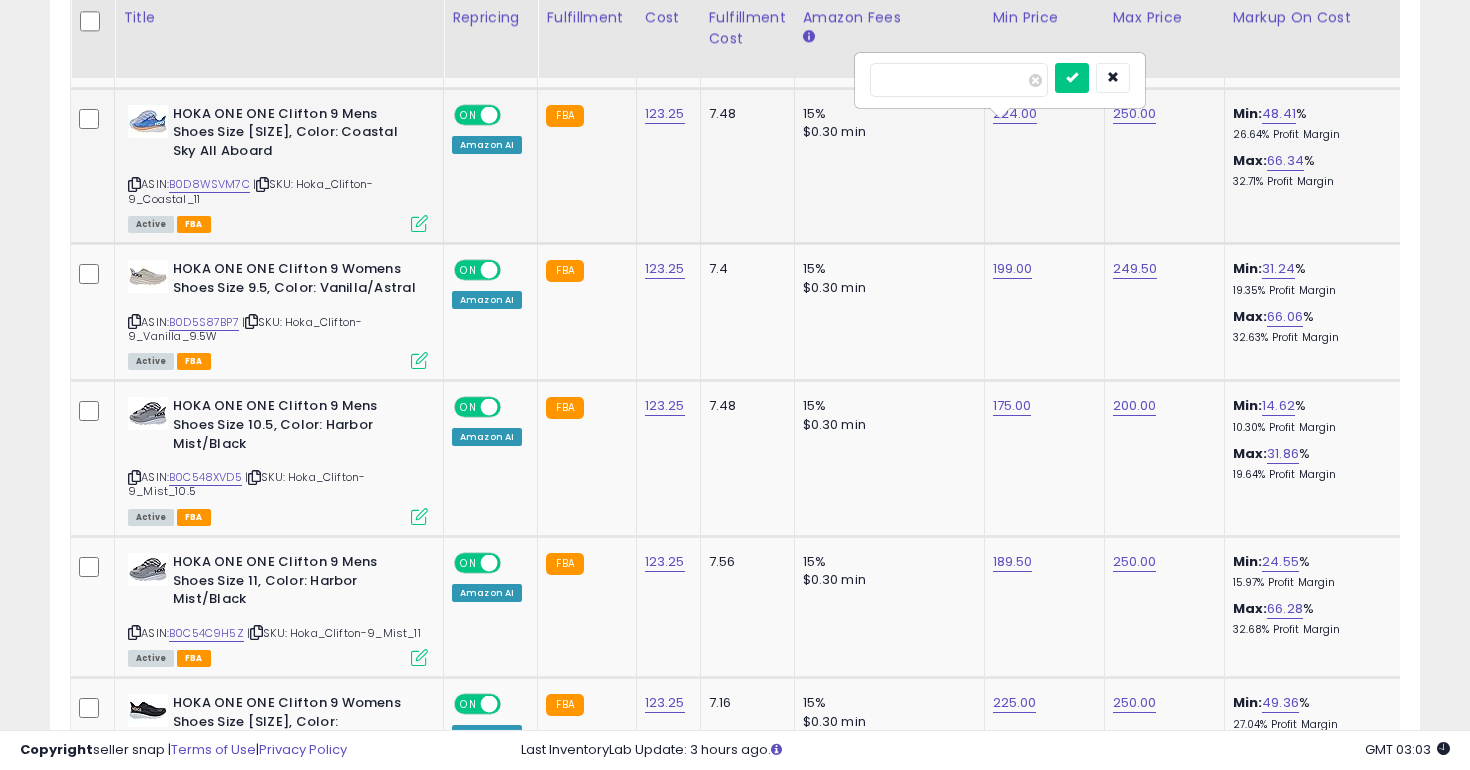 drag, startPoint x: 935, startPoint y: 90, endPoint x: 889, endPoint y: 86, distance: 46.173584 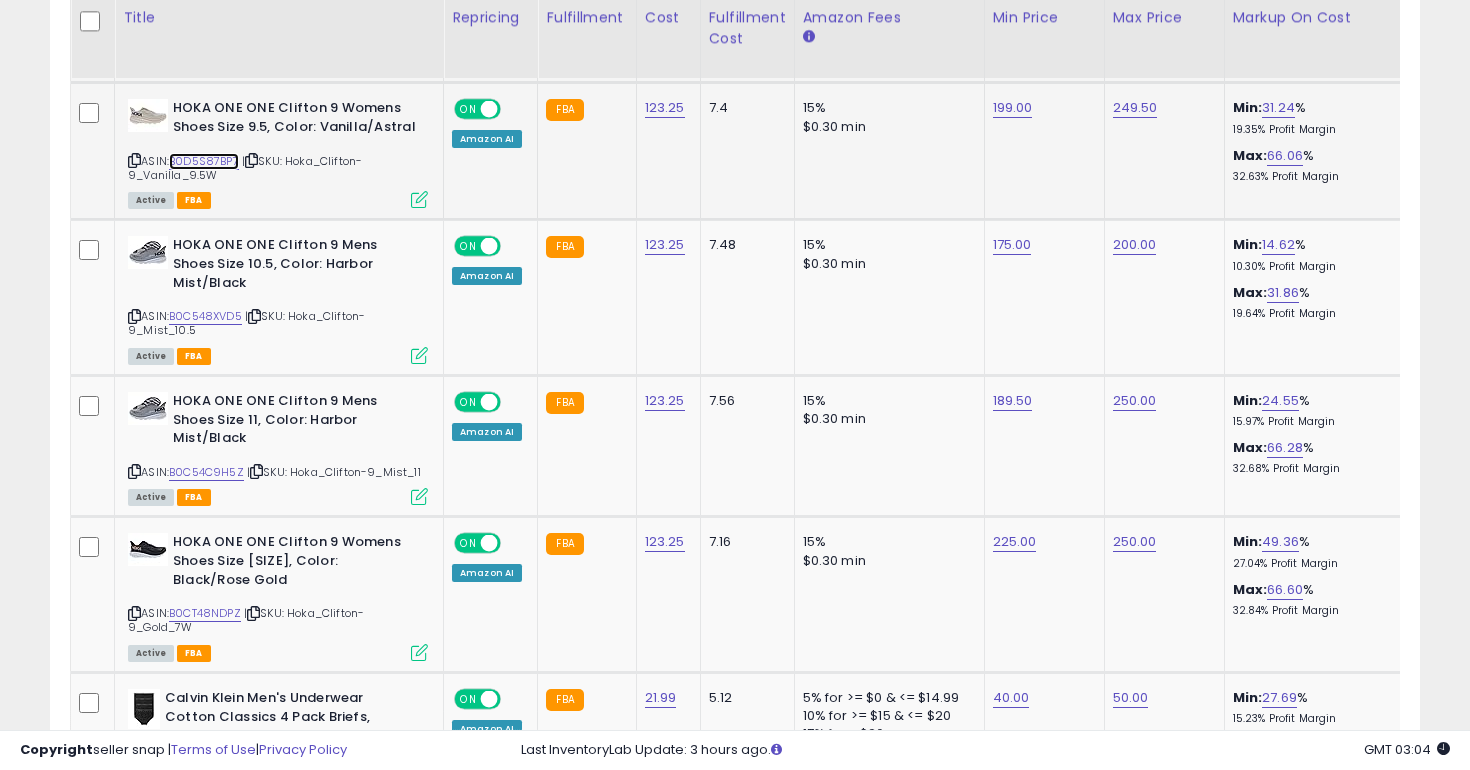 click on "B0D5S87BP7" at bounding box center (204, 161) 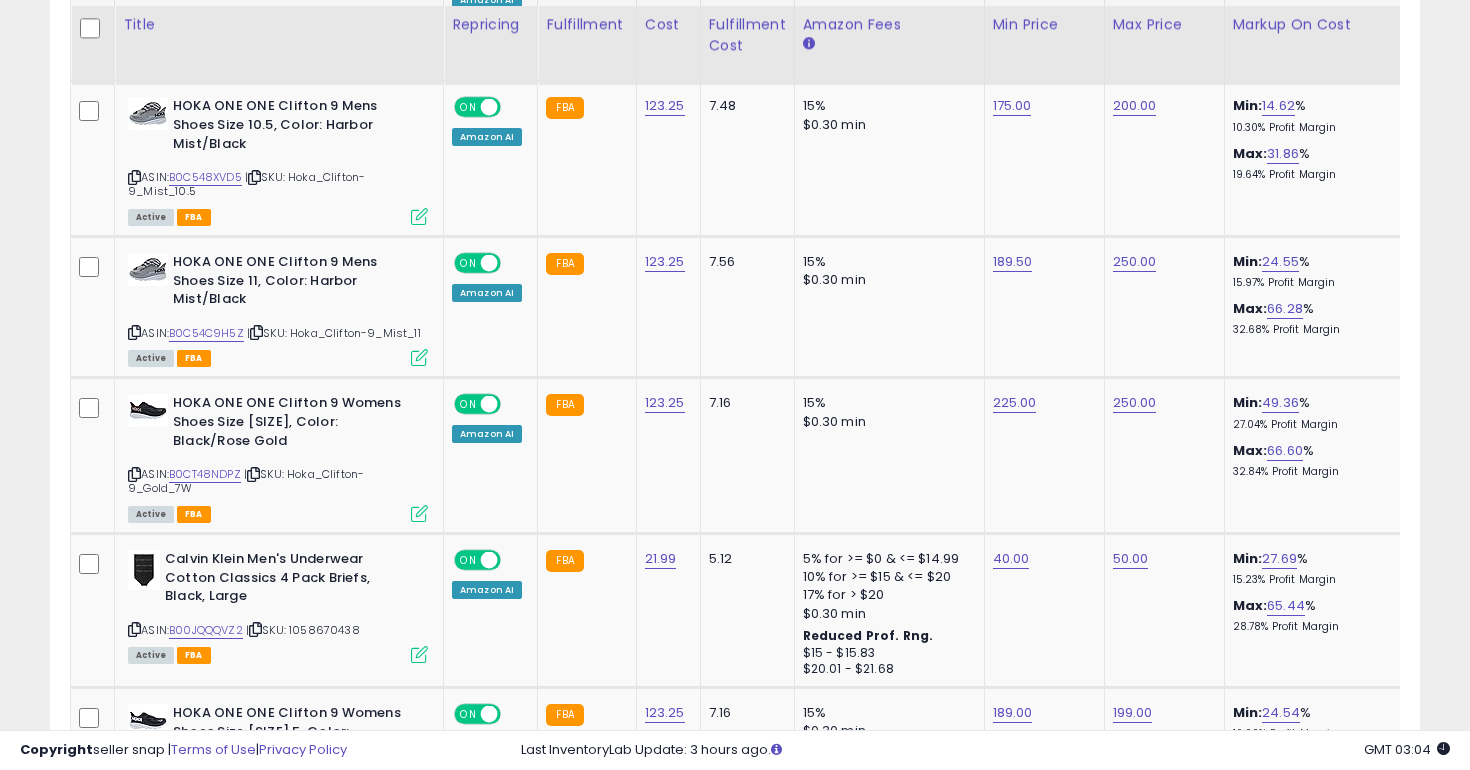 scroll, scrollTop: 3795, scrollLeft: 0, axis: vertical 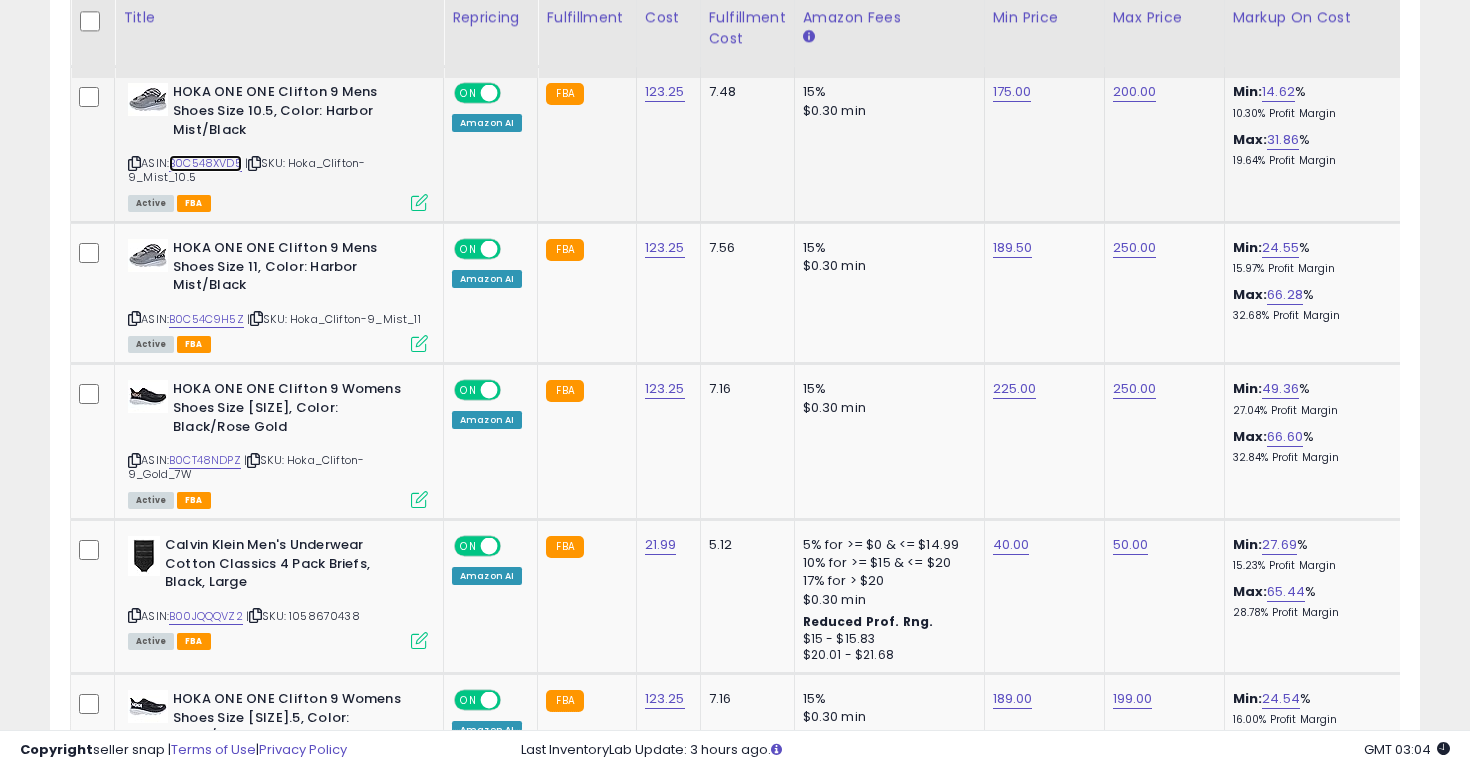 click on "B0C548XVD5" at bounding box center [205, 163] 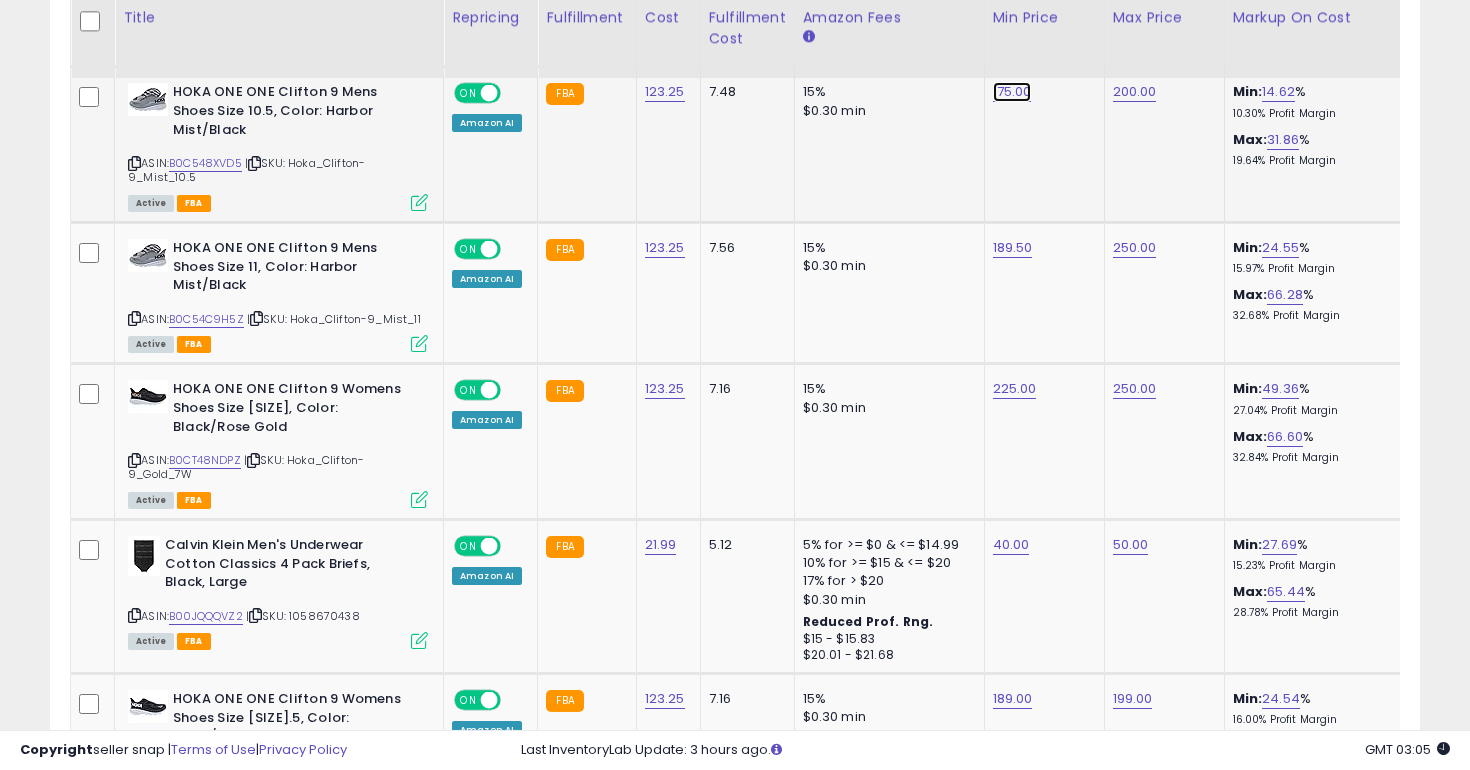 click on "175.00" at bounding box center (1010, -2721) 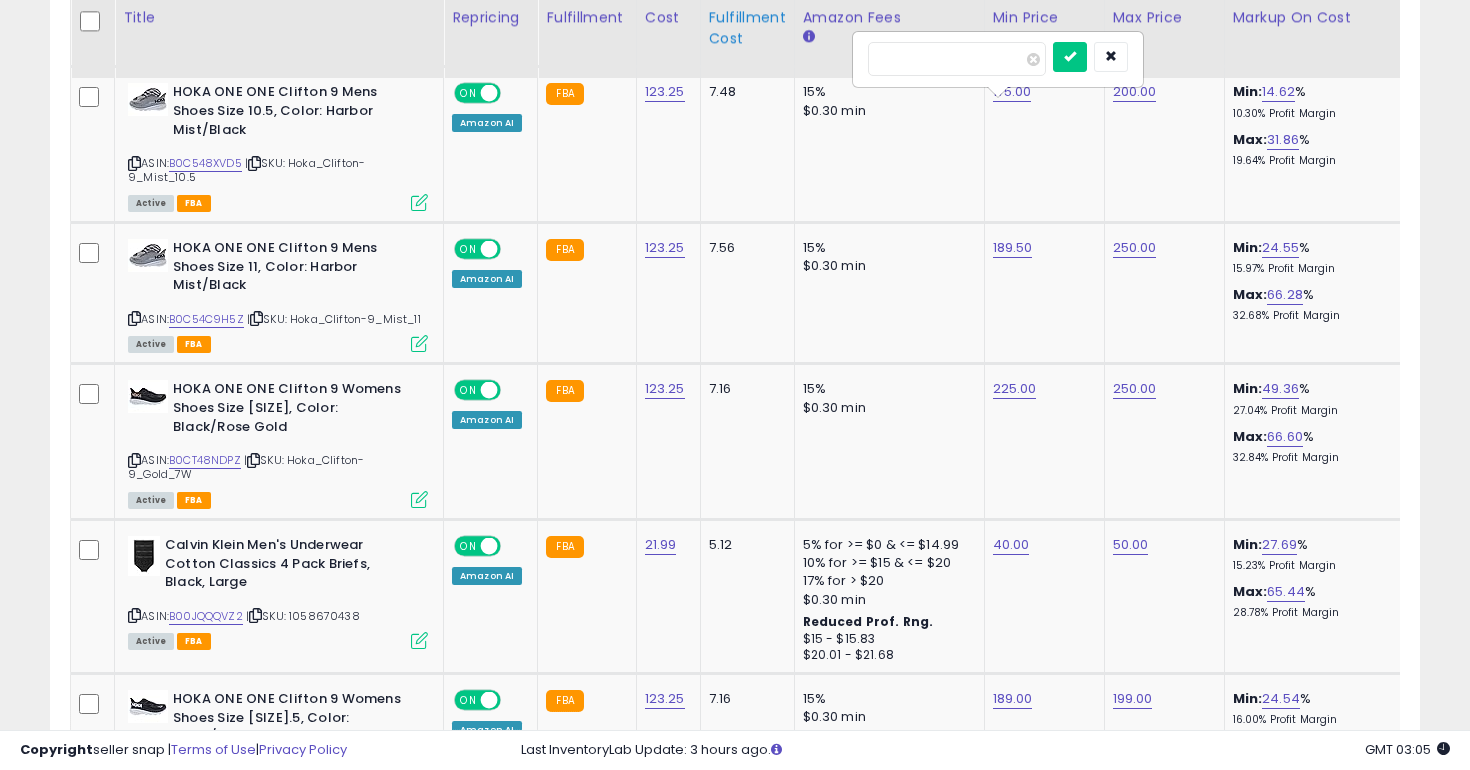 drag, startPoint x: 946, startPoint y: 56, endPoint x: 779, endPoint y: 57, distance: 167.00299 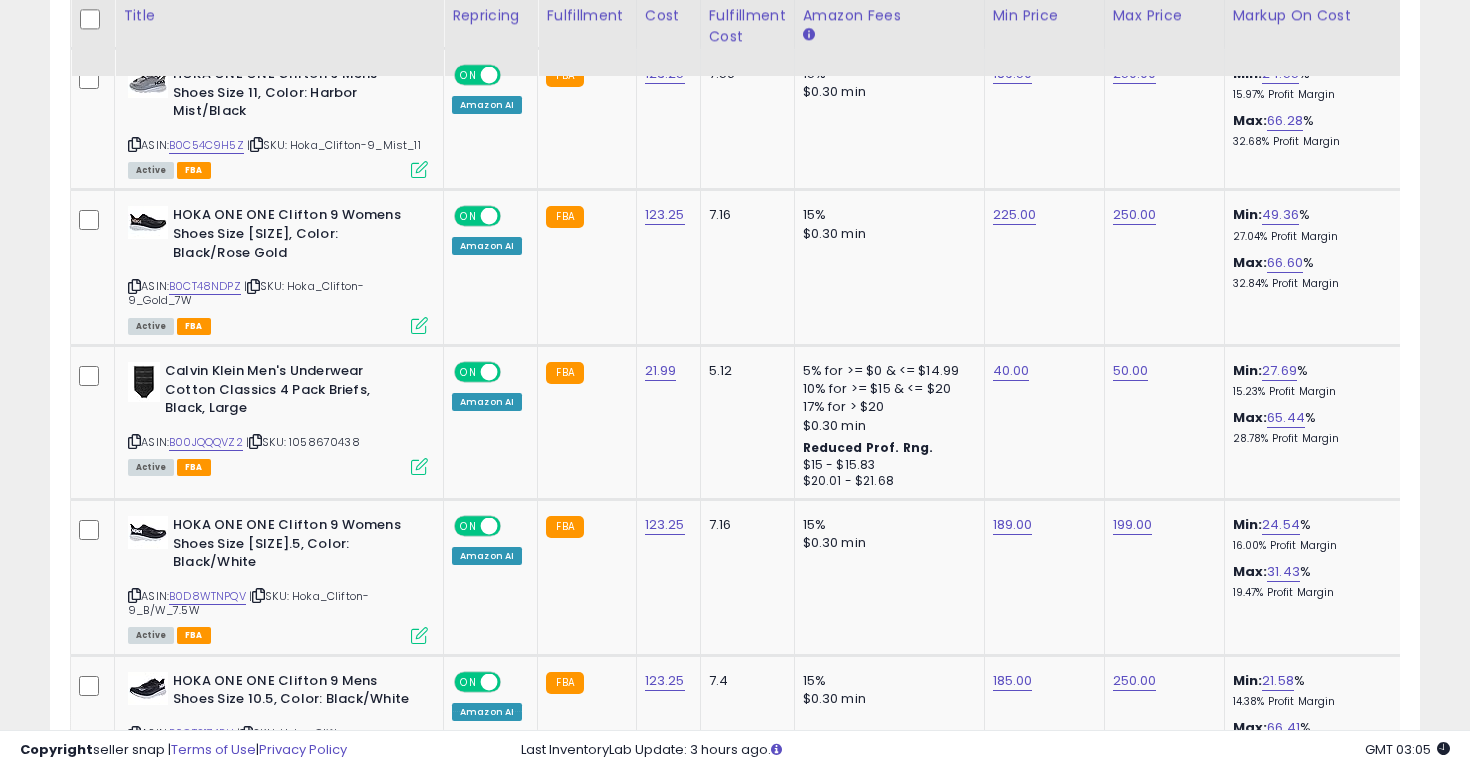 scroll, scrollTop: 3951, scrollLeft: 0, axis: vertical 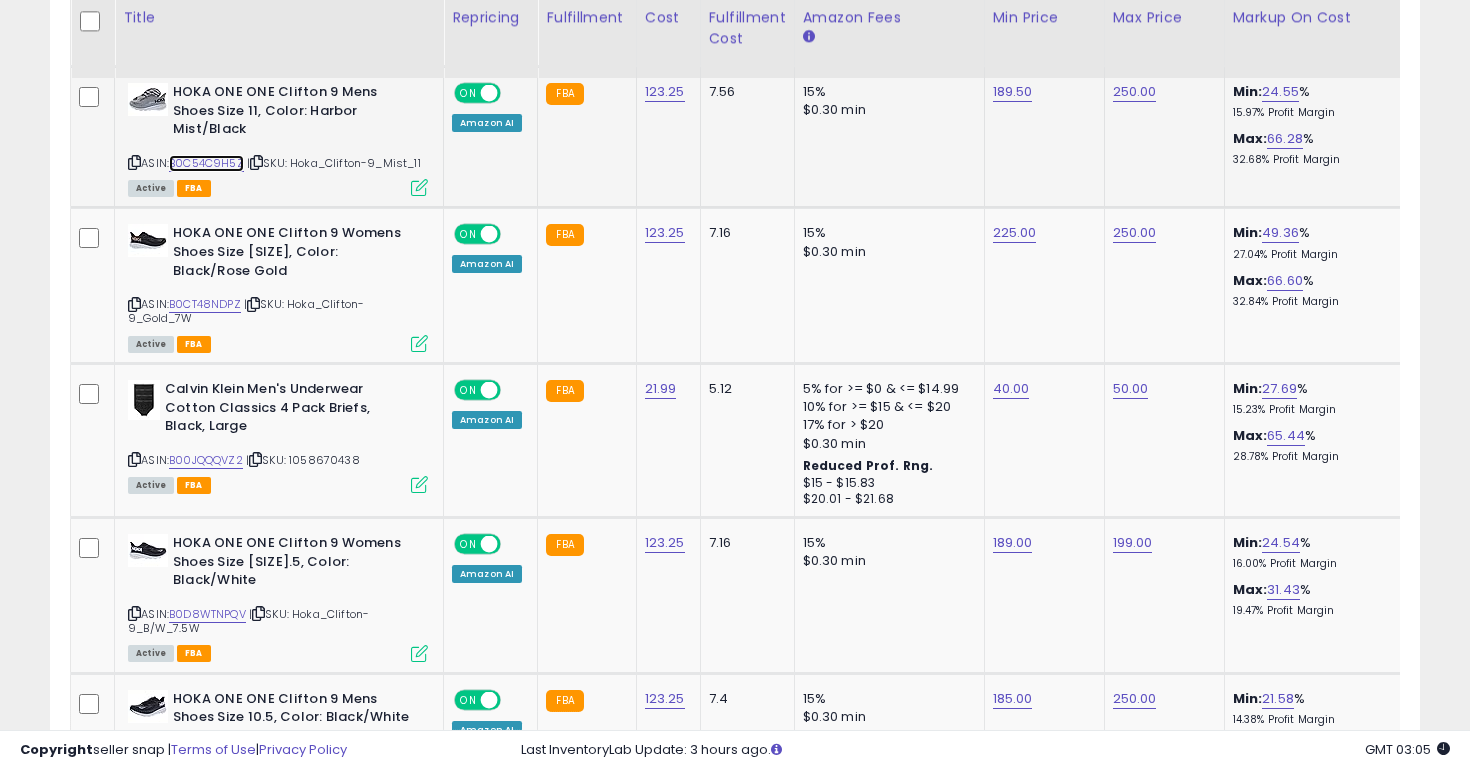 click on "B0C54C9H5Z" at bounding box center (206, 163) 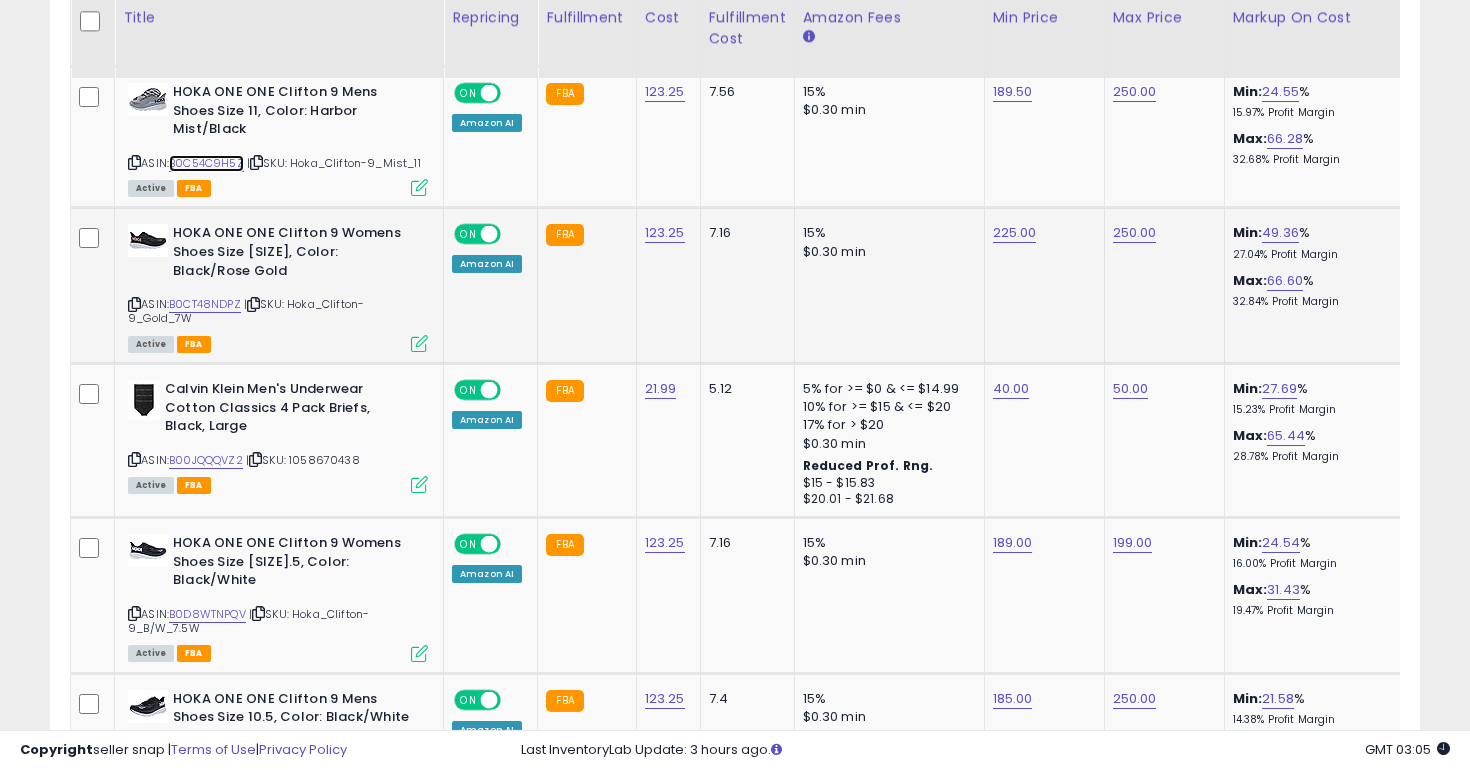 scroll, scrollTop: 0, scrollLeft: 222, axis: horizontal 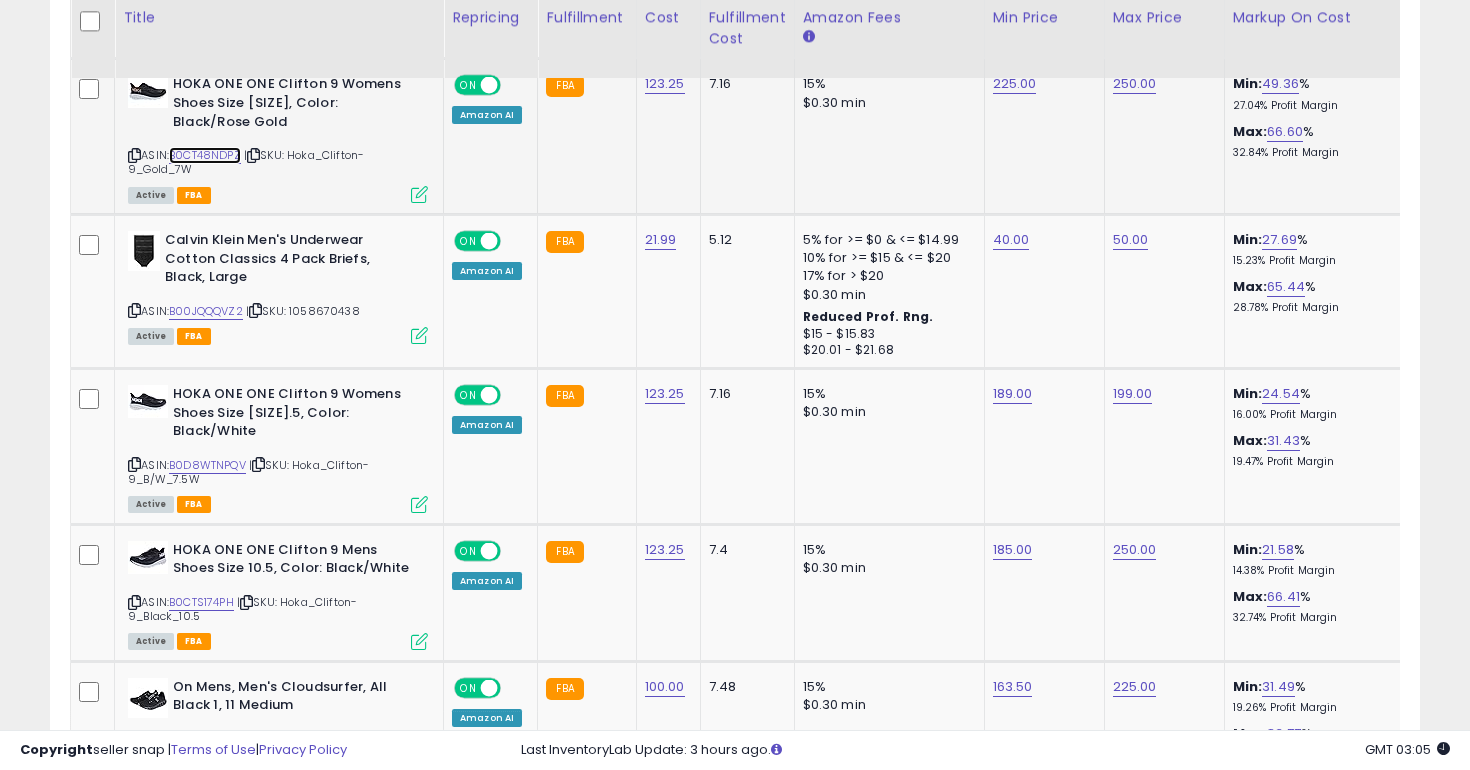 click on "B0CT48NDPZ" at bounding box center [205, 155] 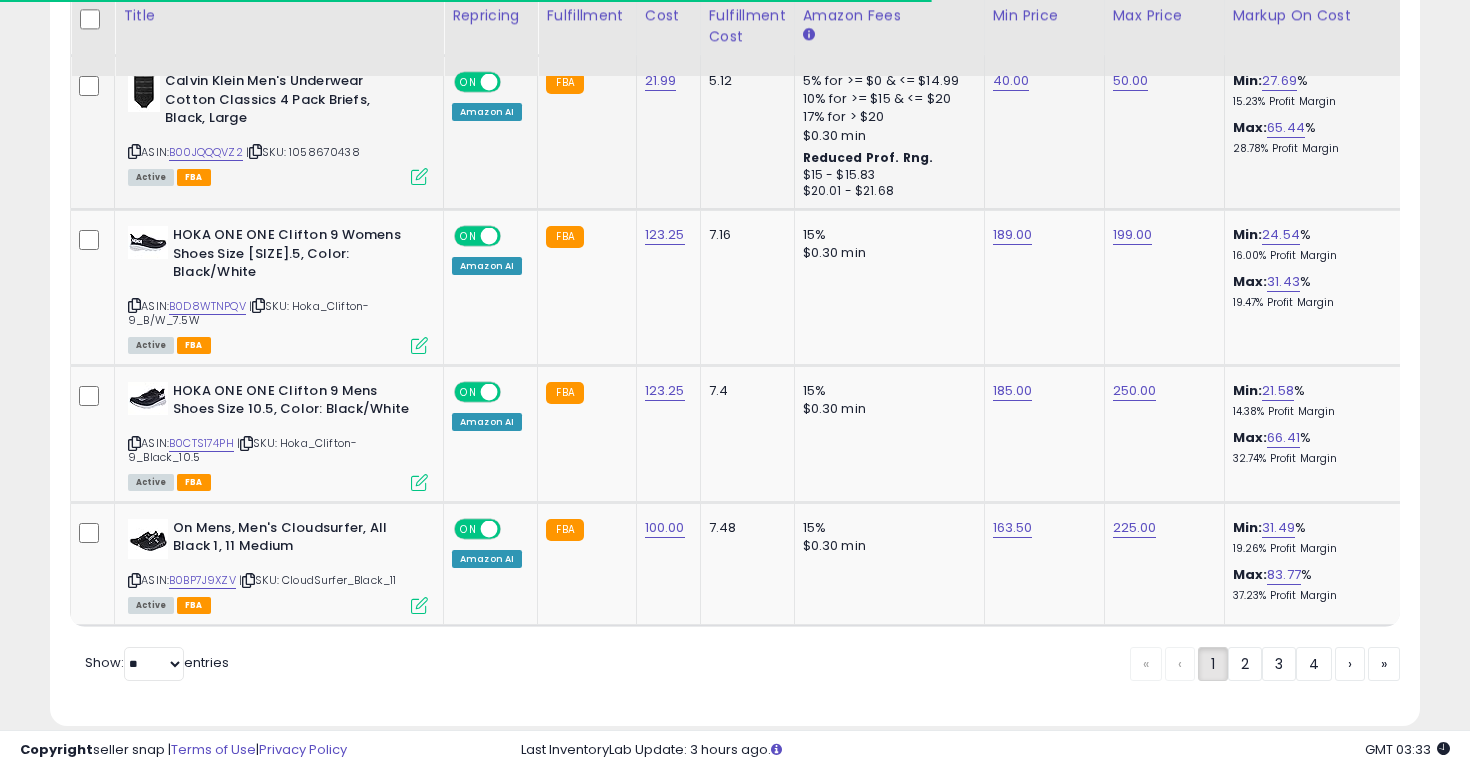 scroll, scrollTop: 4260, scrollLeft: 0, axis: vertical 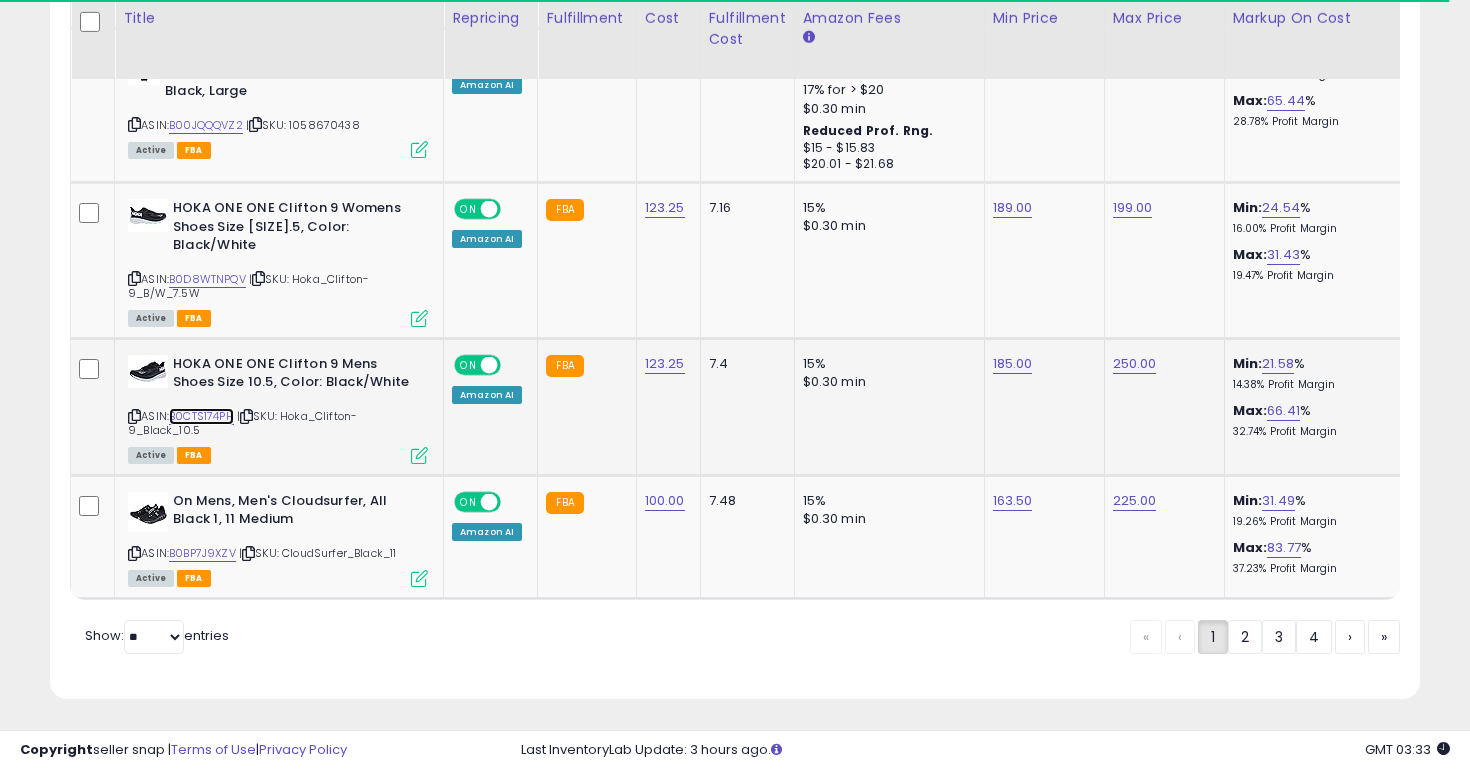 click on "B0CTS174PH" at bounding box center (201, 416) 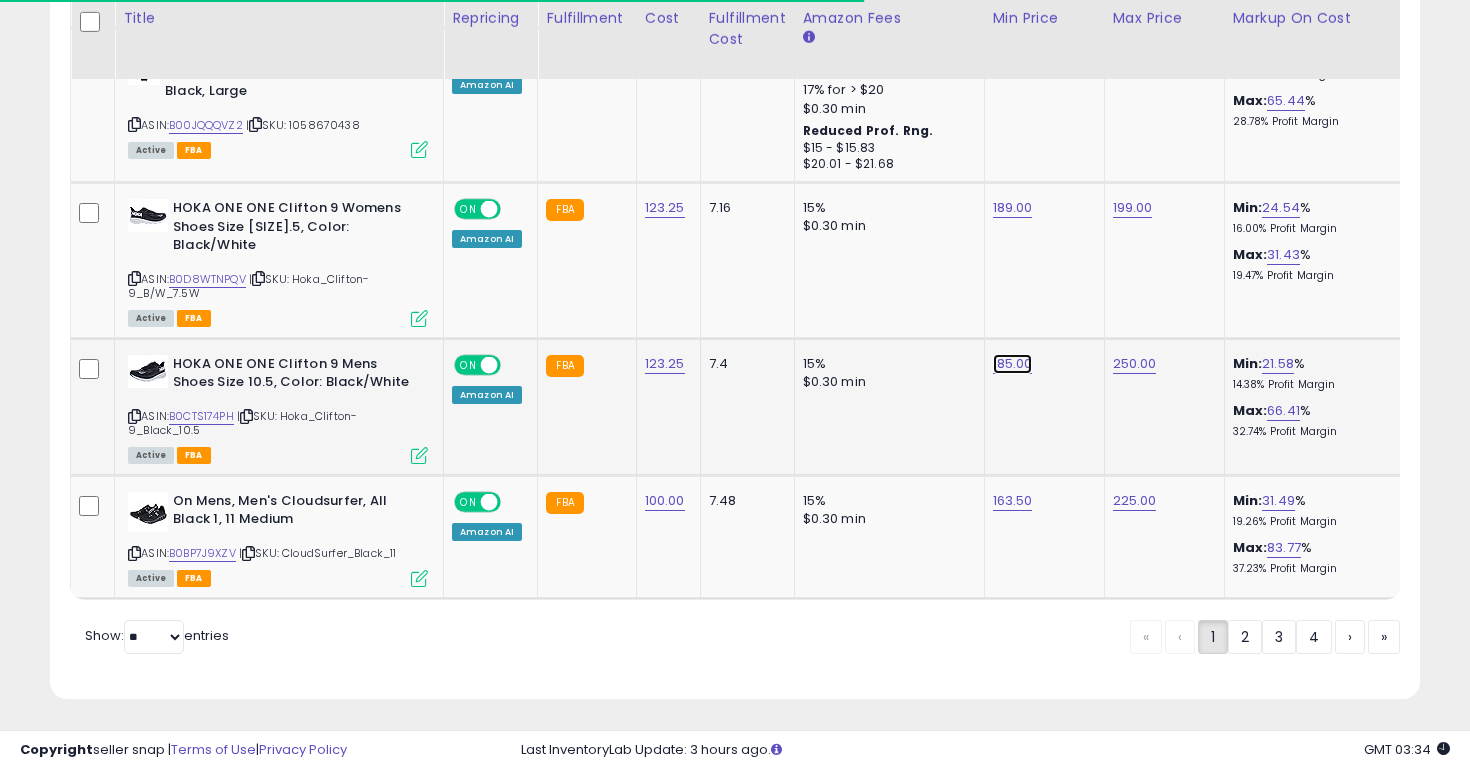 click on "185.00" at bounding box center [1010, -3212] 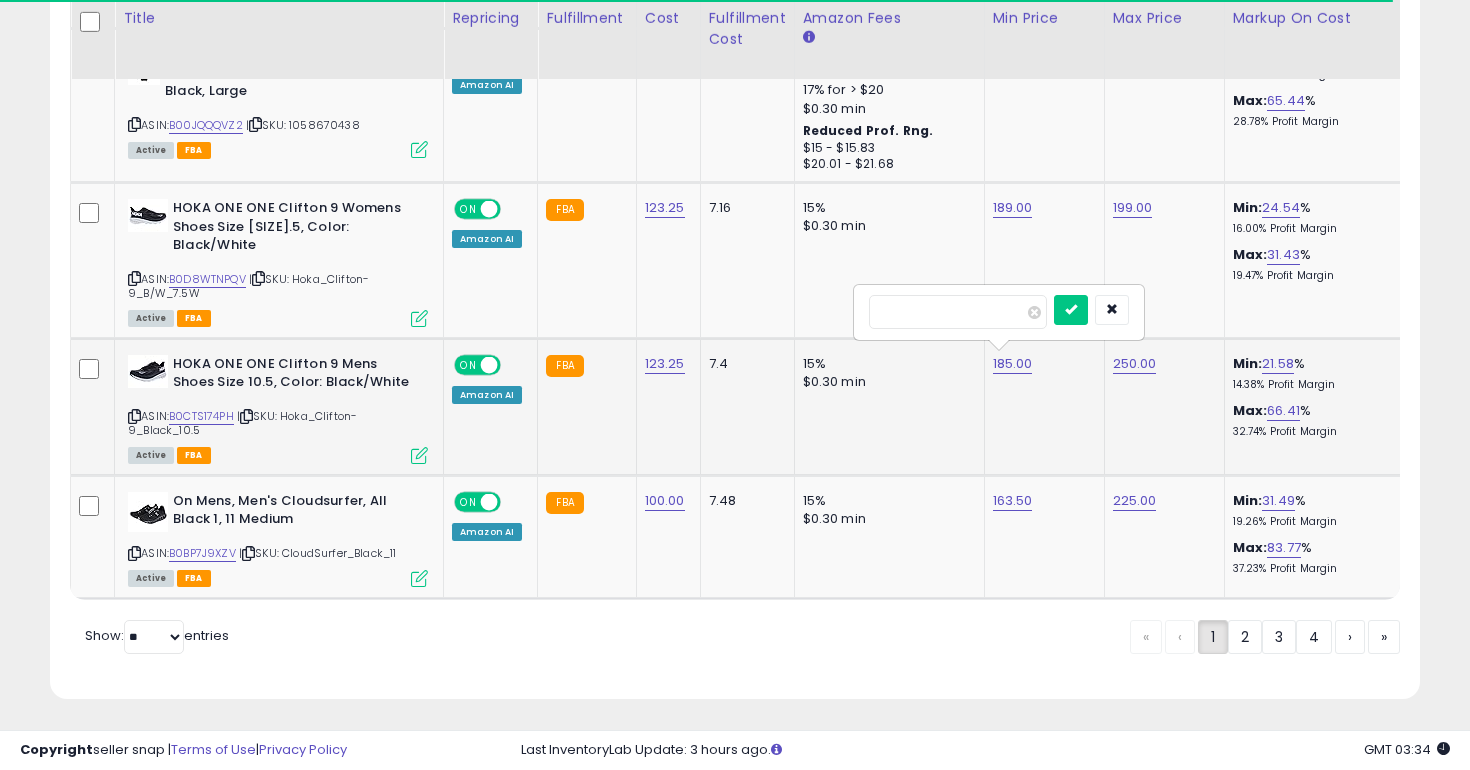 drag, startPoint x: 958, startPoint y: 311, endPoint x: 899, endPoint y: 306, distance: 59.211487 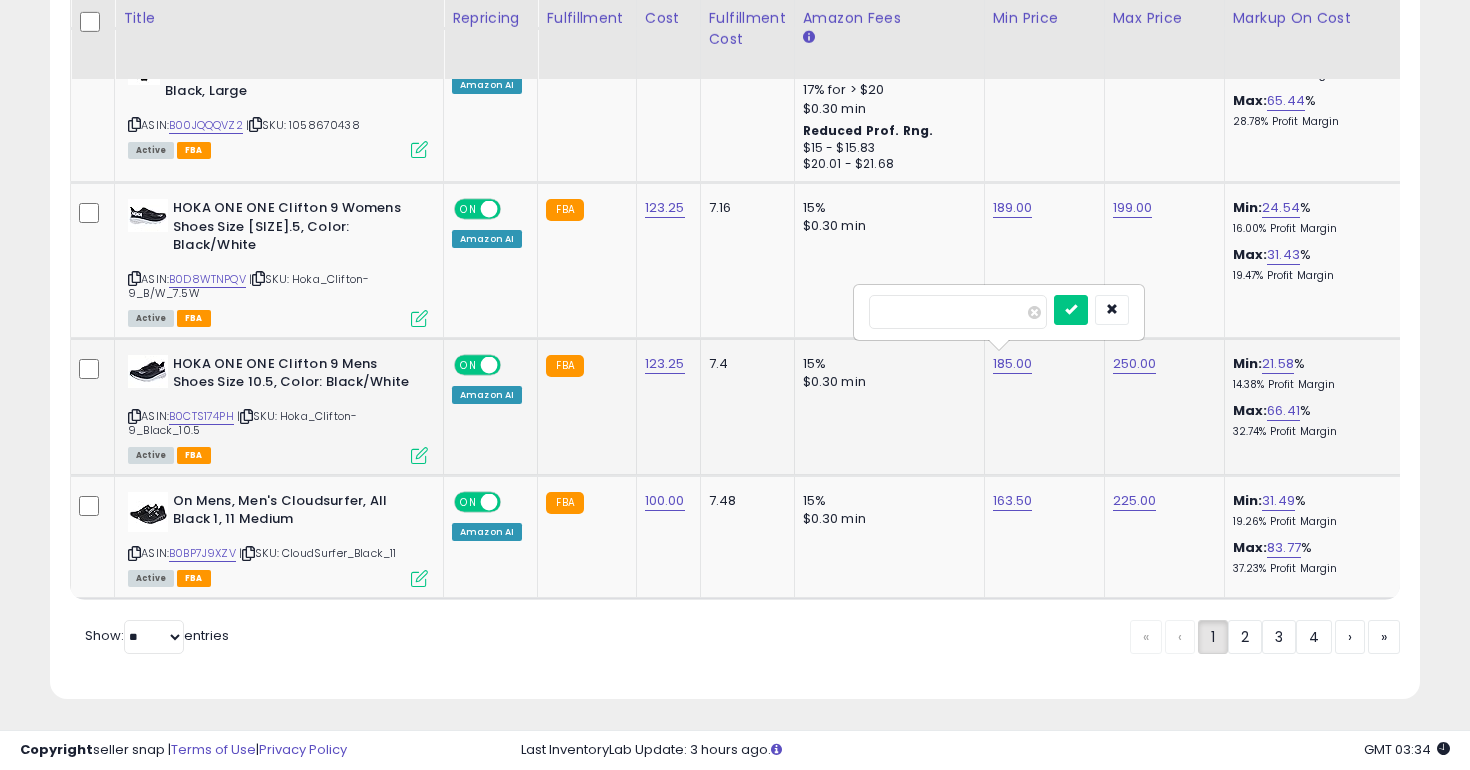 type on "******" 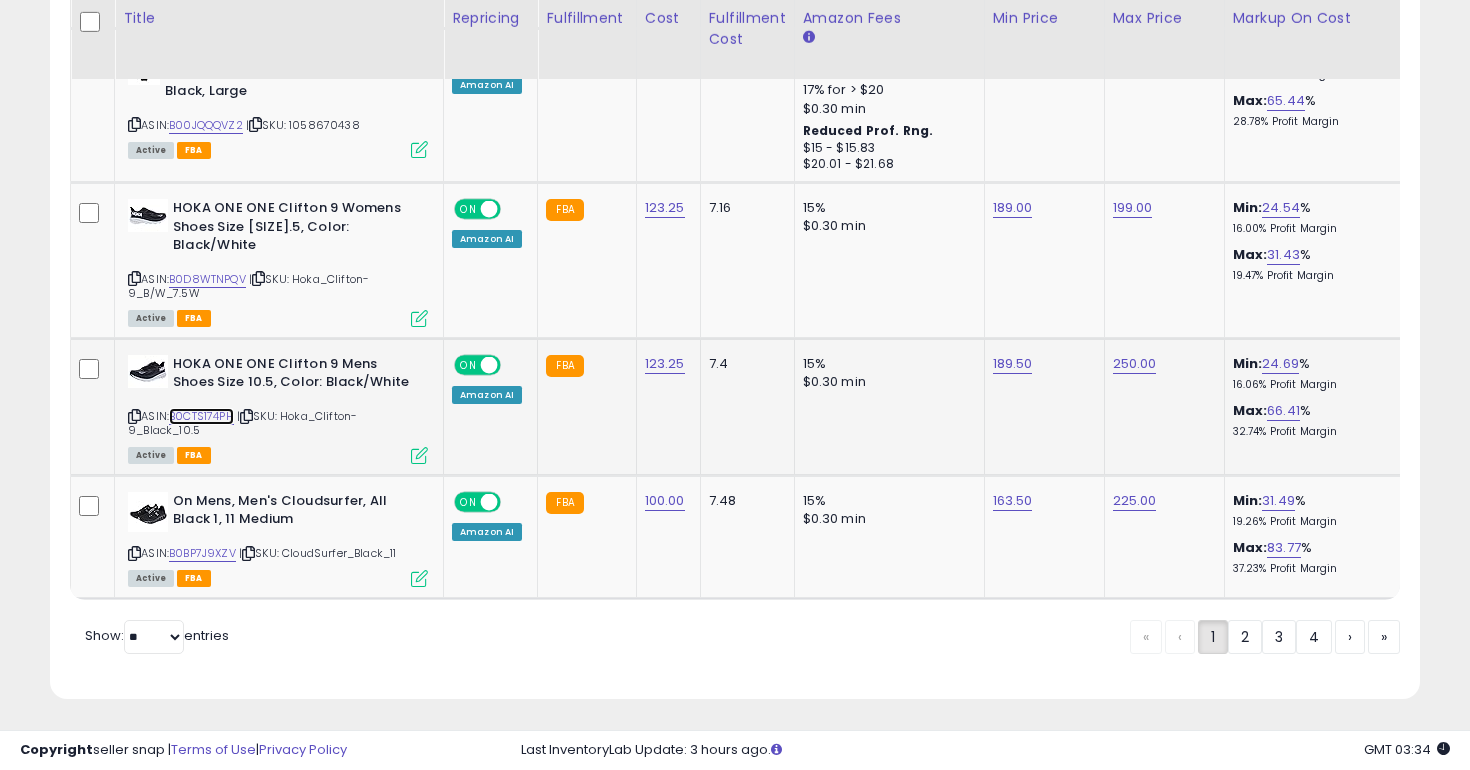 click on "B0CTS174PH" at bounding box center (201, 416) 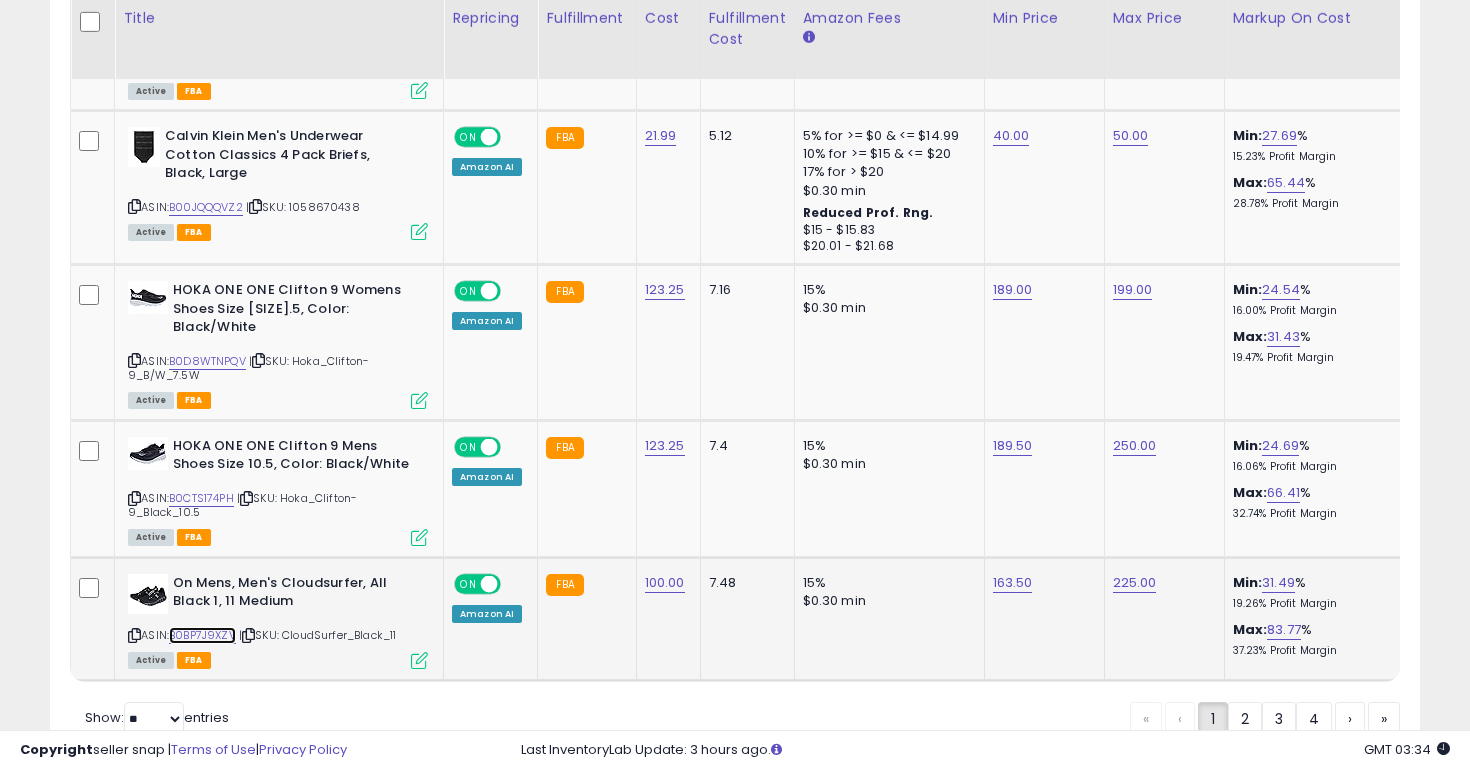 click on "B0BP7J9XZV" at bounding box center (202, 635) 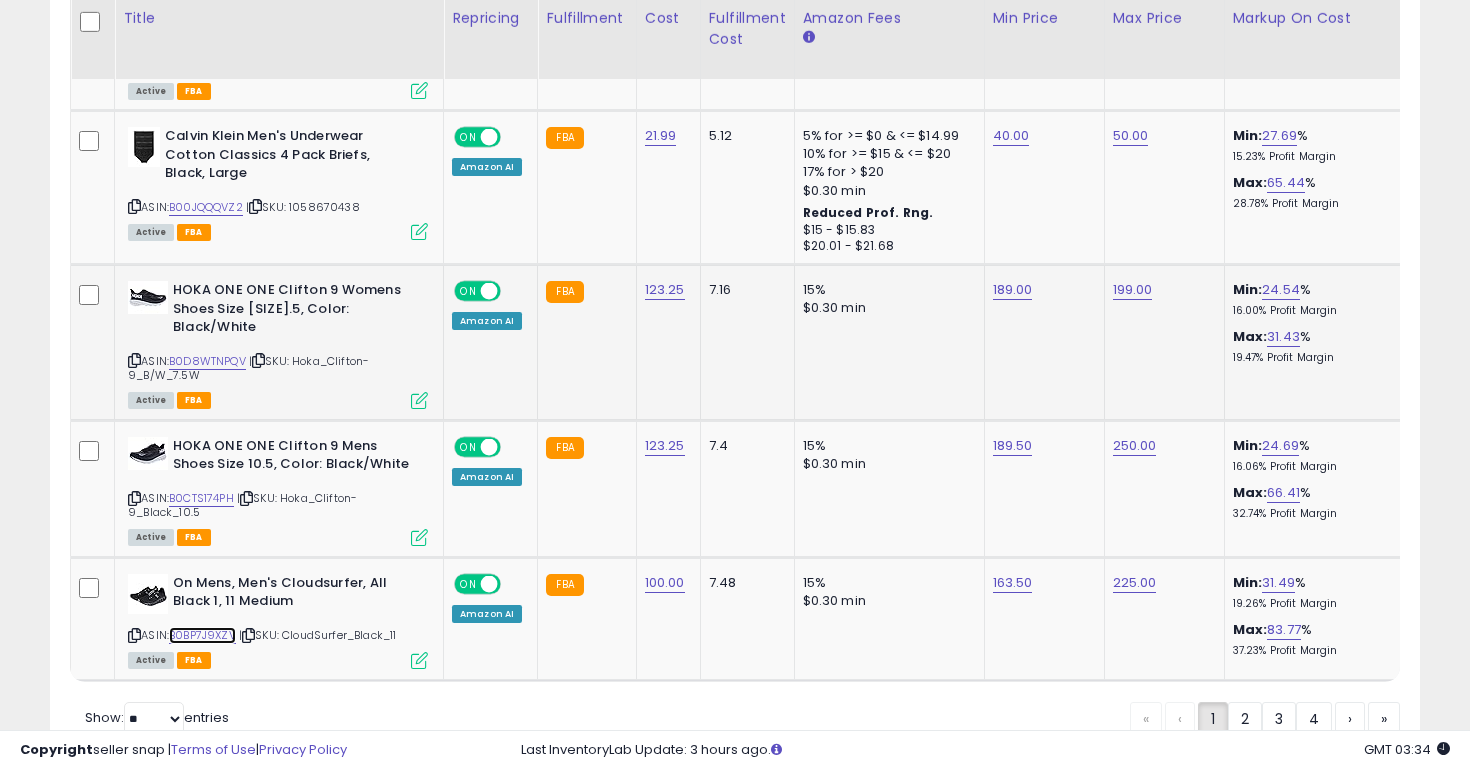 scroll, scrollTop: 0, scrollLeft: 653, axis: horizontal 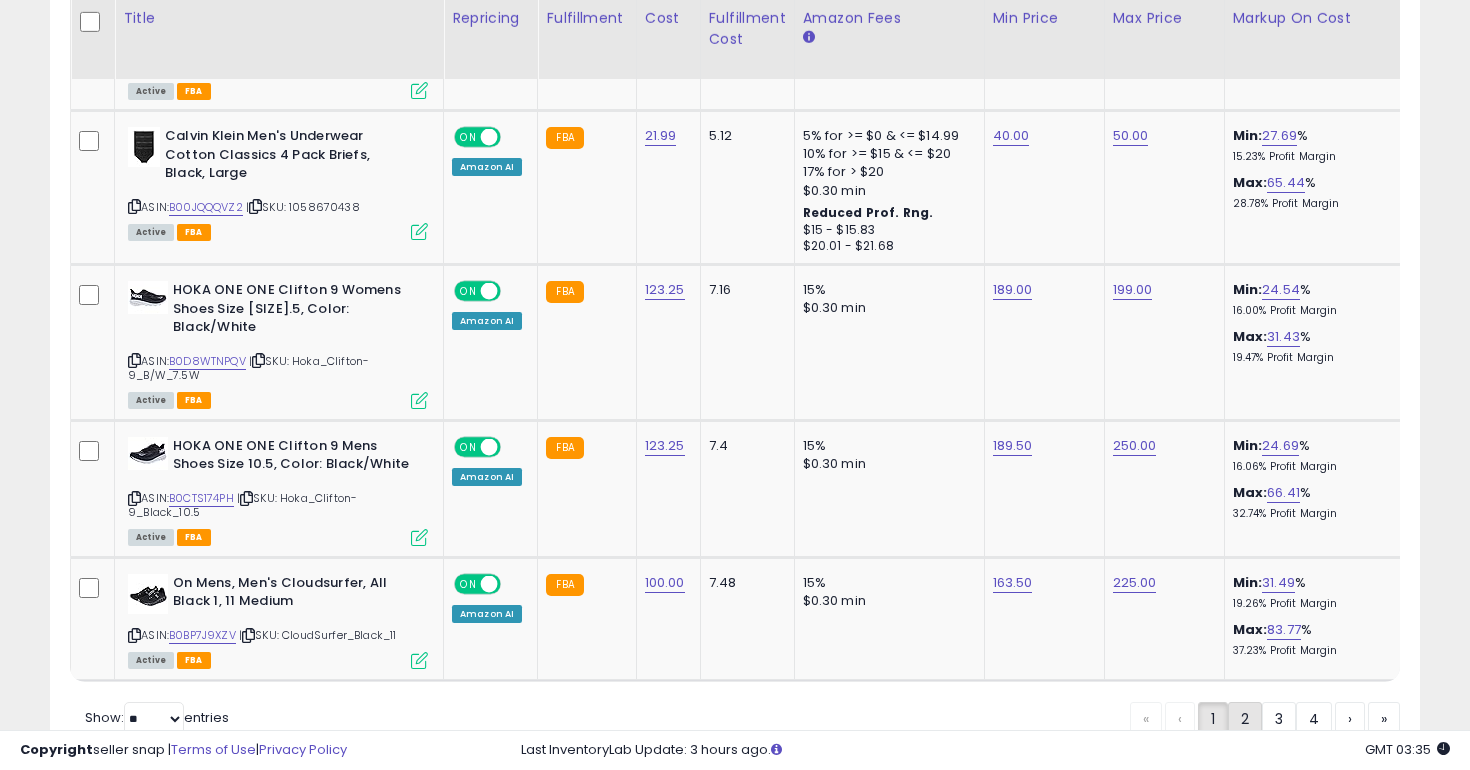 click on "2" 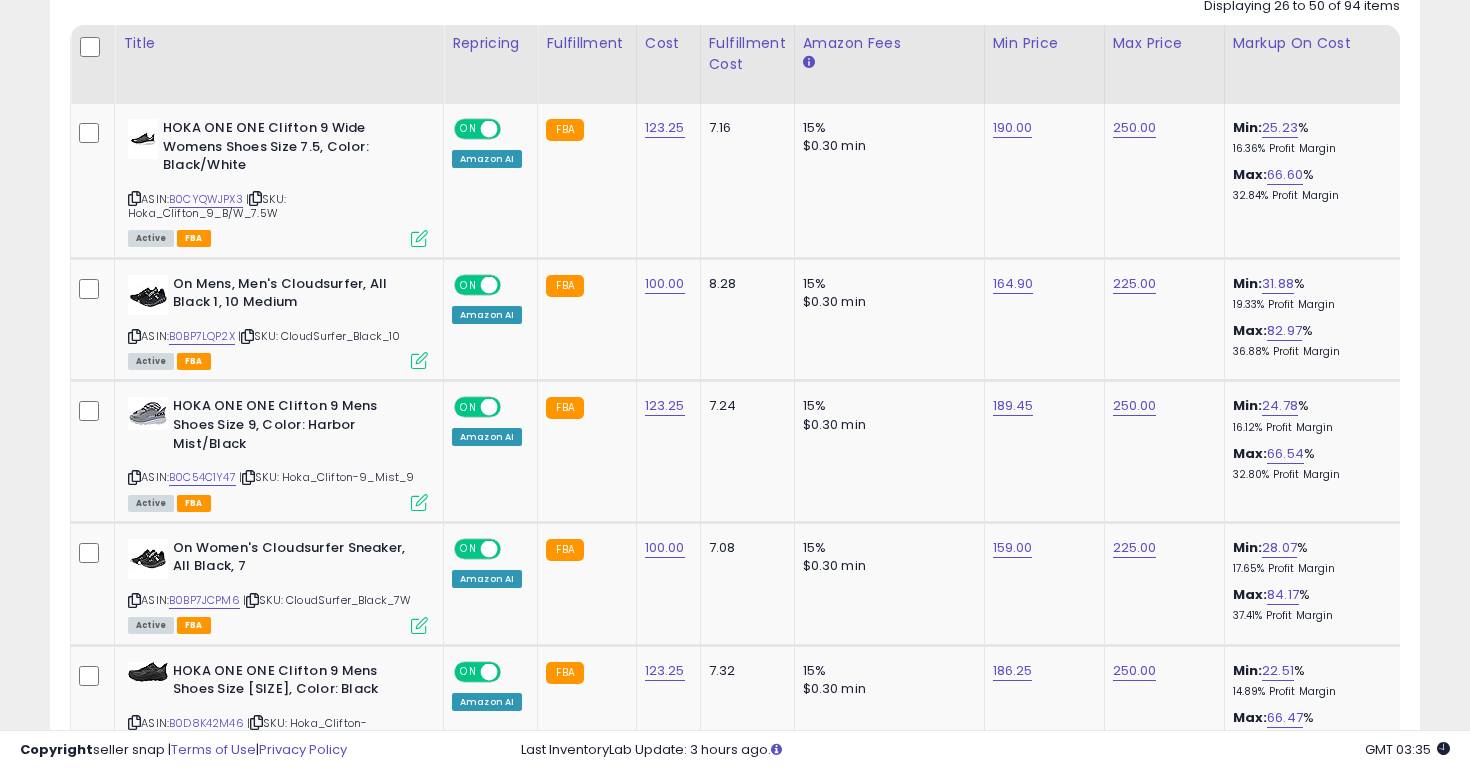 scroll, scrollTop: 945, scrollLeft: 0, axis: vertical 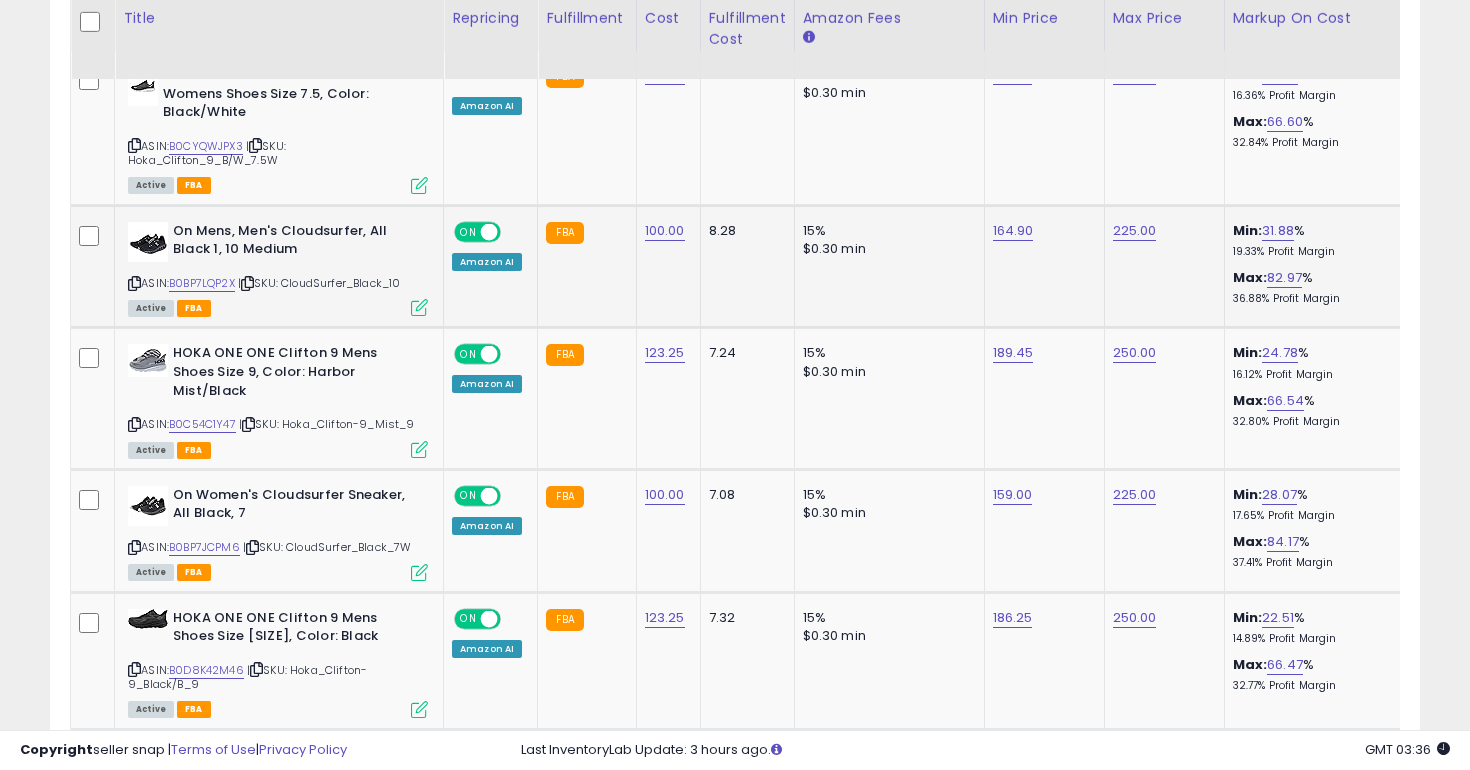 click on "ASIN:  B0BP7LQP2X    |   SKU: CloudSurfer_Black_10 Active FBA" at bounding box center [278, 268] 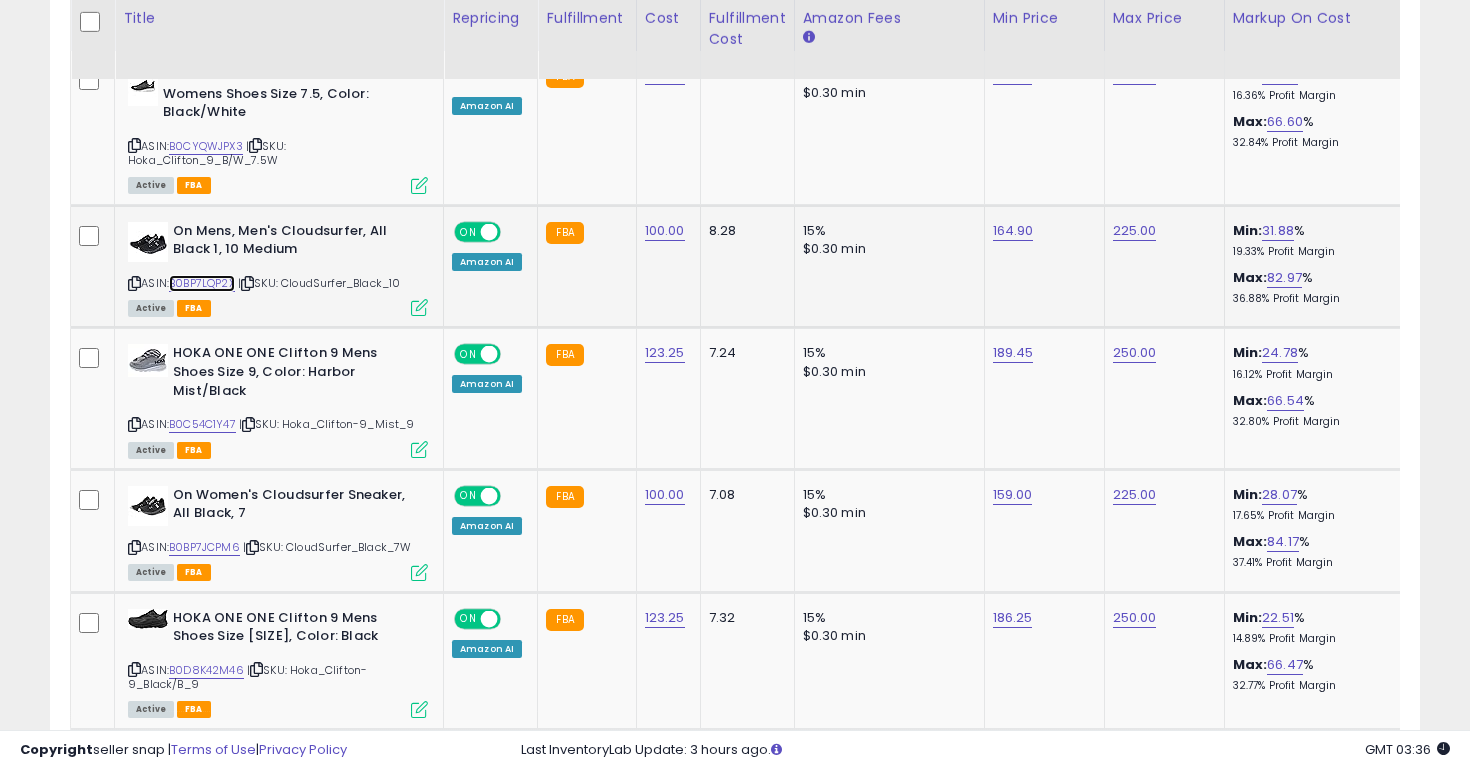 click on "B0BP7LQP2X" at bounding box center (202, 283) 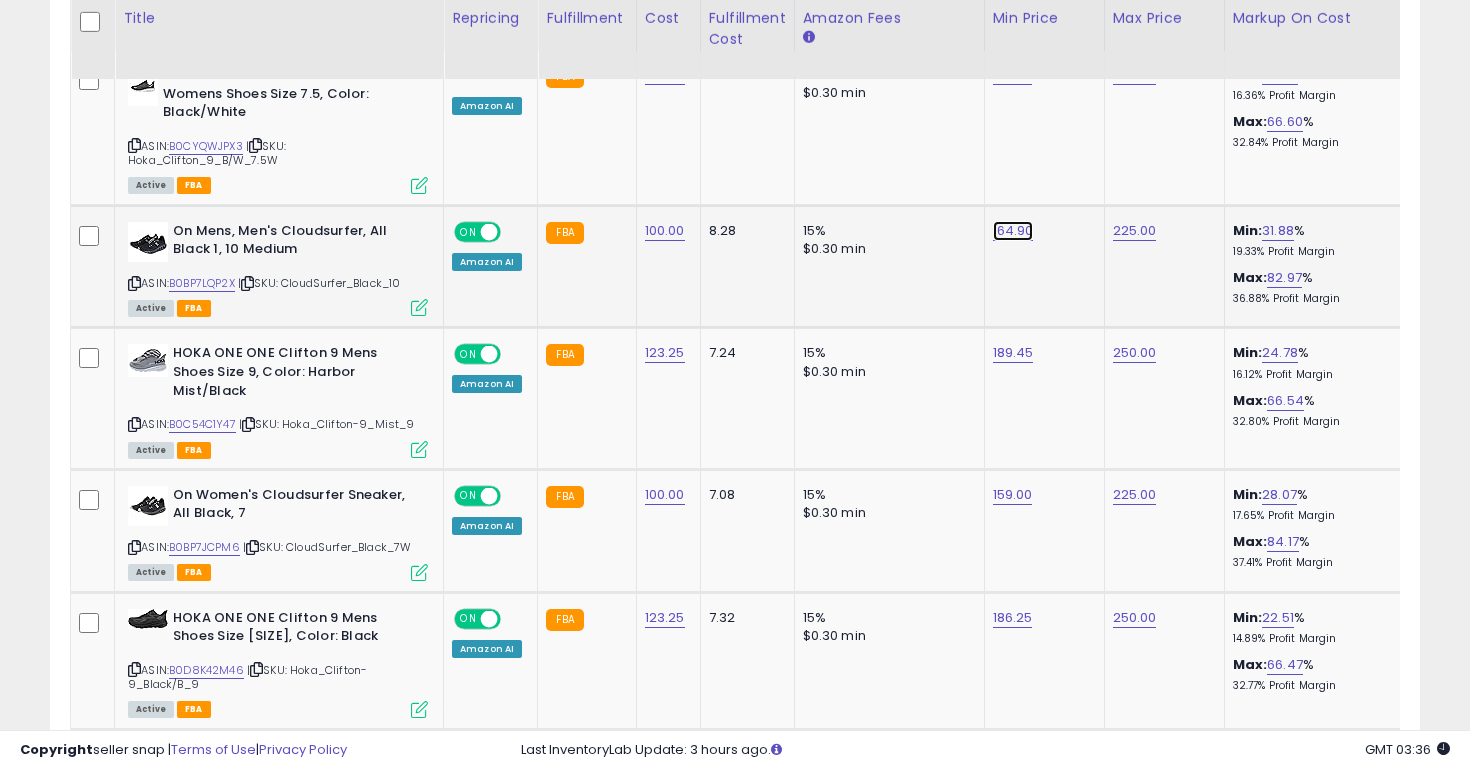 click on "164.90" at bounding box center (1013, 75) 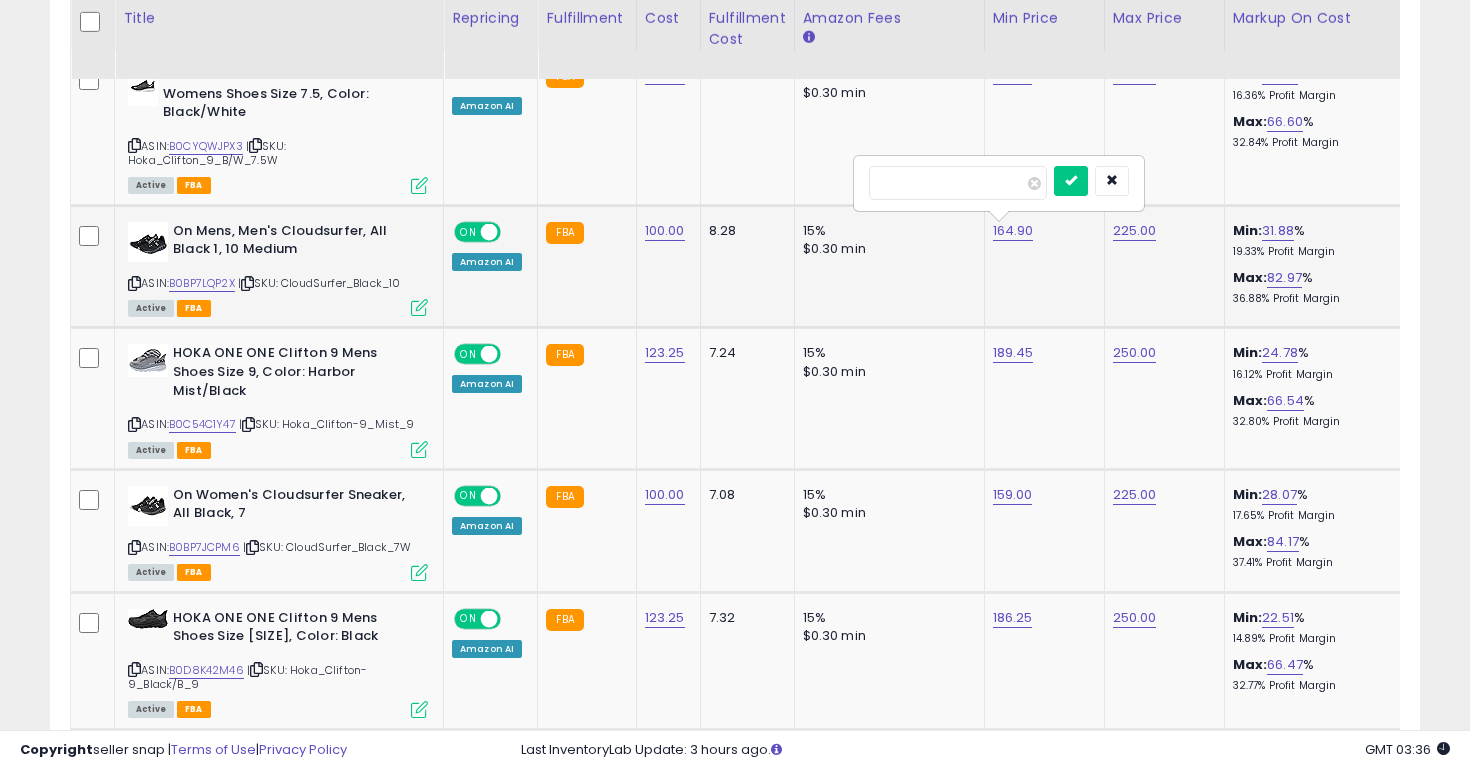 type on "******" 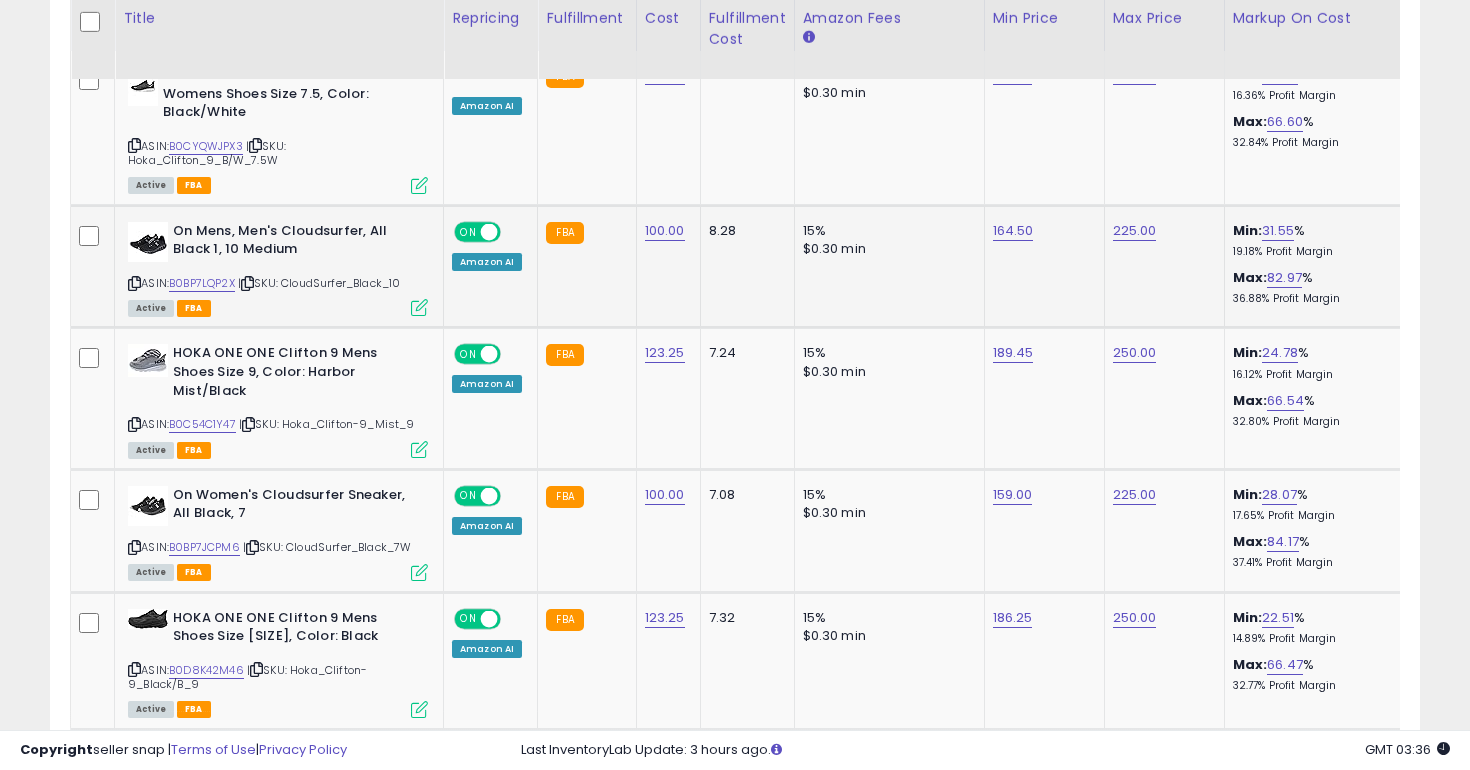 scroll, scrollTop: 0, scrollLeft: 360, axis: horizontal 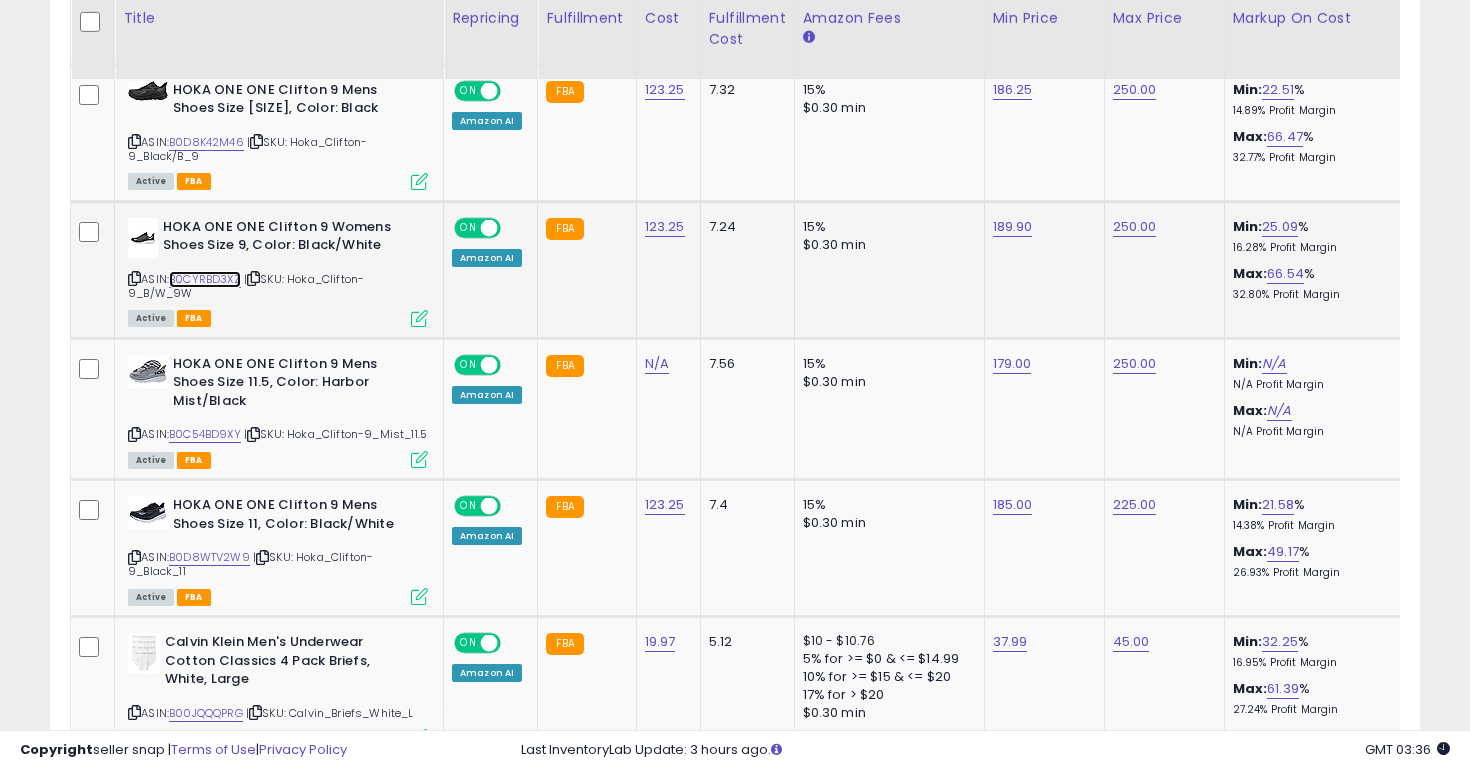 click on "B0CYRBD3XZ" at bounding box center [205, 279] 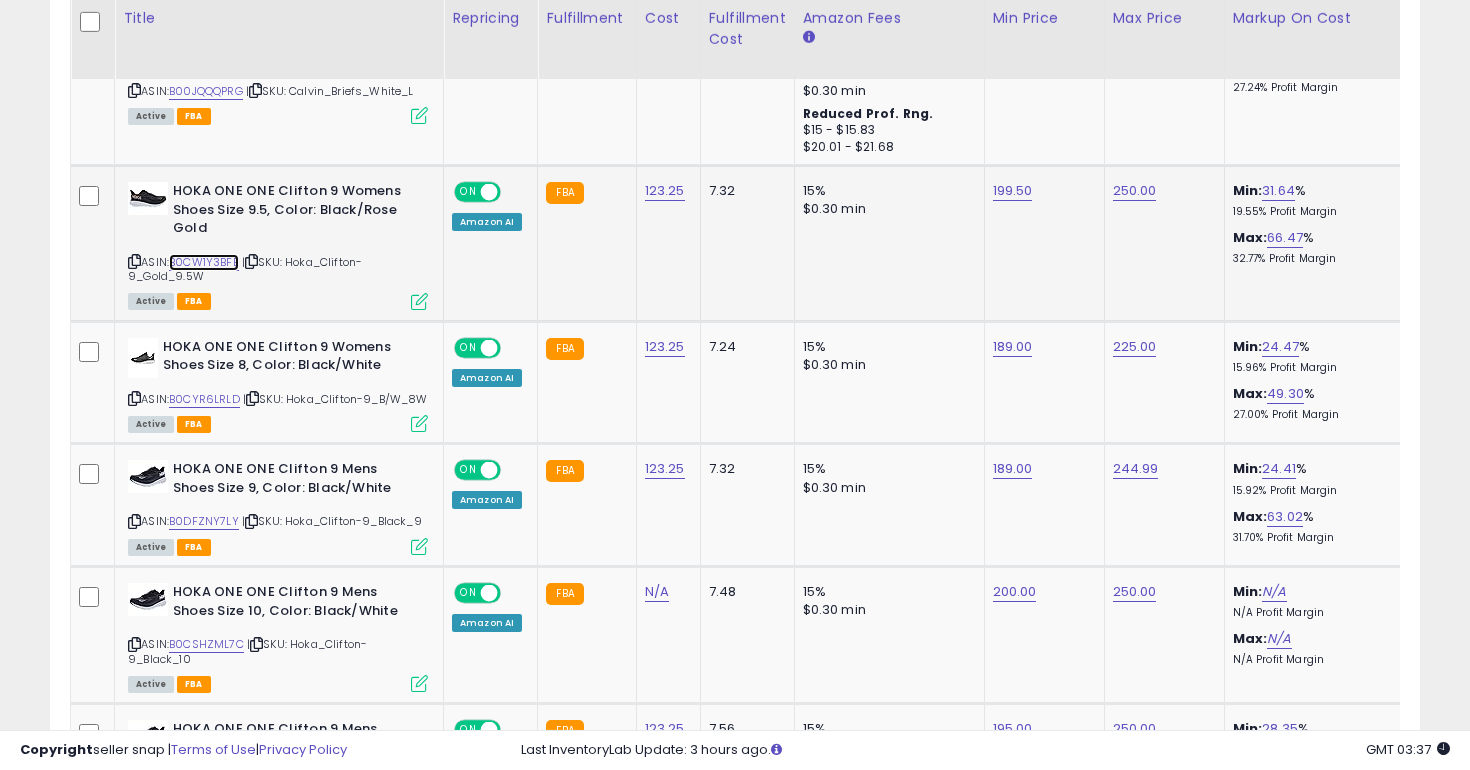 click on "B0CW1Y3BFB" at bounding box center [204, 262] 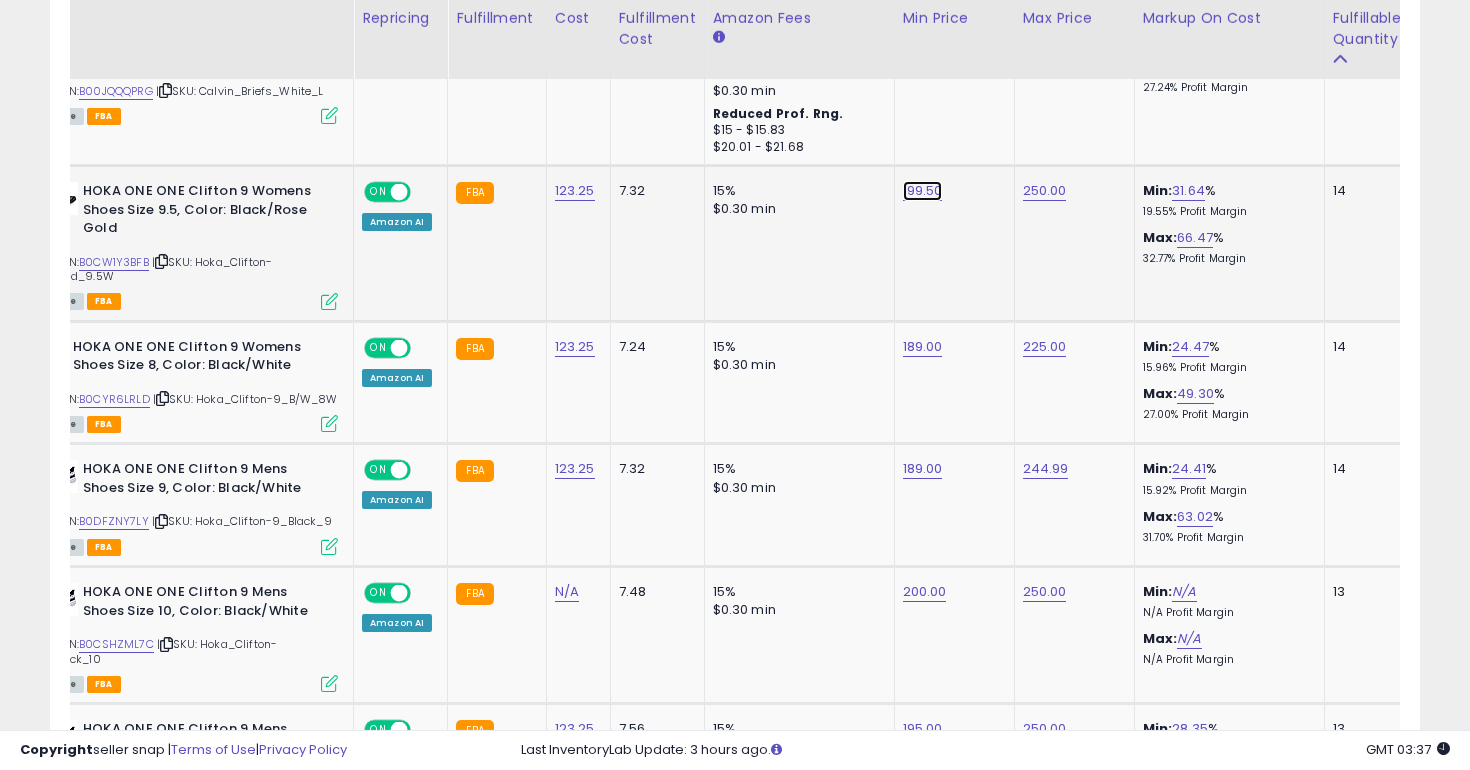 click on "199.50" at bounding box center (923, -1075) 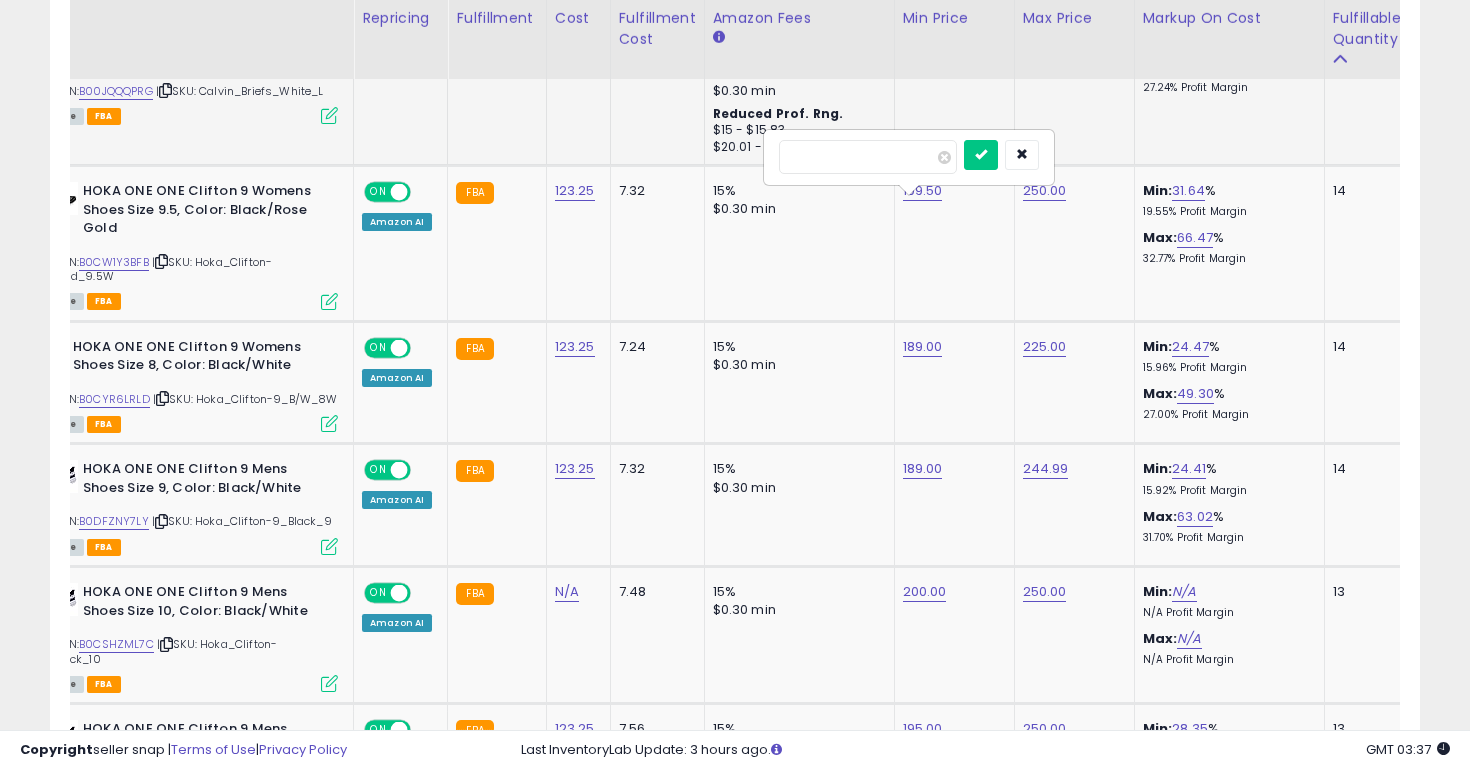 drag, startPoint x: 872, startPoint y: 168, endPoint x: 749, endPoint y: 144, distance: 125.31959 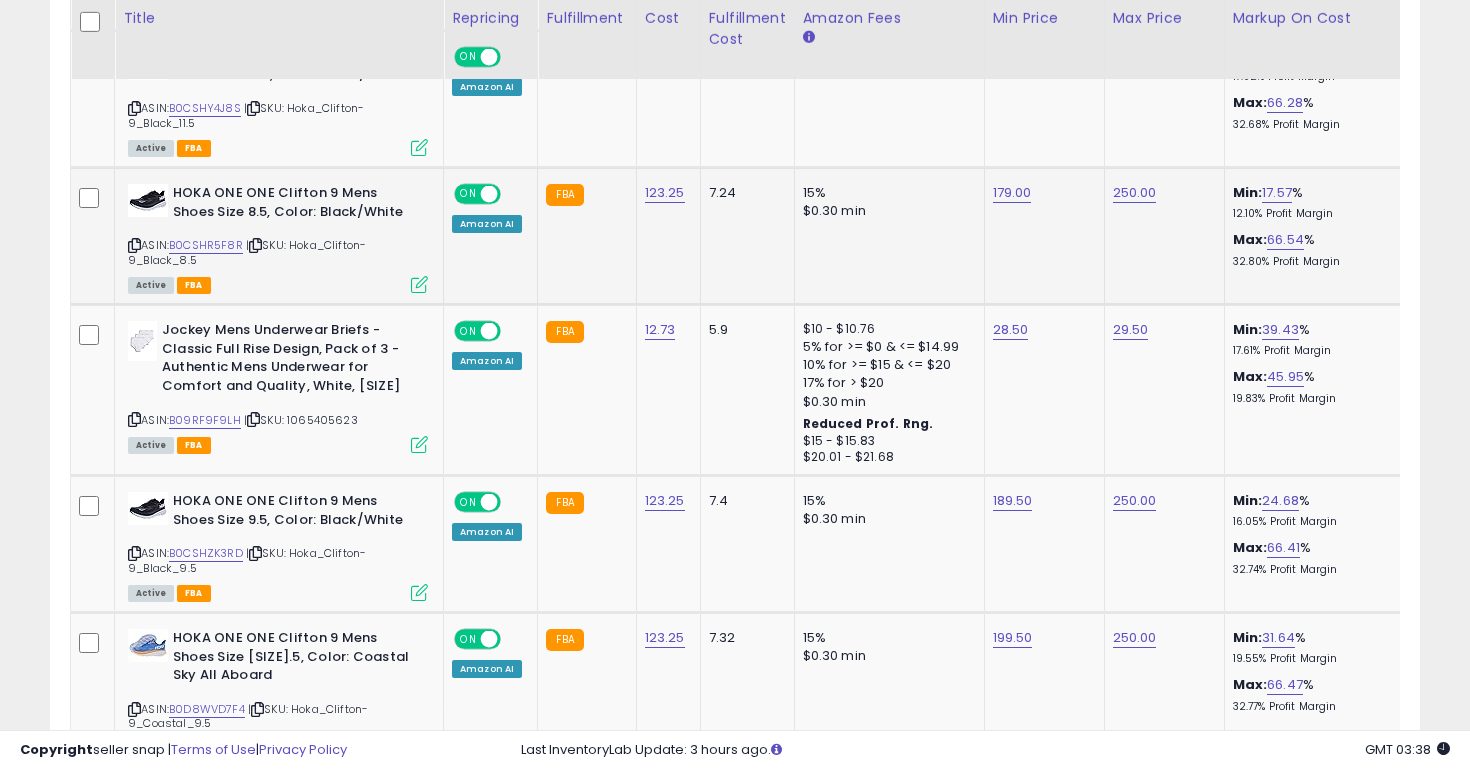 click on "|   SKU: Hoka_Clifton-9_Black_8.5" at bounding box center (247, 252) 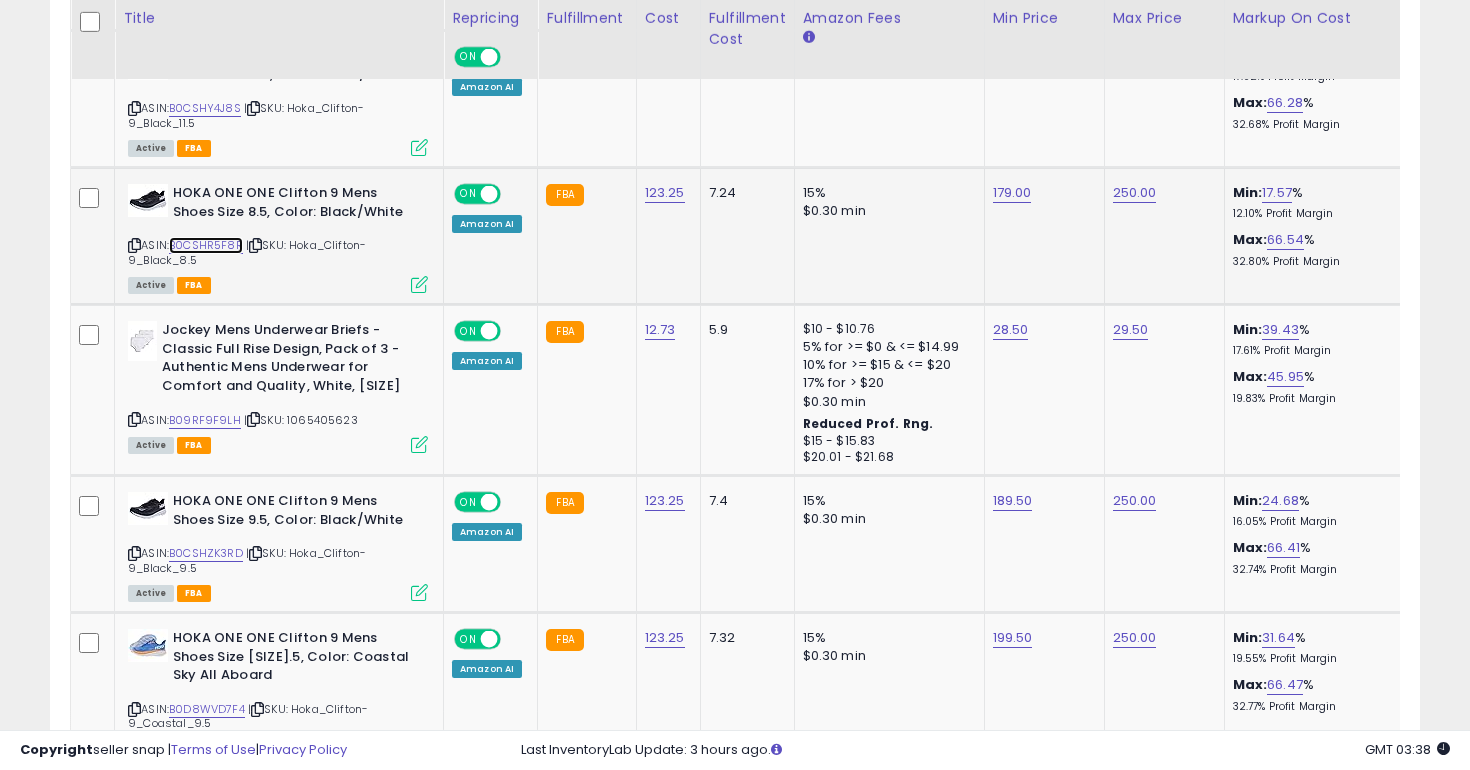 click on "B0CSHR5F8R" at bounding box center [206, 245] 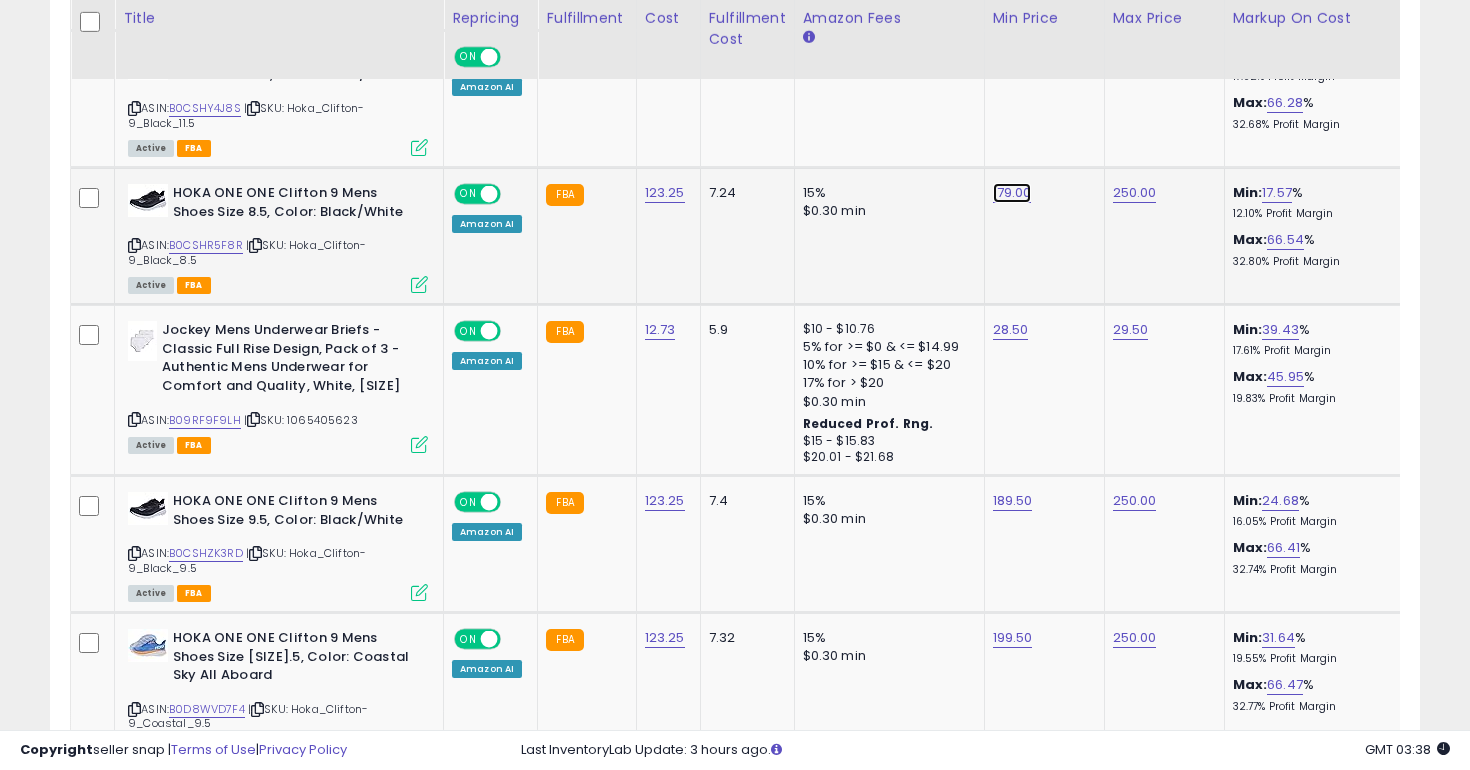 click on "179.00" at bounding box center (1013, -1748) 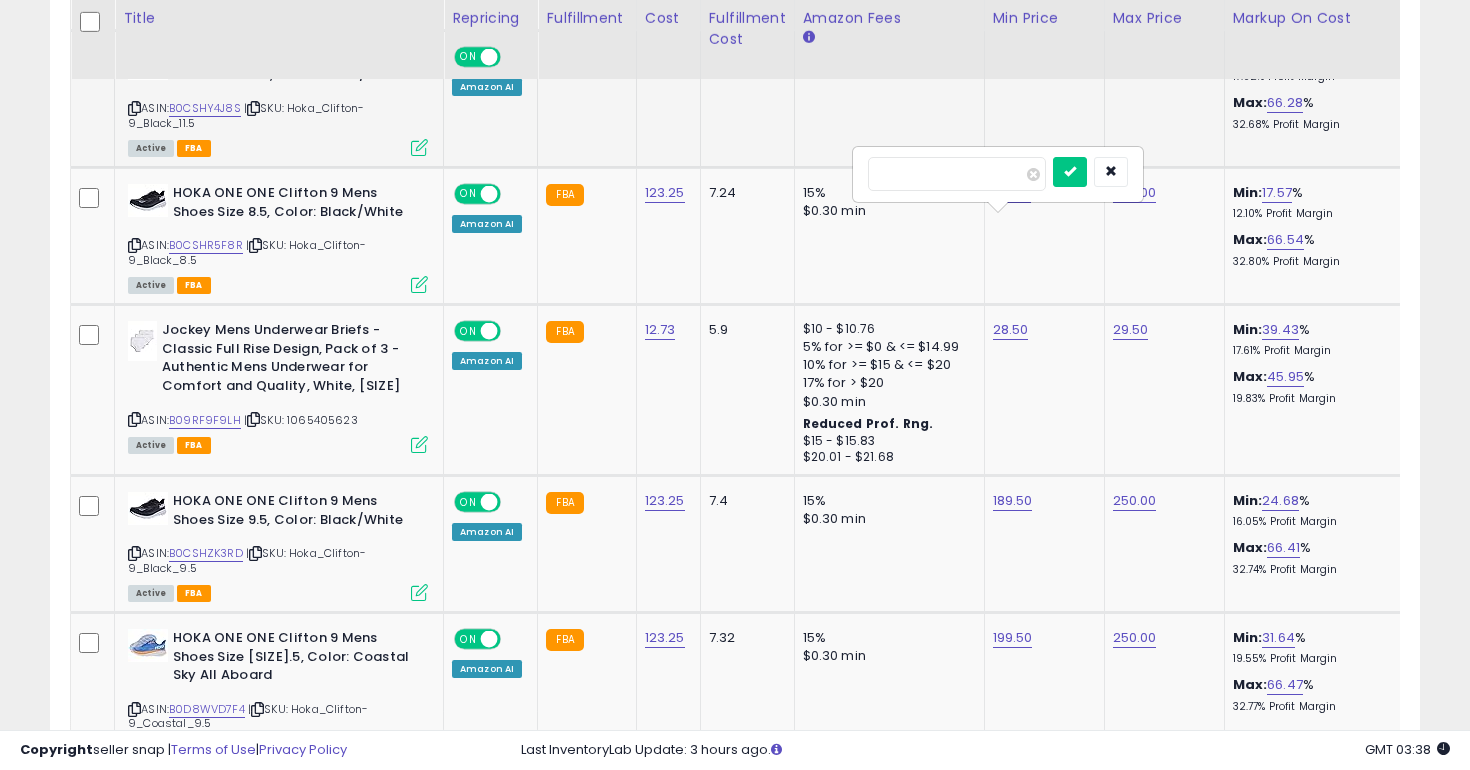 drag, startPoint x: 956, startPoint y: 175, endPoint x: 777, endPoint y: 165, distance: 179.27911 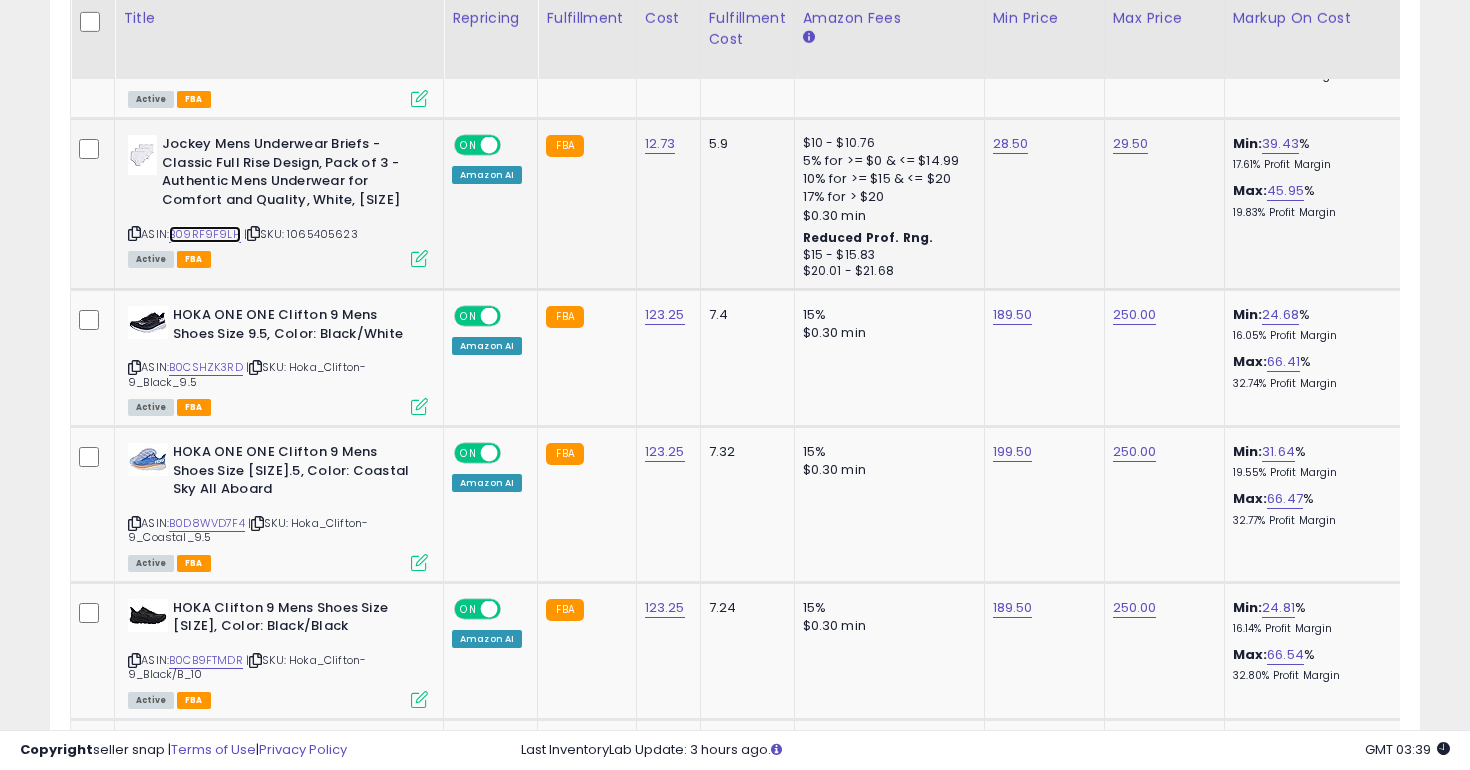 click on "B09RF9F9LH" at bounding box center [205, 234] 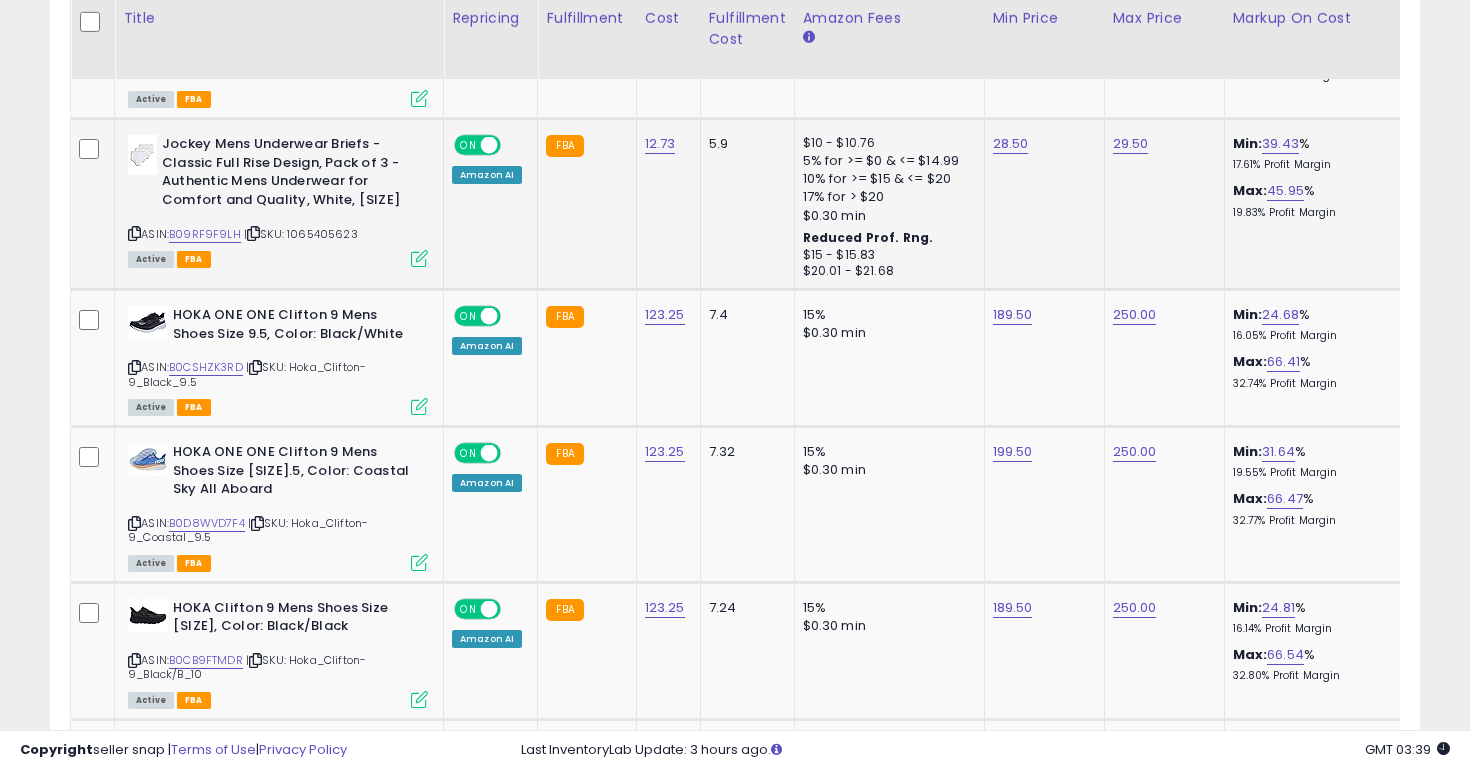 click on "28.50" 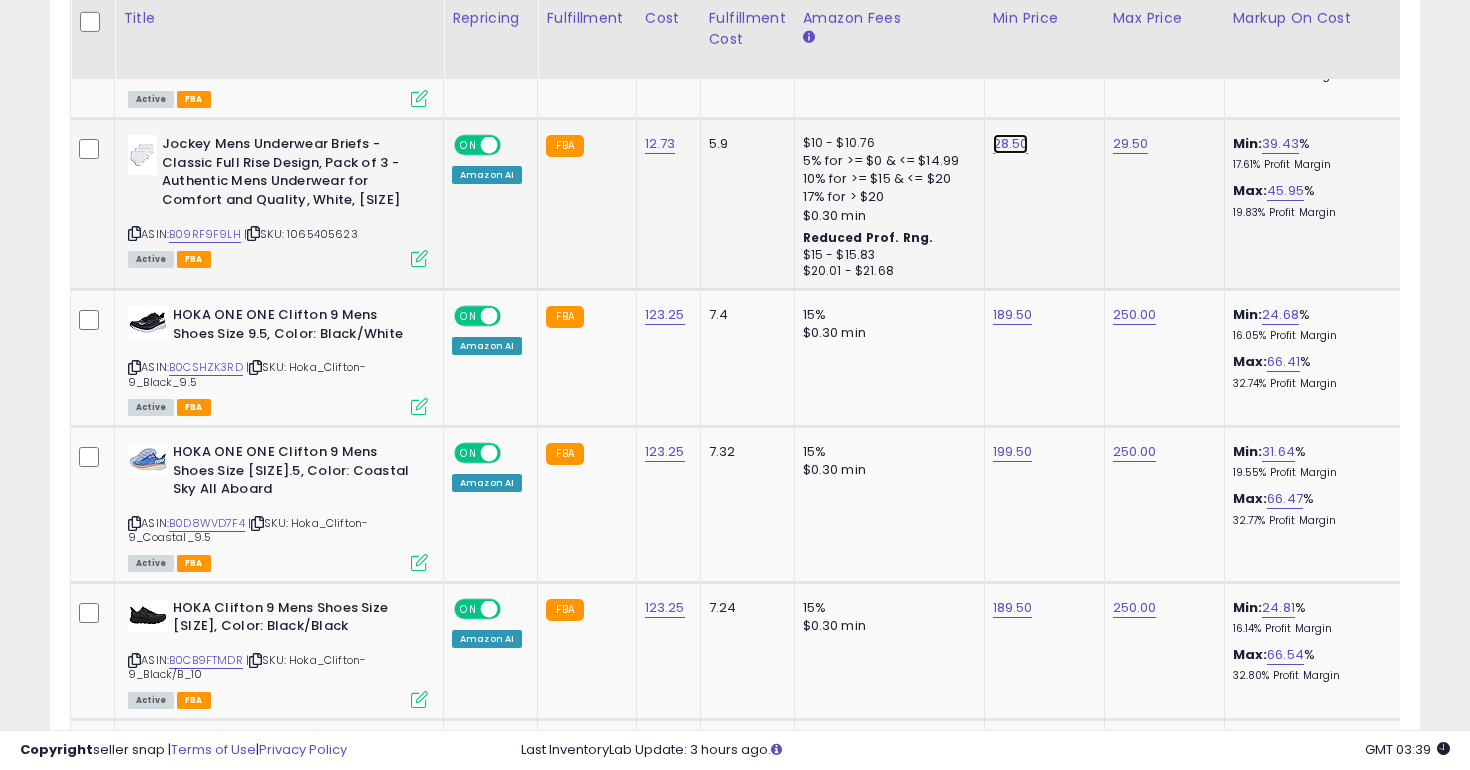 click on "28.50" at bounding box center (1013, -1934) 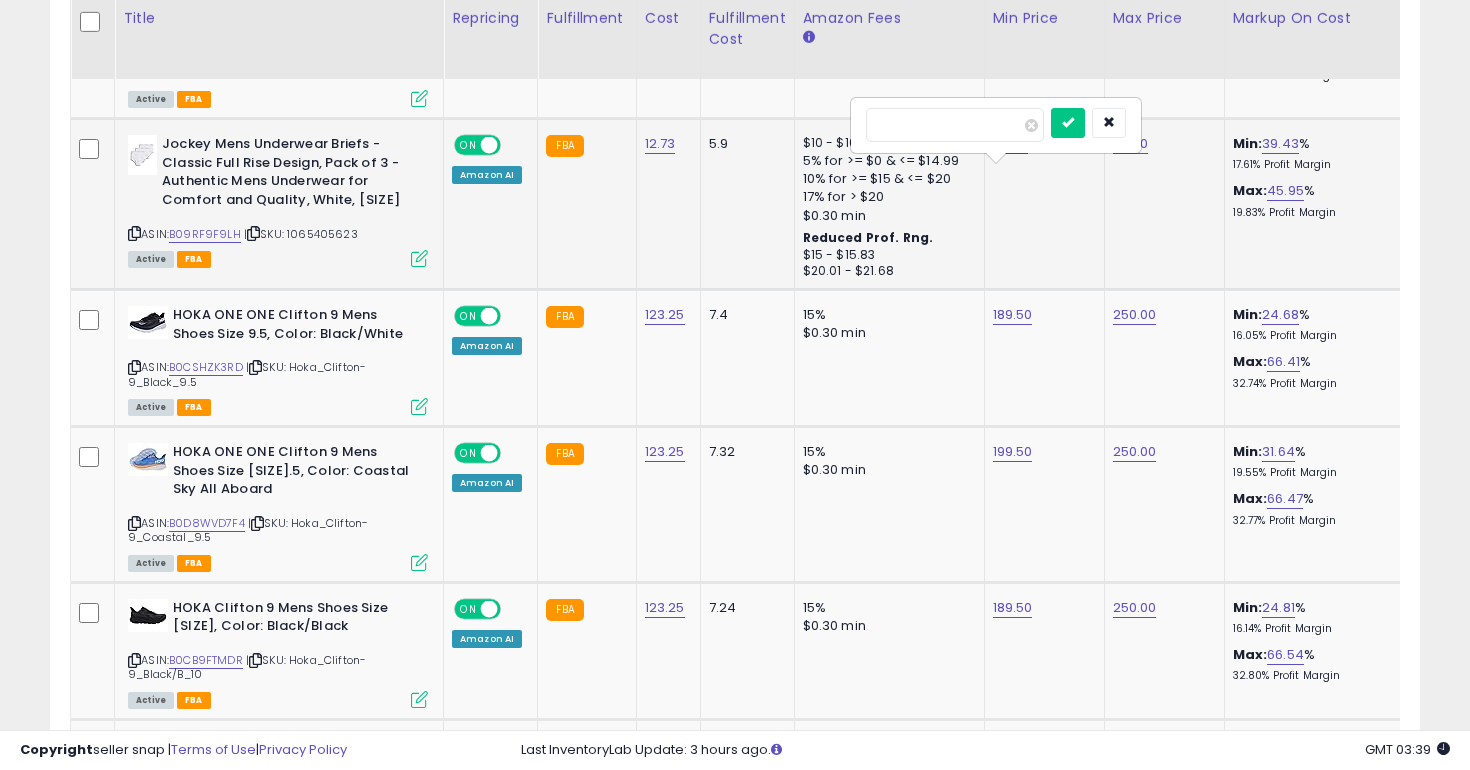 type on "**" 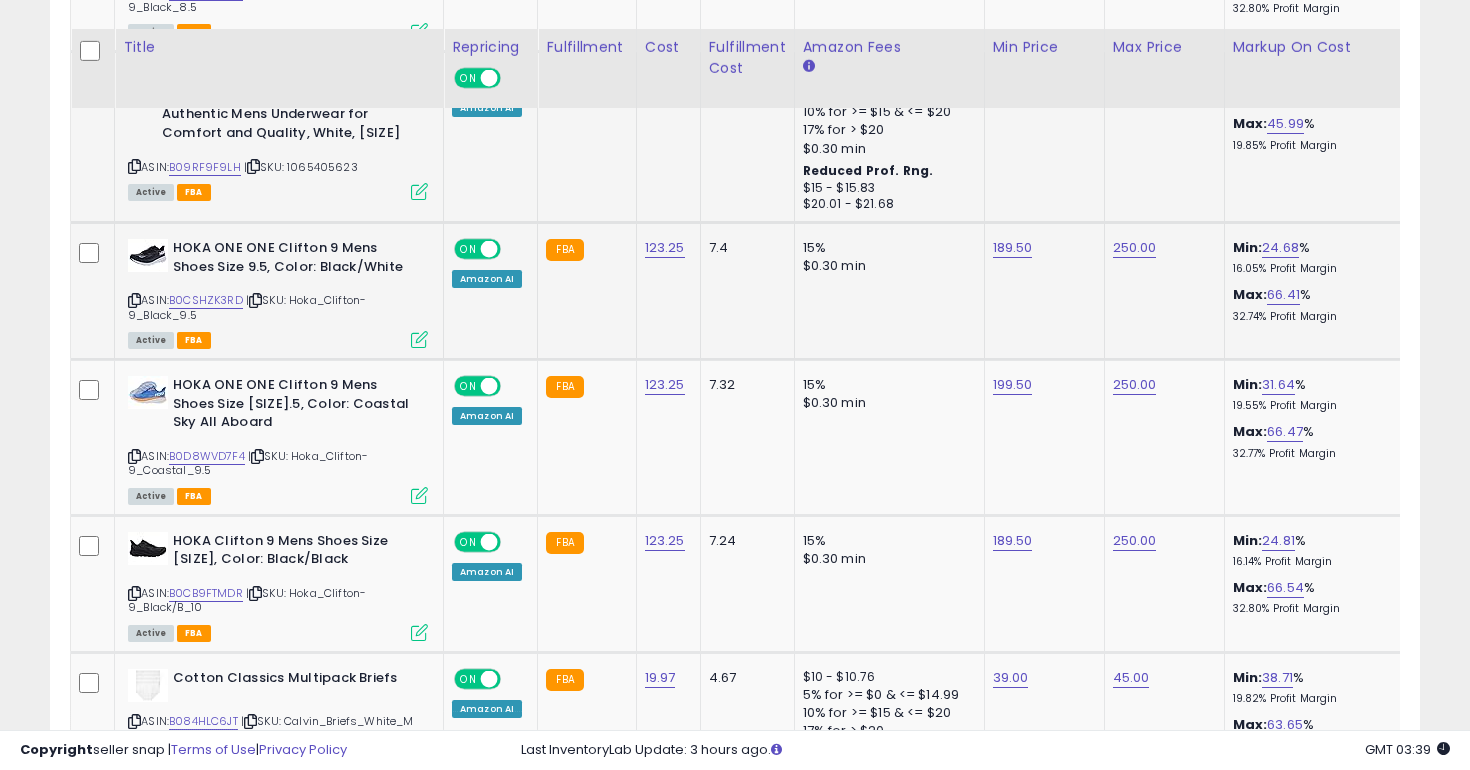 scroll, scrollTop: 3139, scrollLeft: 0, axis: vertical 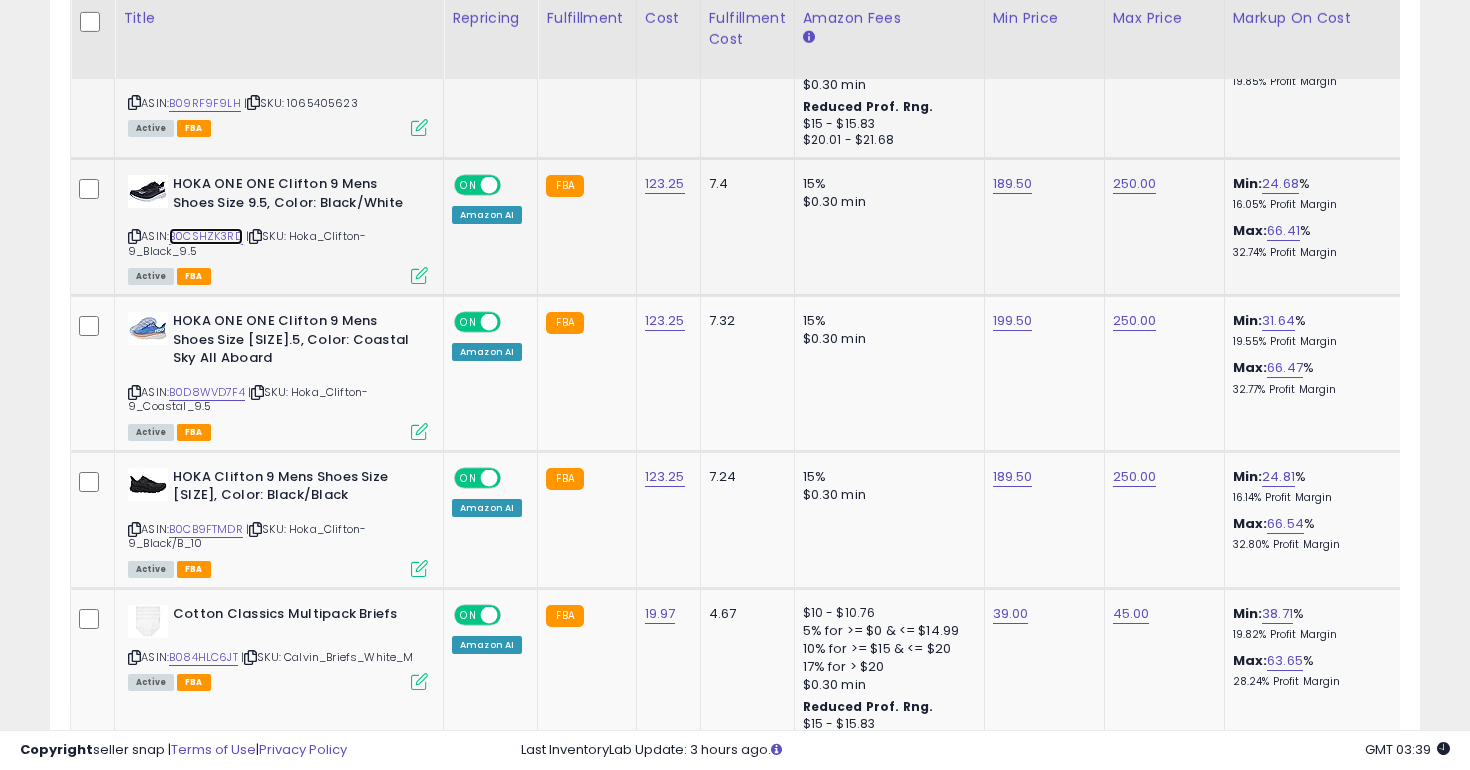 click on "B0CSHZK3RD" at bounding box center (206, 236) 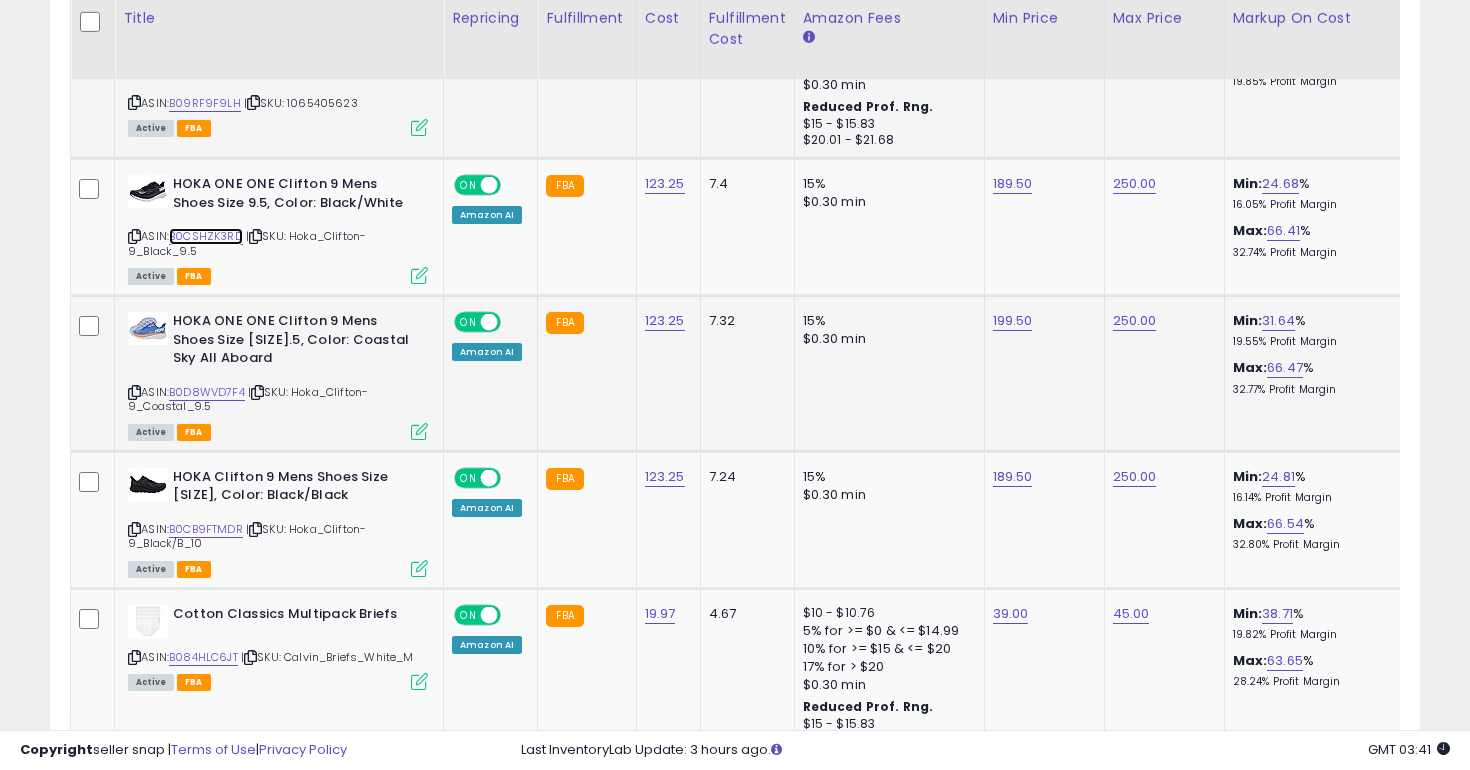 scroll, scrollTop: 0, scrollLeft: 126, axis: horizontal 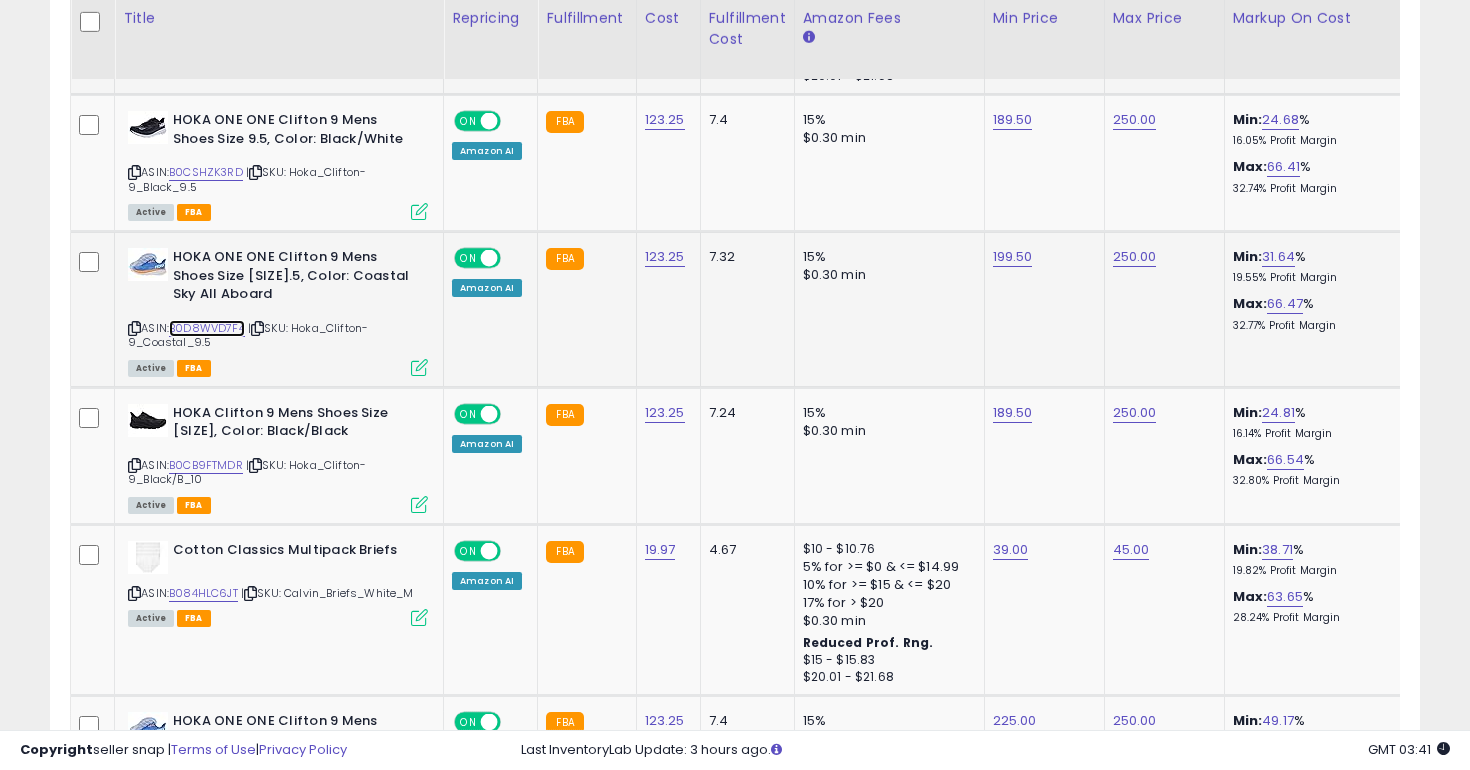 click on "B0D8WVD7F4" at bounding box center [207, 328] 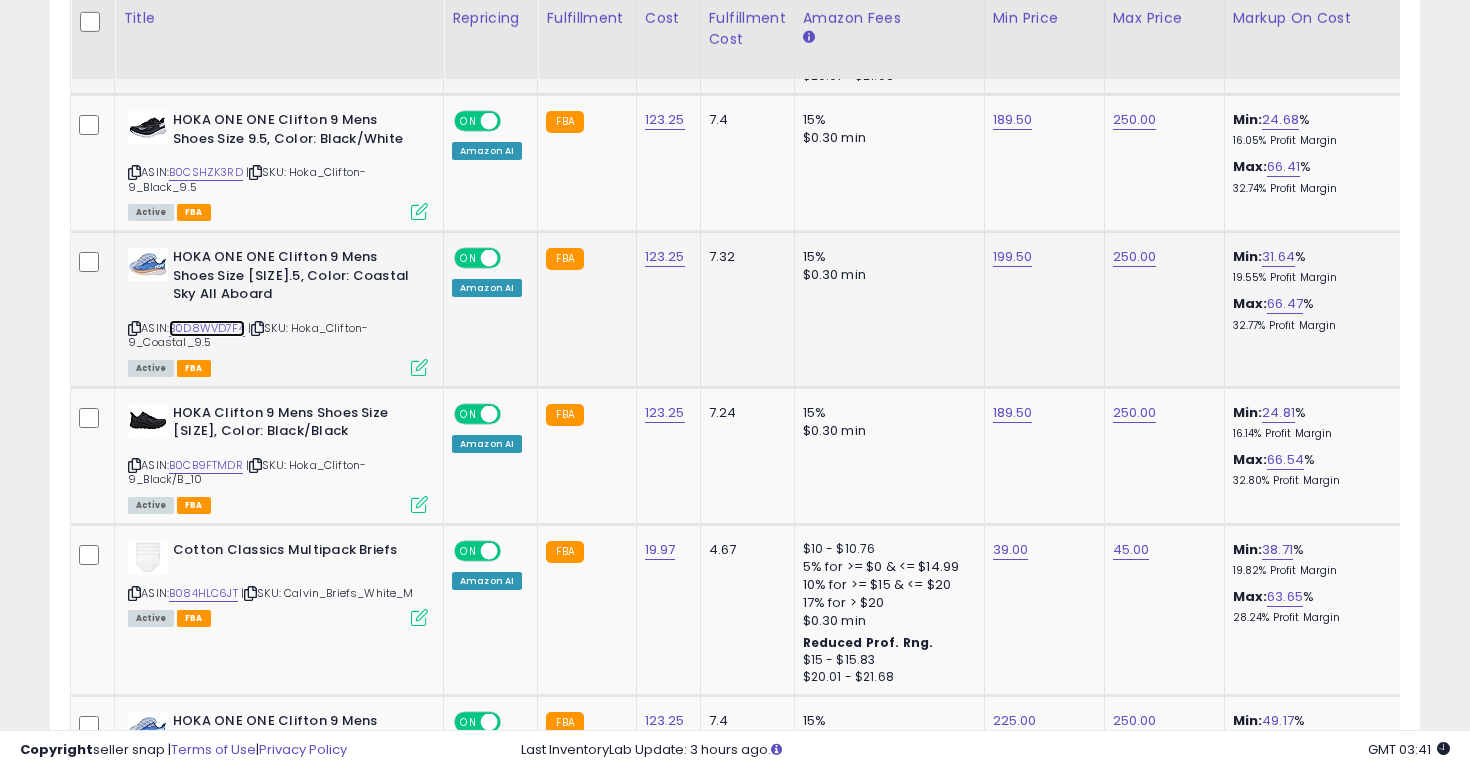 click on "B0D8WVD7F4" at bounding box center [207, 328] 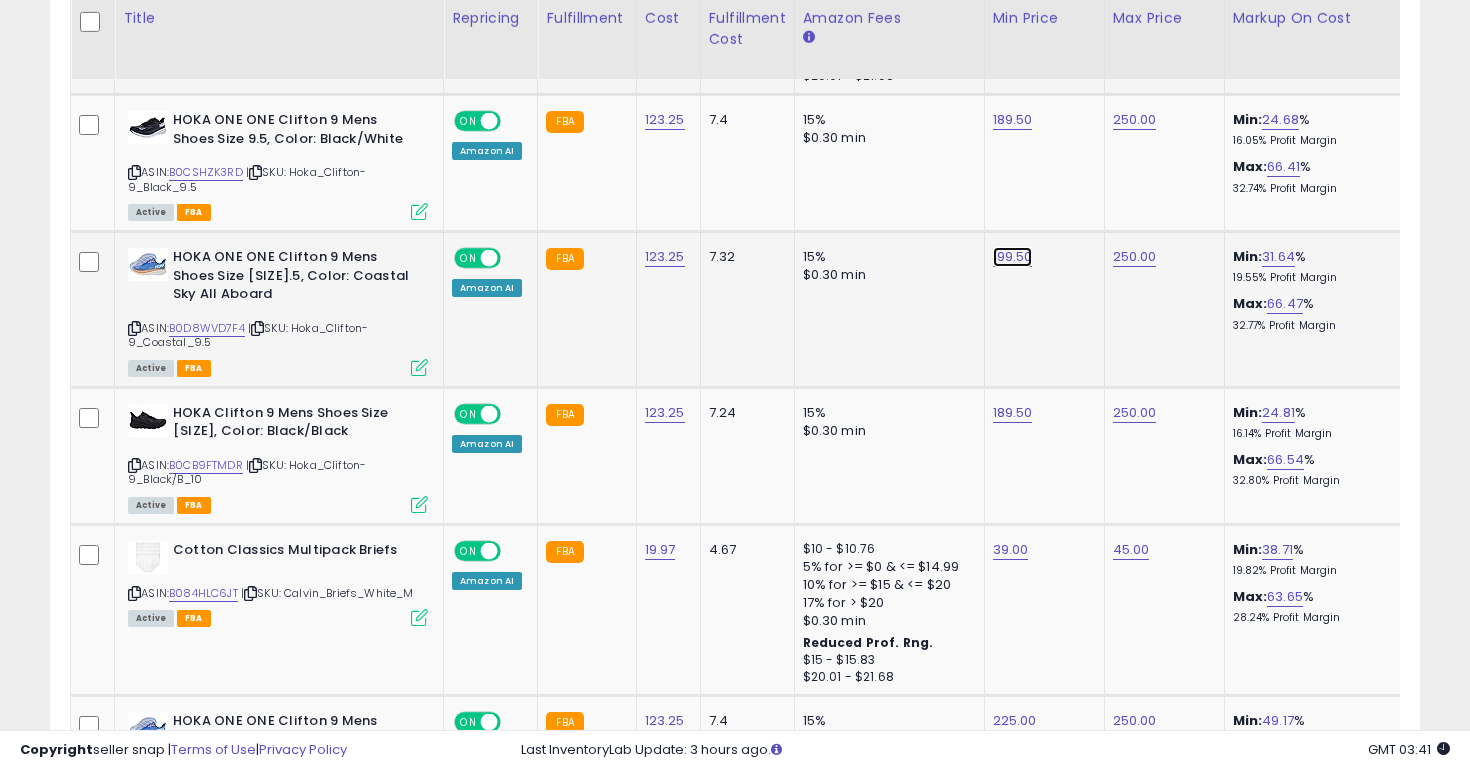 click on "199.50" at bounding box center [1013, -2129] 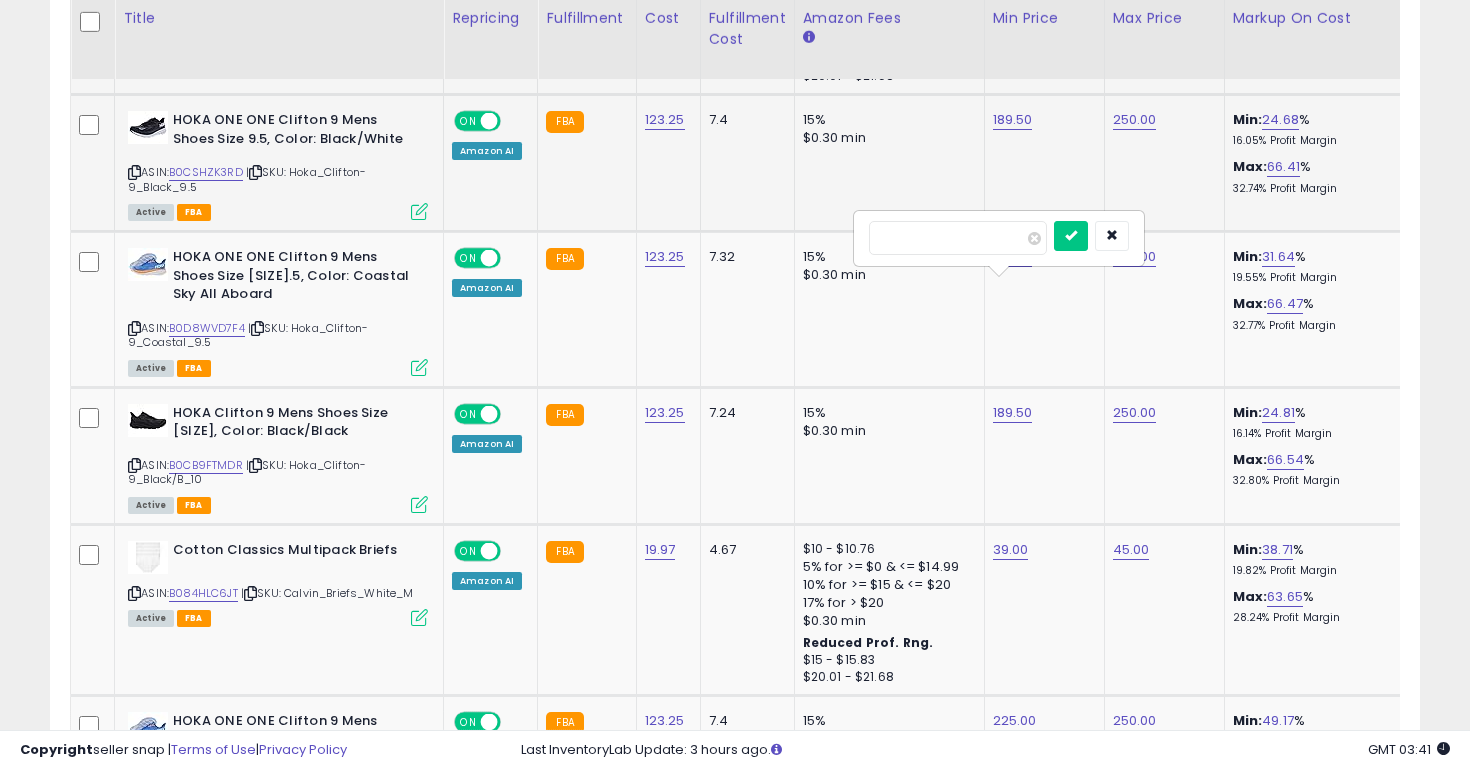 drag, startPoint x: 973, startPoint y: 244, endPoint x: 748, endPoint y: 225, distance: 225.8008 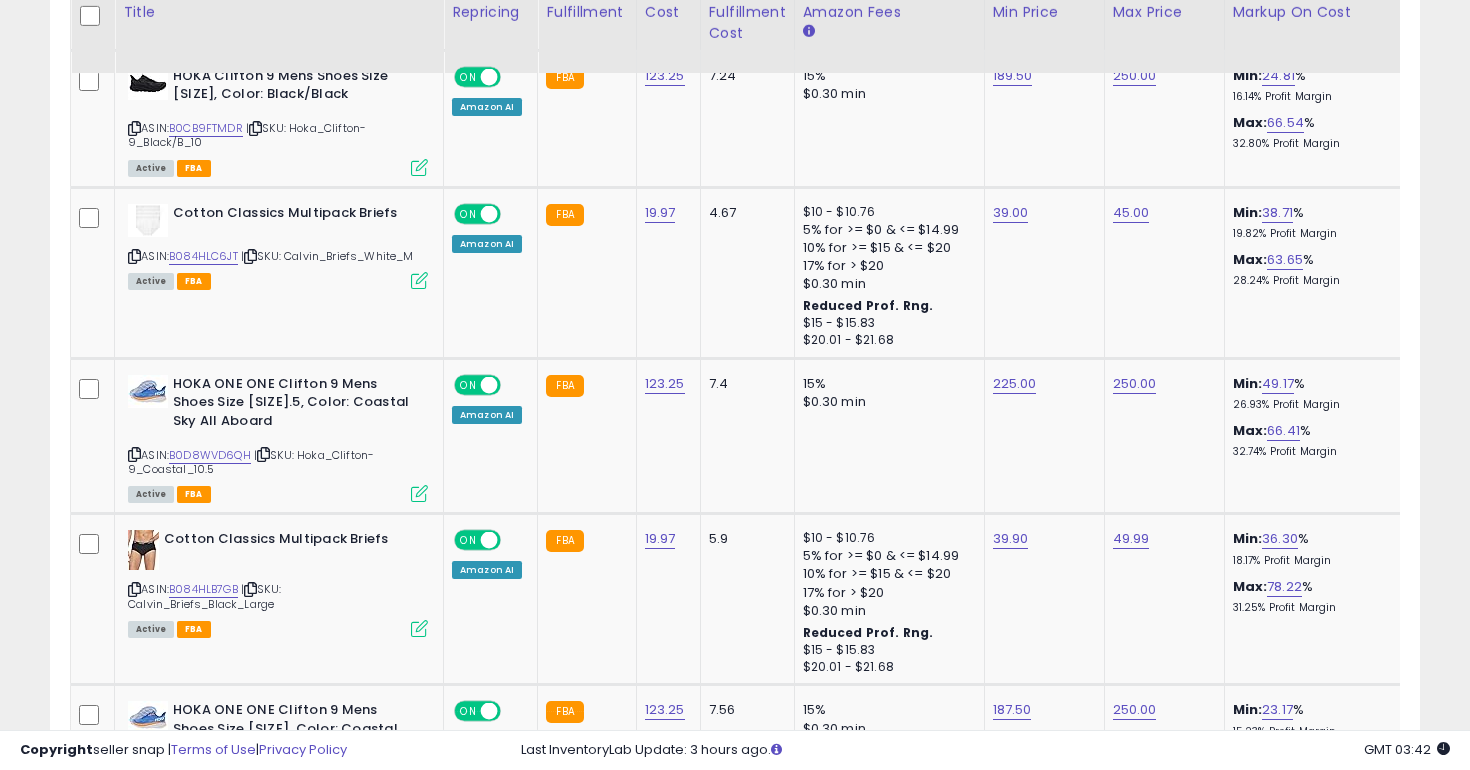 scroll, scrollTop: 3543, scrollLeft: 0, axis: vertical 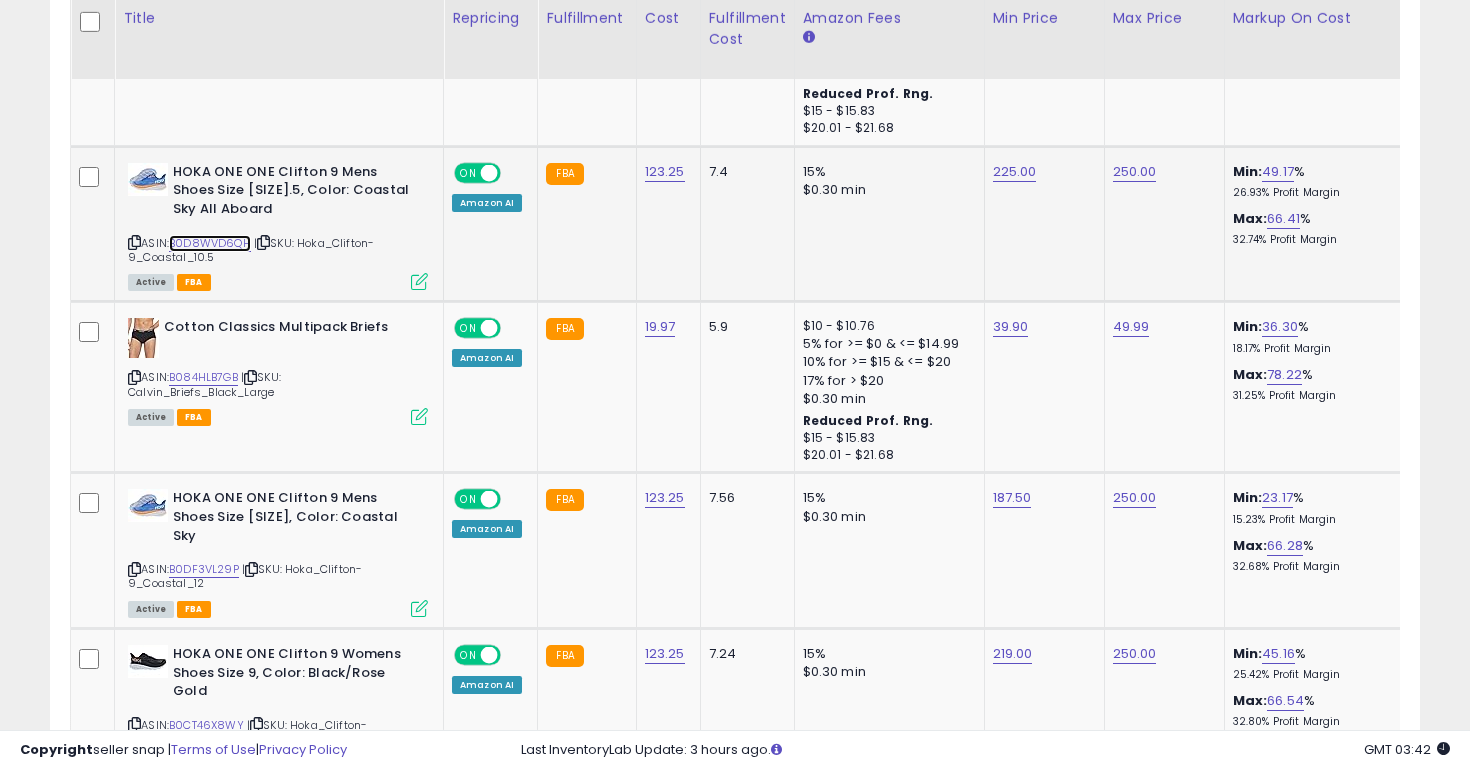 click on "B0D8WVD6QH" at bounding box center (210, 243) 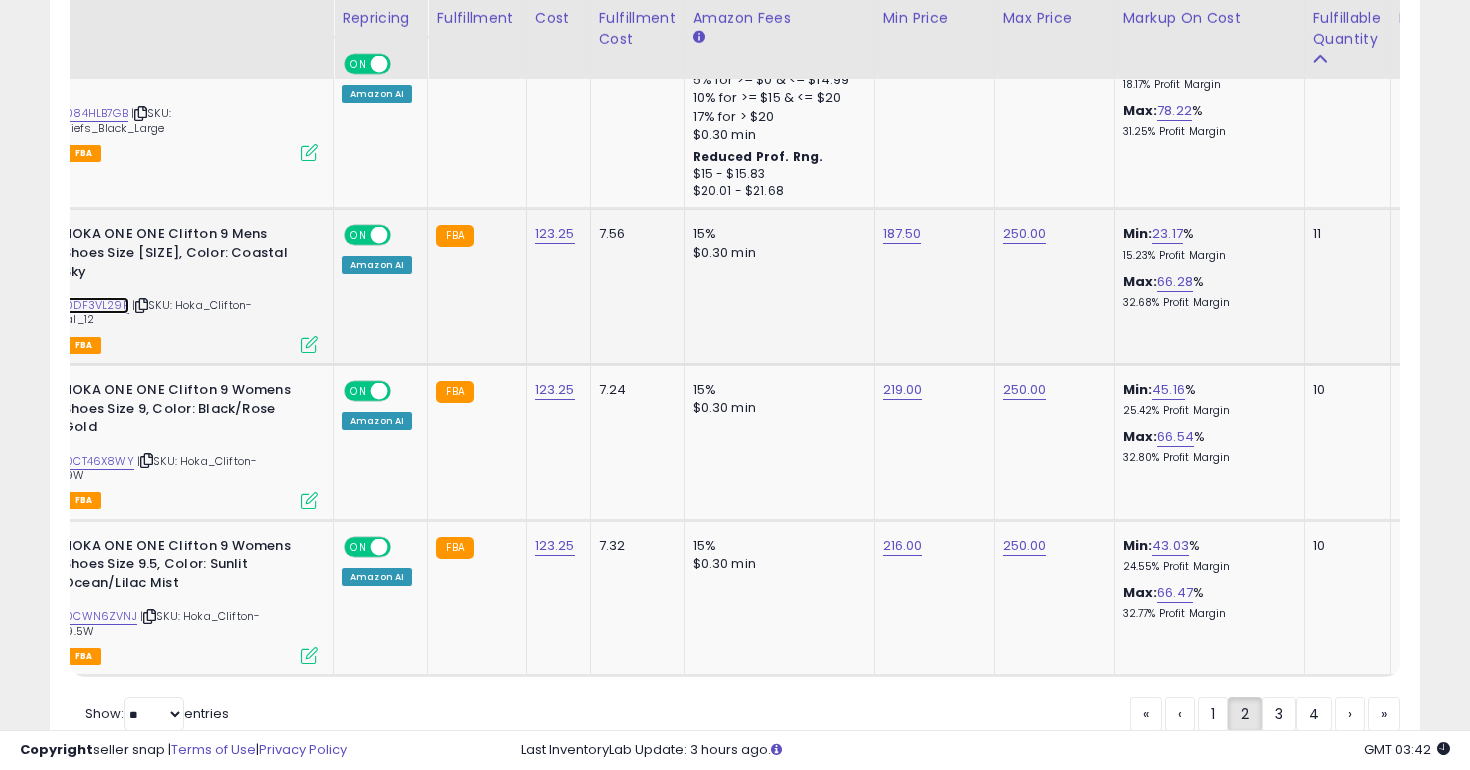 click on "B0DF3VL29P" at bounding box center (94, 305) 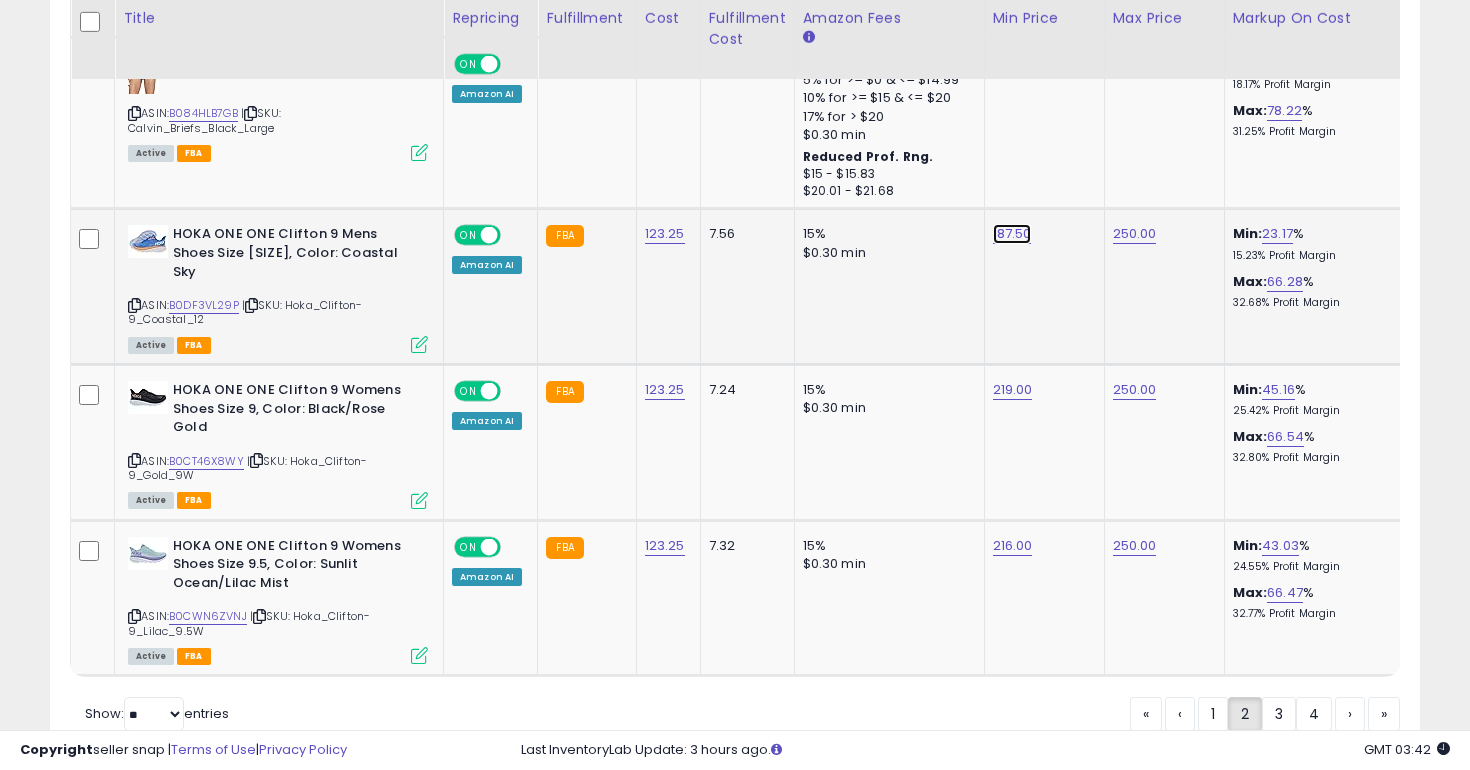 click on "187.50" at bounding box center [1013, -2942] 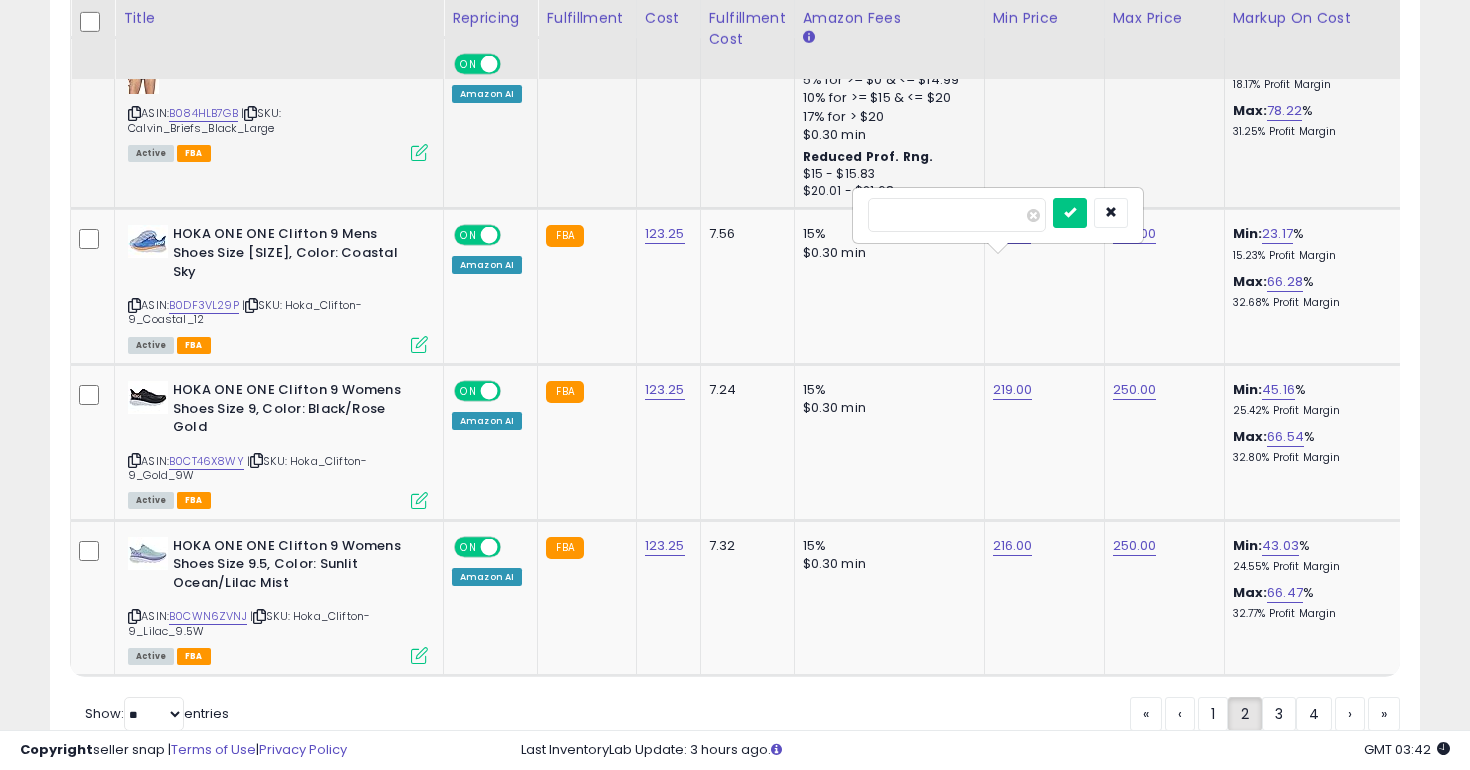 drag, startPoint x: 945, startPoint y: 212, endPoint x: 755, endPoint y: 212, distance: 190 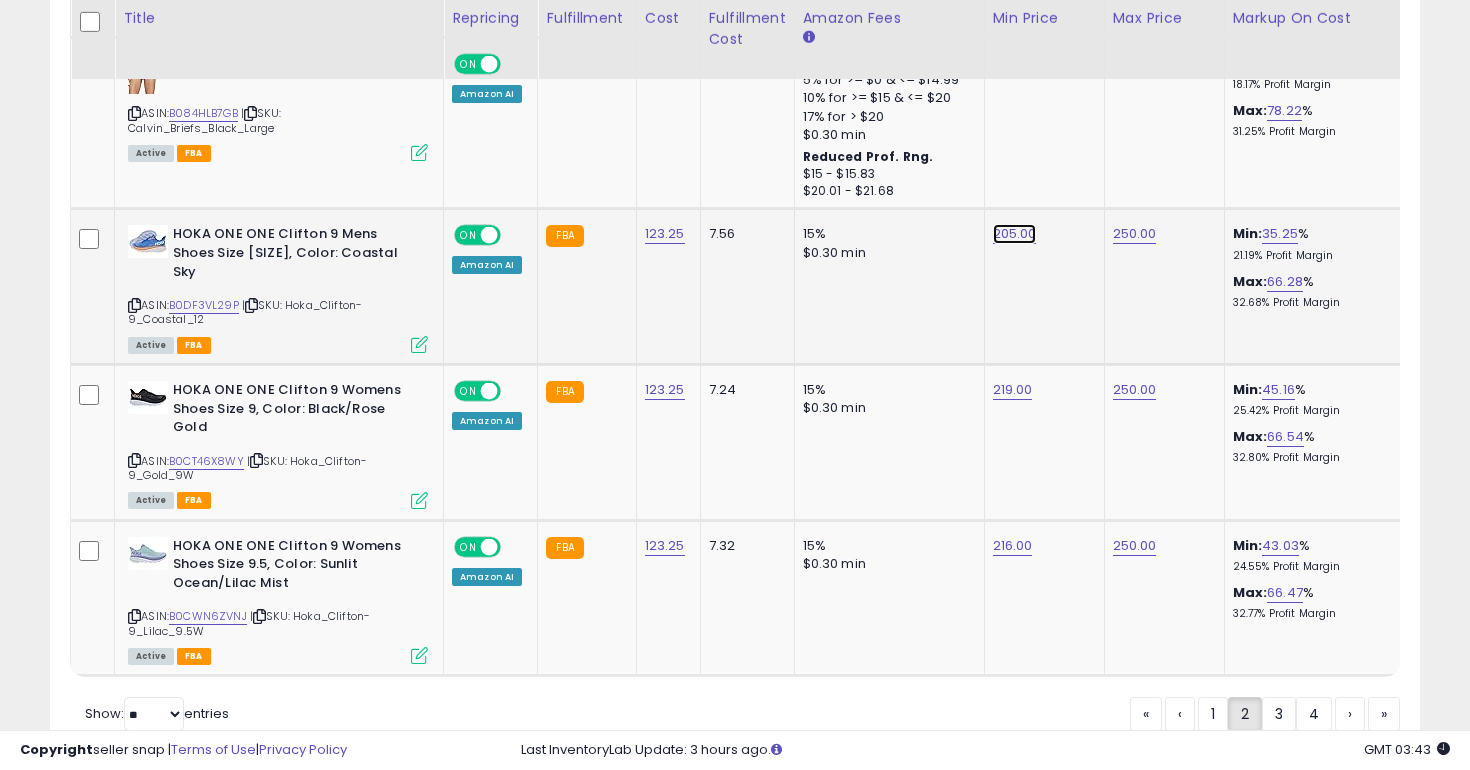 click on "205.00" at bounding box center (1013, -2942) 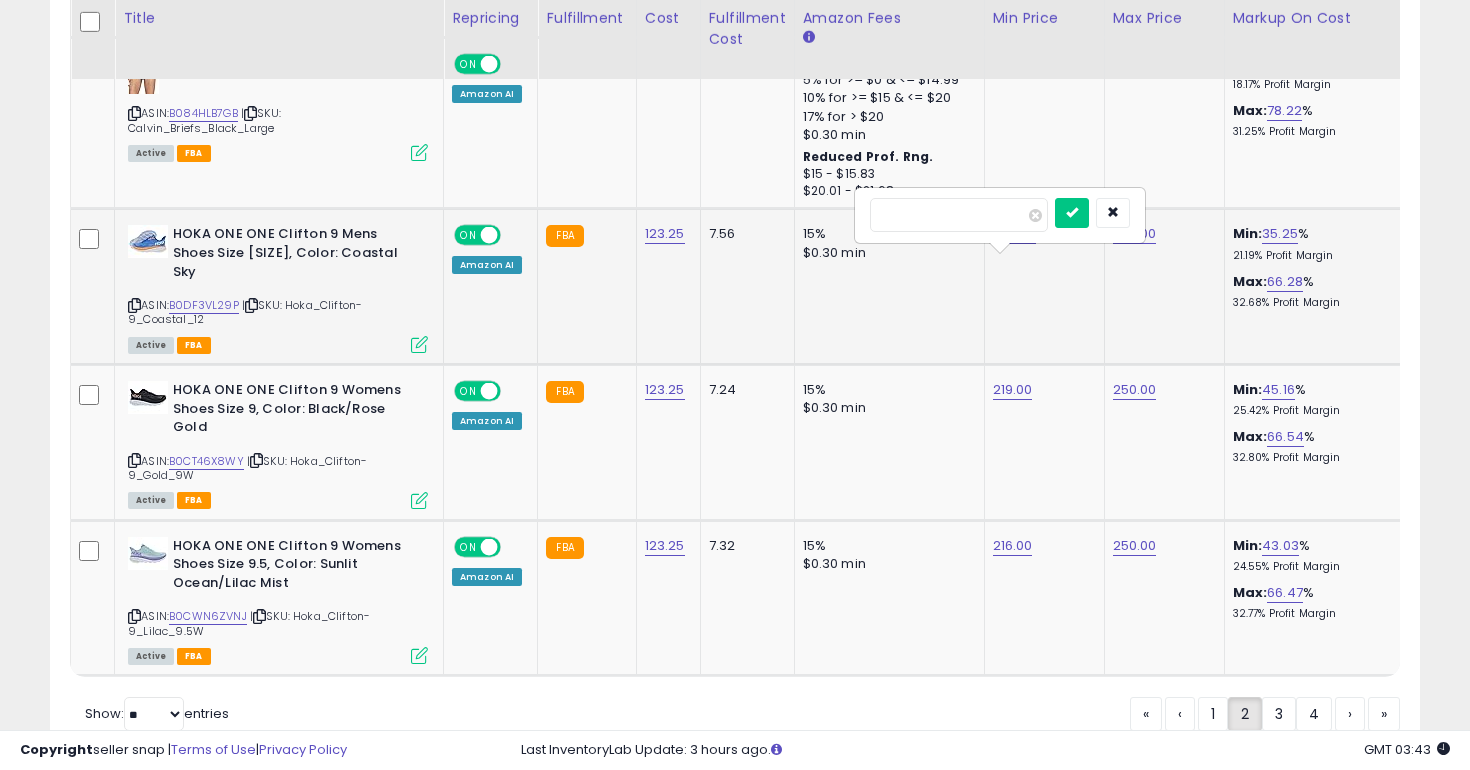 drag, startPoint x: 953, startPoint y: 217, endPoint x: 890, endPoint y: 213, distance: 63.126858 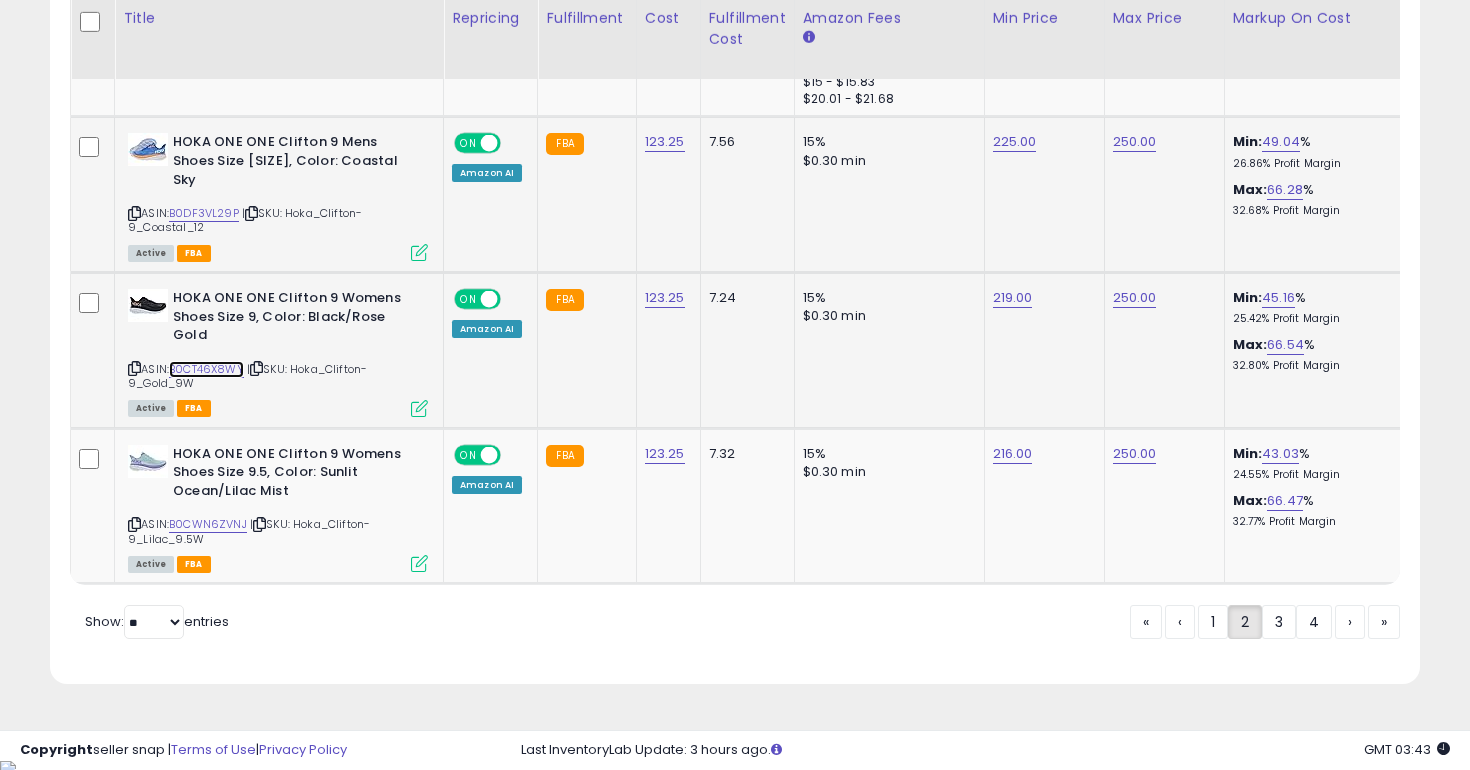 click on "B0CT46X8WY" at bounding box center [206, 369] 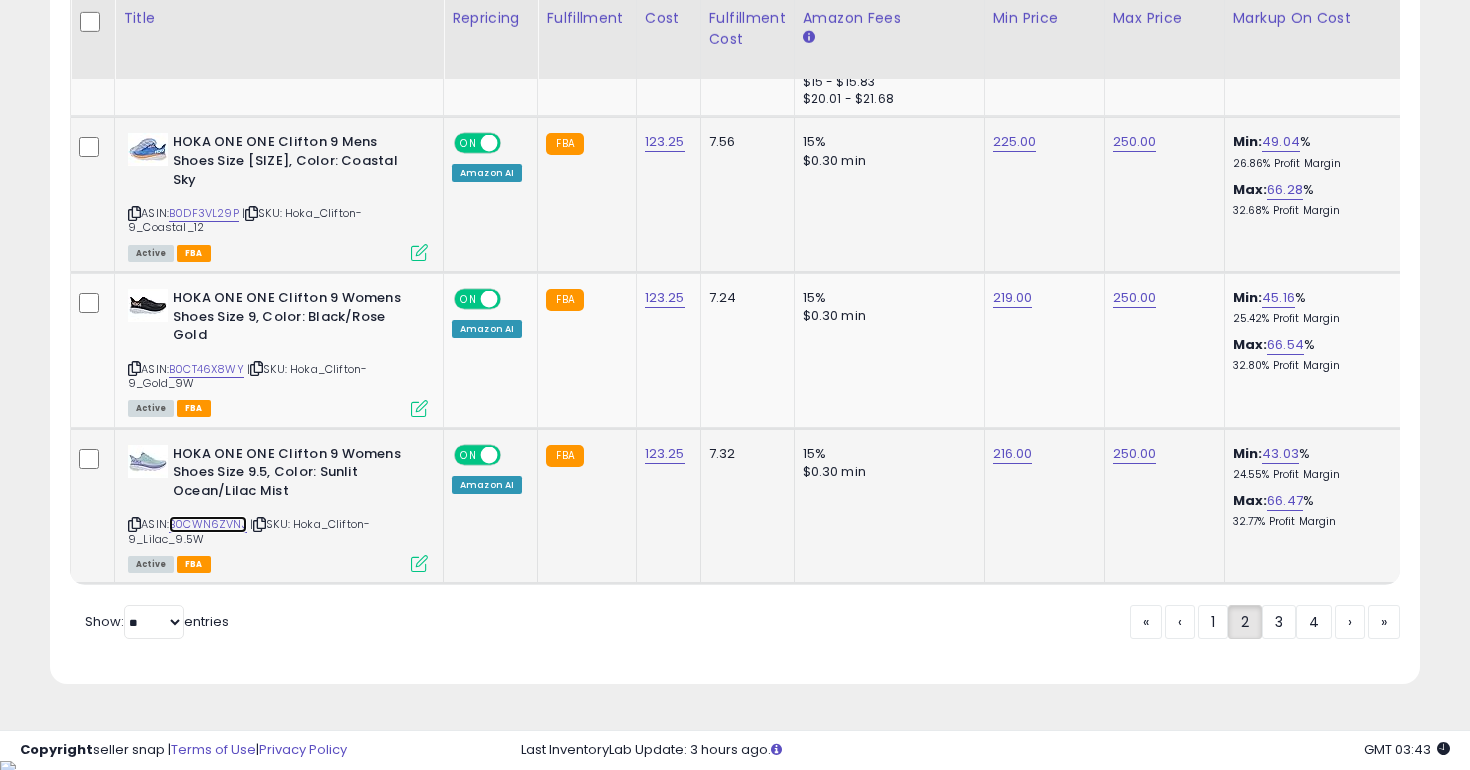 click on "B0CWN6ZVNJ" at bounding box center [208, 524] 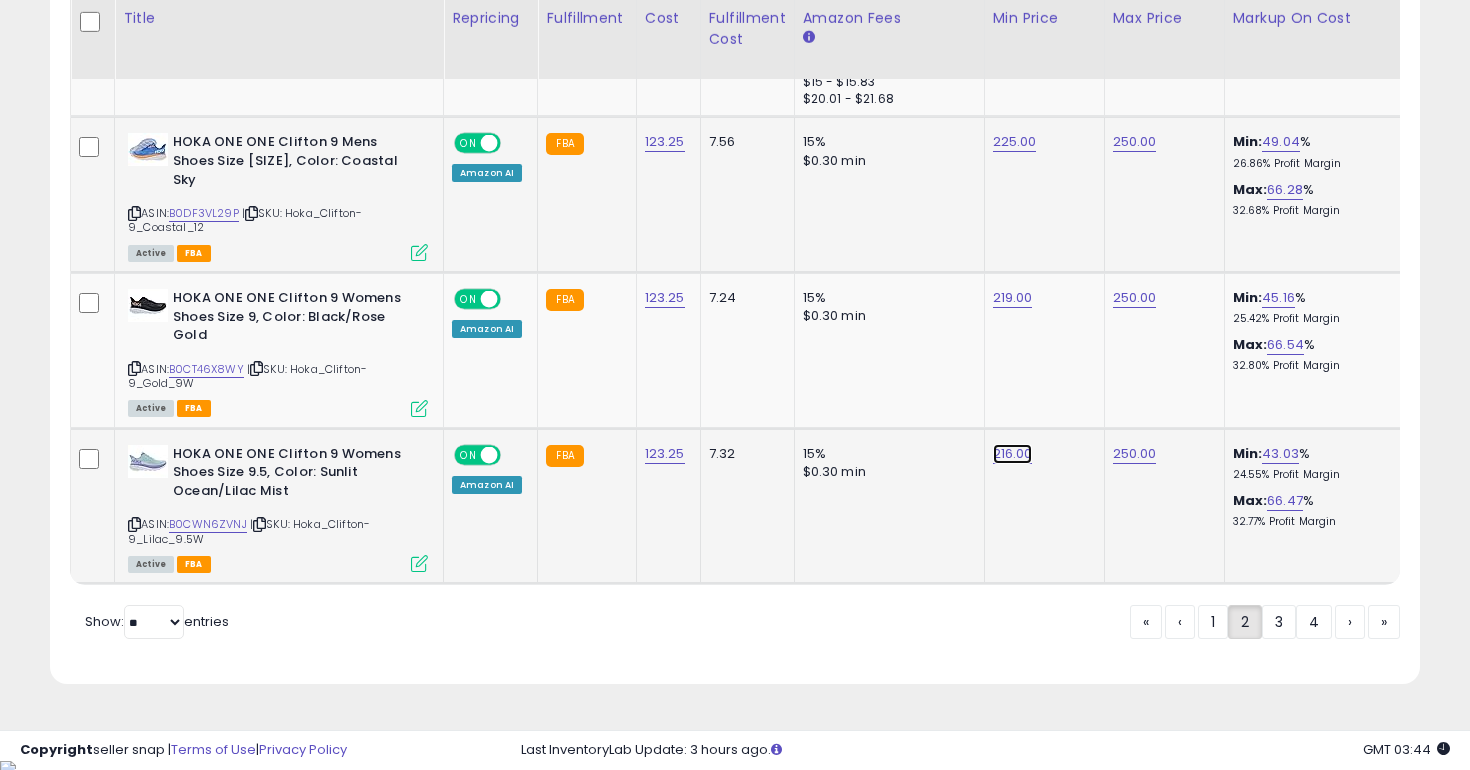 click on "216.00" at bounding box center [1013, -3034] 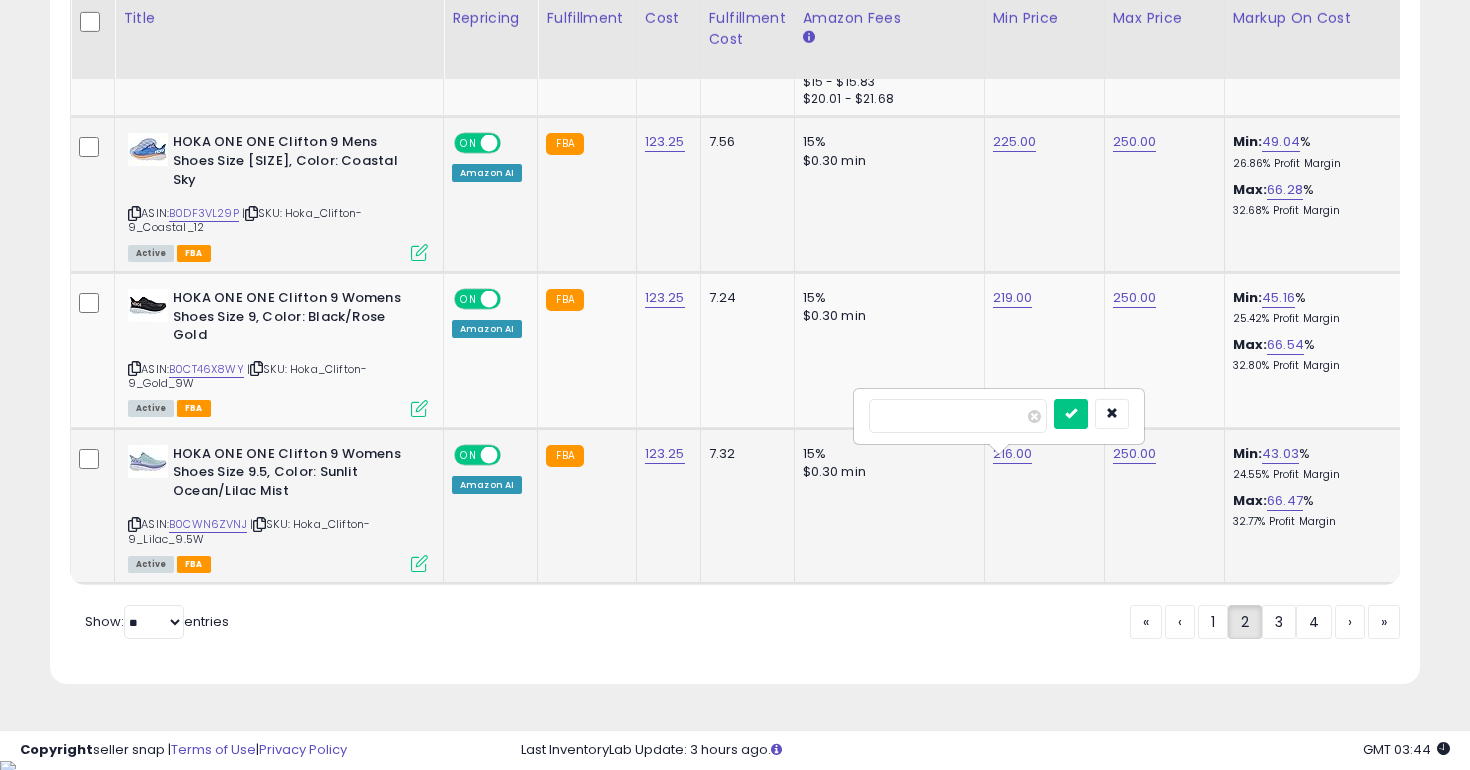 drag, startPoint x: 959, startPoint y: 422, endPoint x: 891, endPoint y: 411, distance: 68.88396 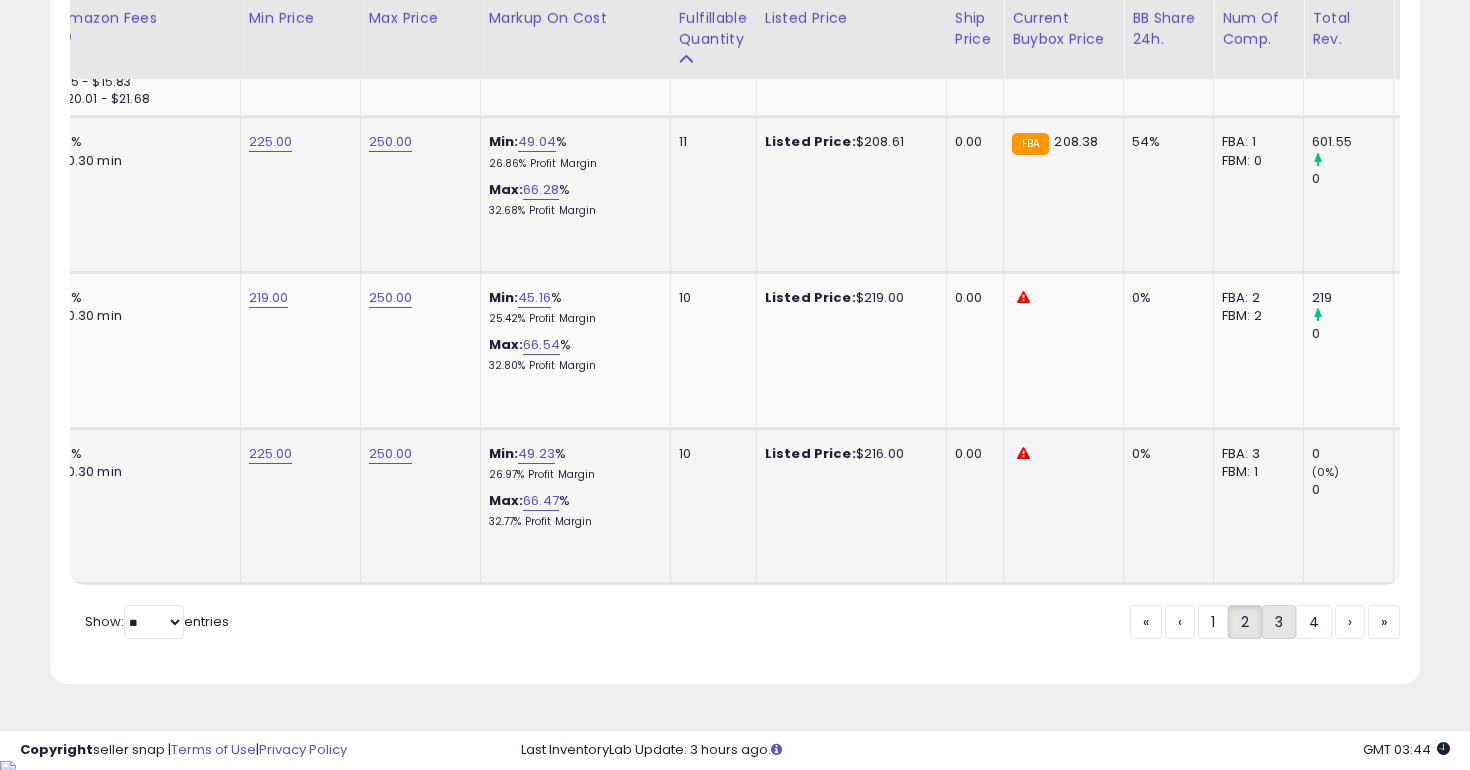 click on "3" 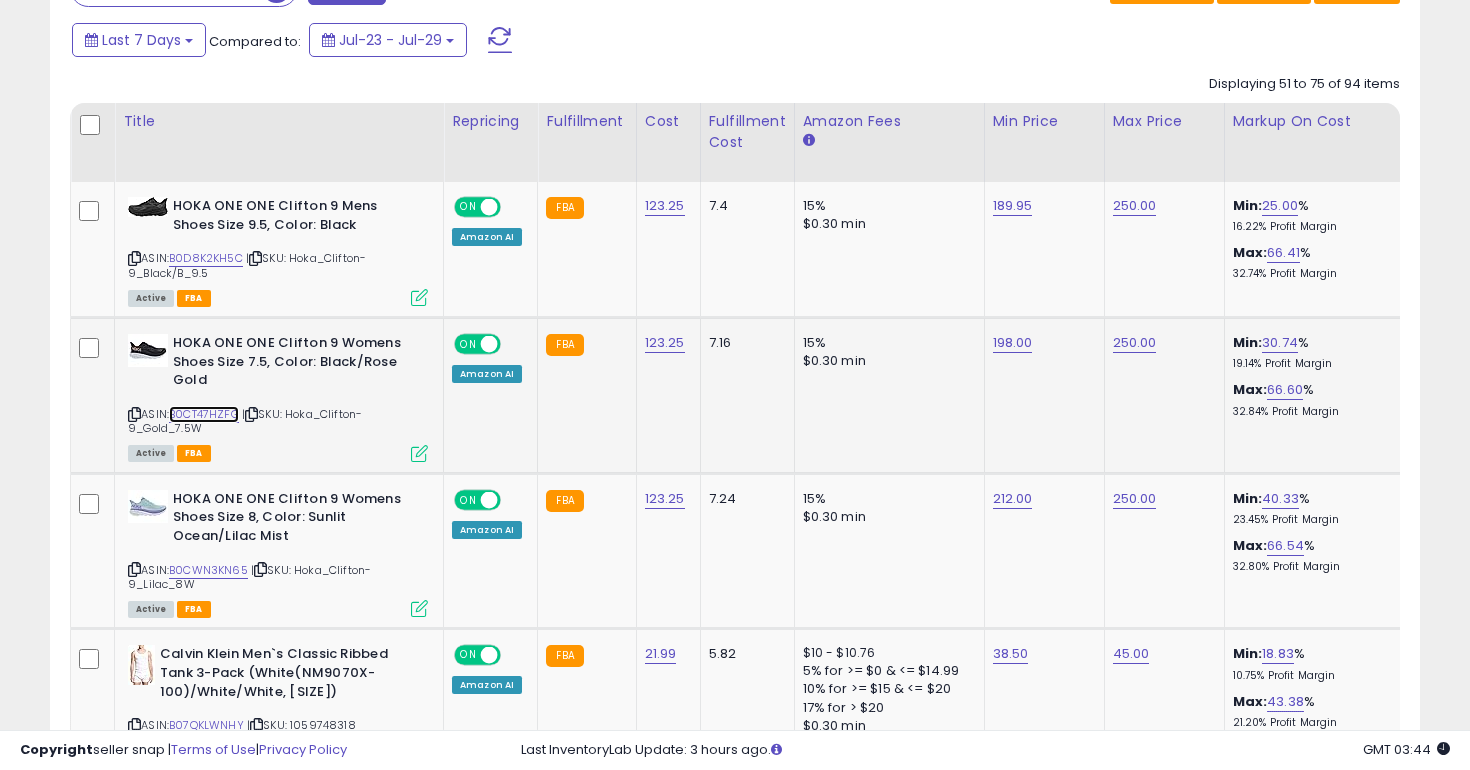 click on "B0CT47HZFG" at bounding box center (204, 414) 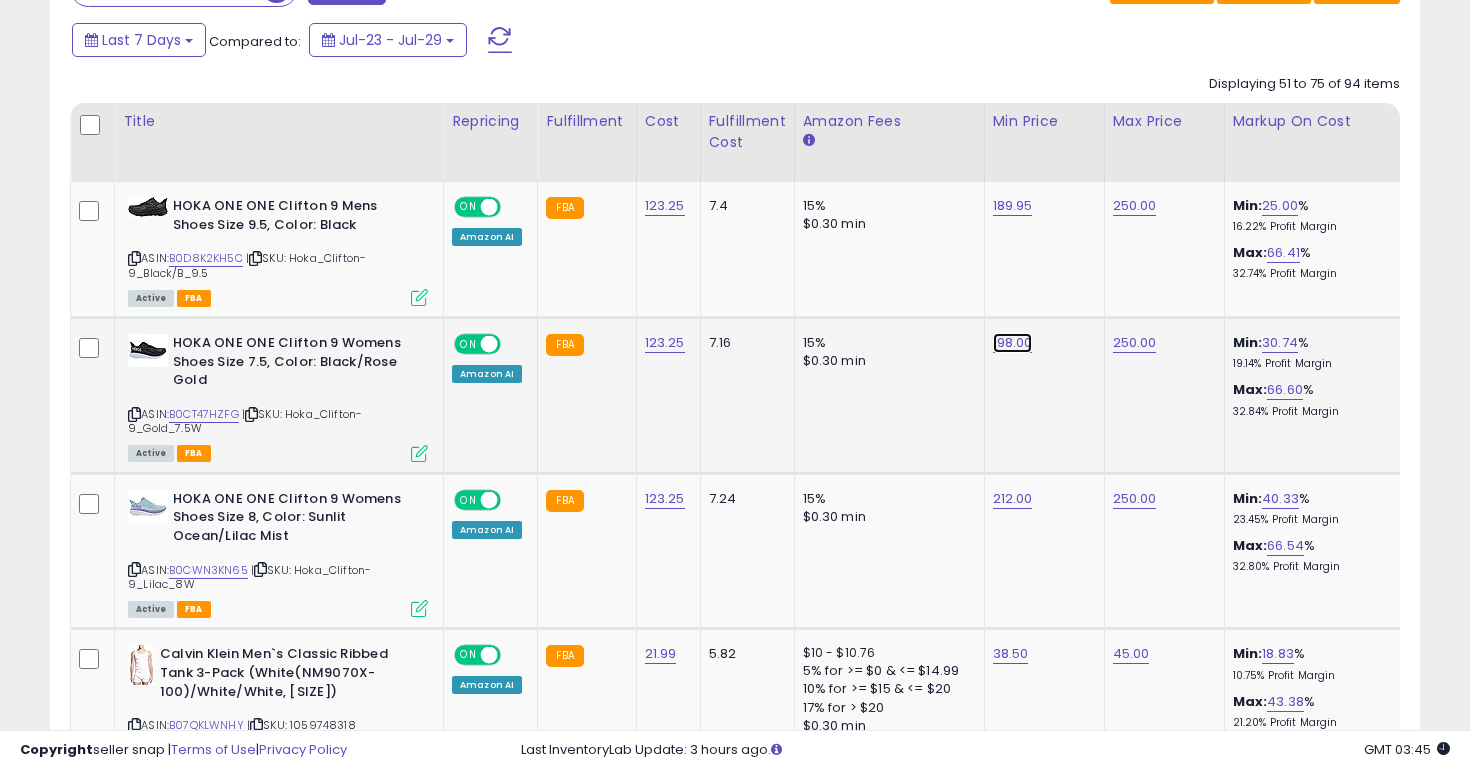 click on "198.00" at bounding box center [1013, 206] 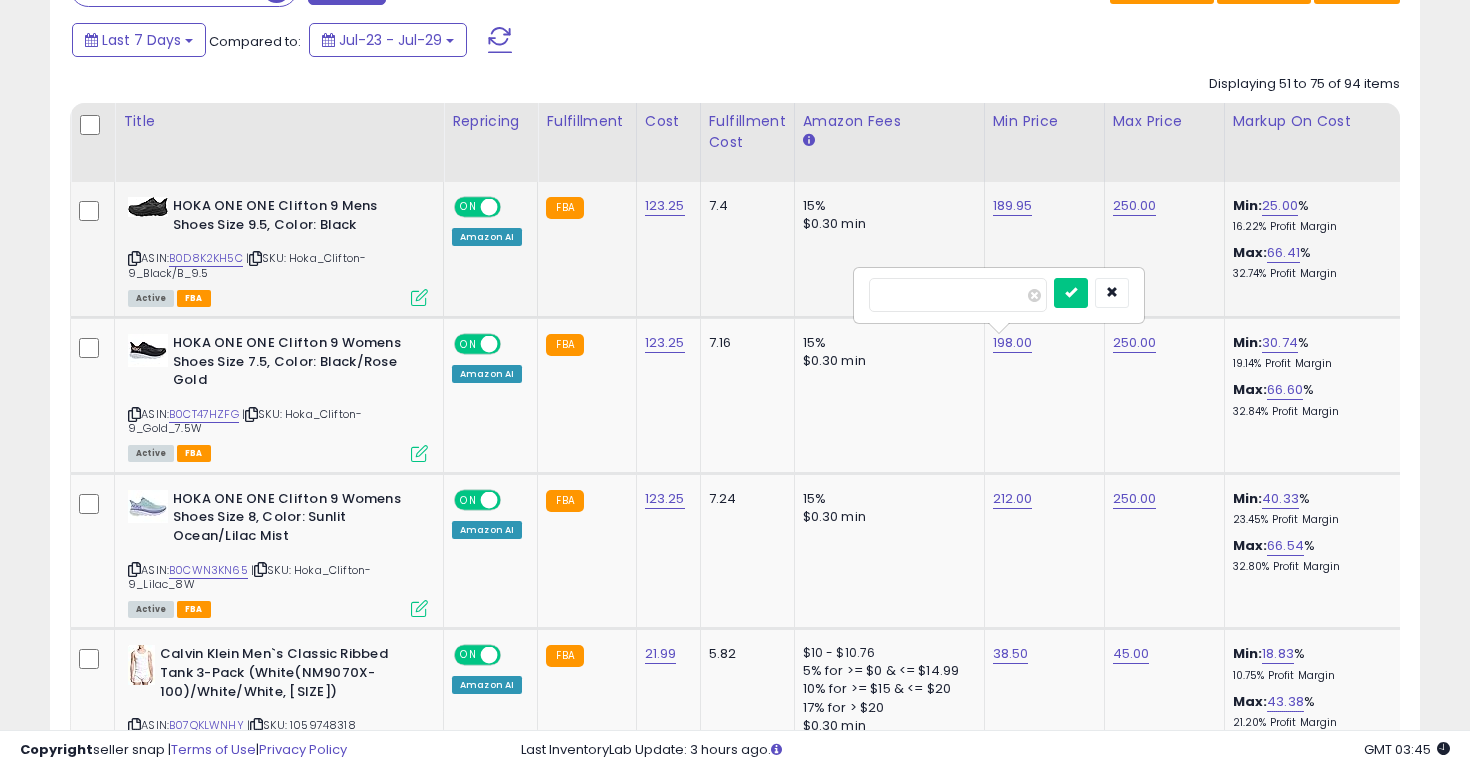 drag, startPoint x: 947, startPoint y: 298, endPoint x: 801, endPoint y: 298, distance: 146 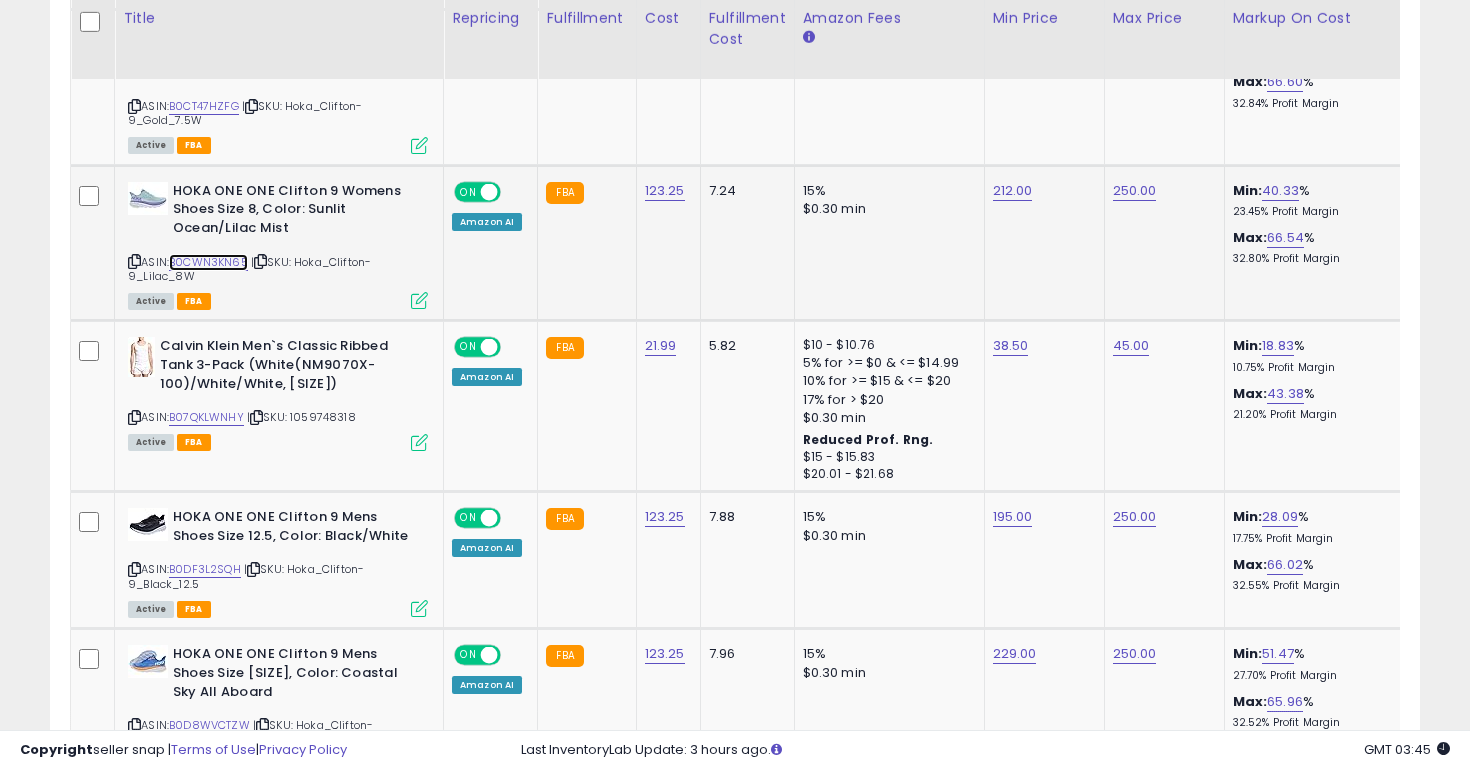 click on "B0CWN3KN65" at bounding box center (208, 262) 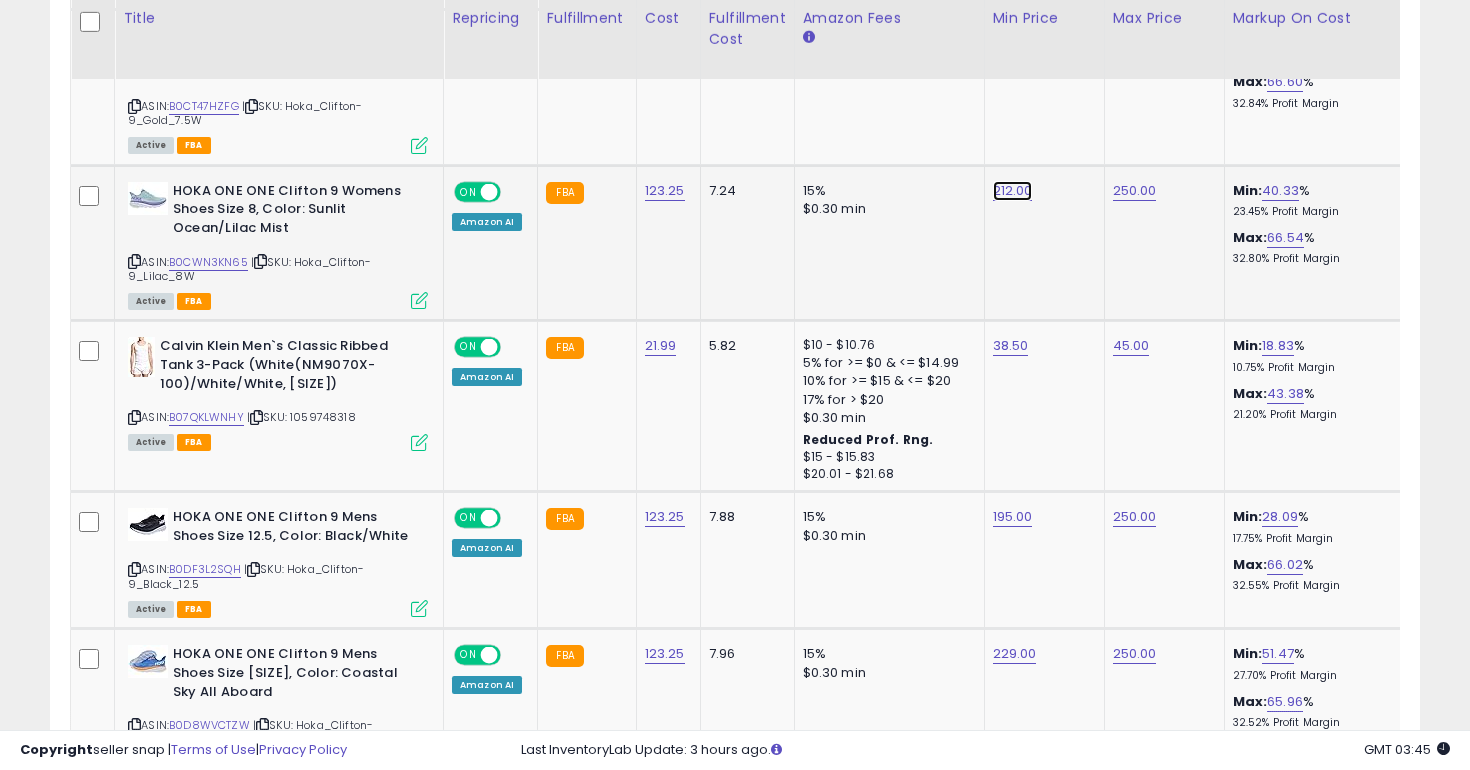 click on "212.00" at bounding box center [1013, -102] 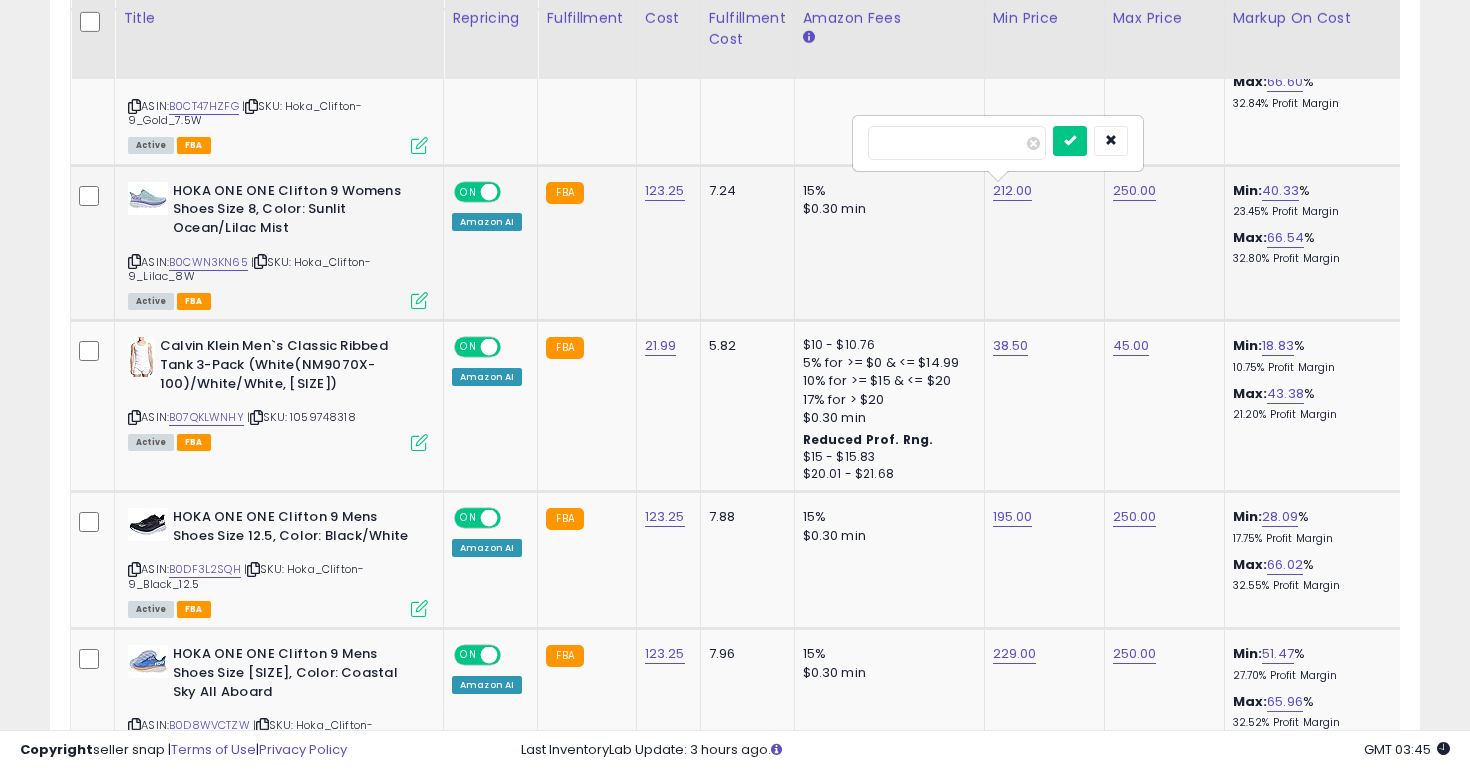 drag, startPoint x: 957, startPoint y: 147, endPoint x: 891, endPoint y: 141, distance: 66.27216 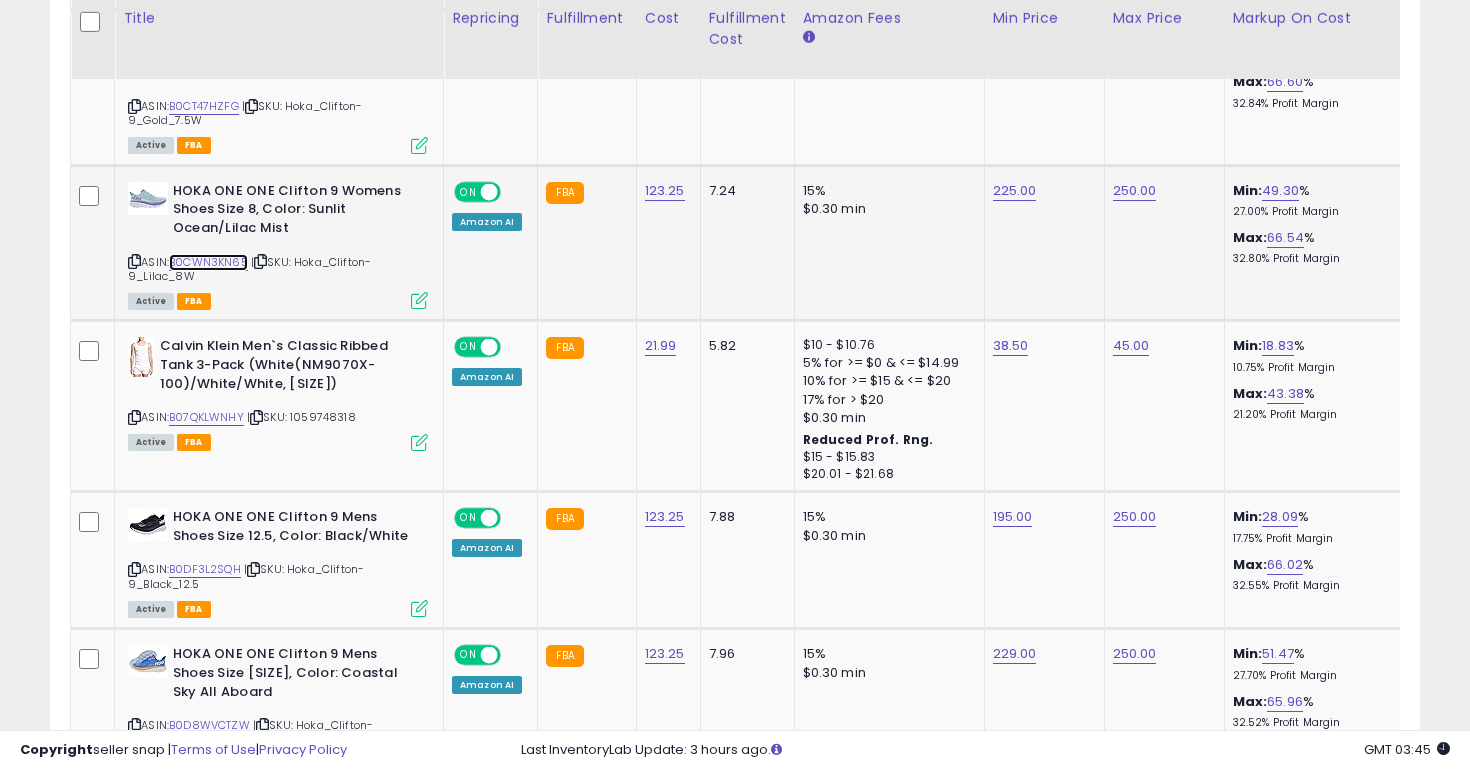 click on "B0CWN3KN65" at bounding box center [208, 262] 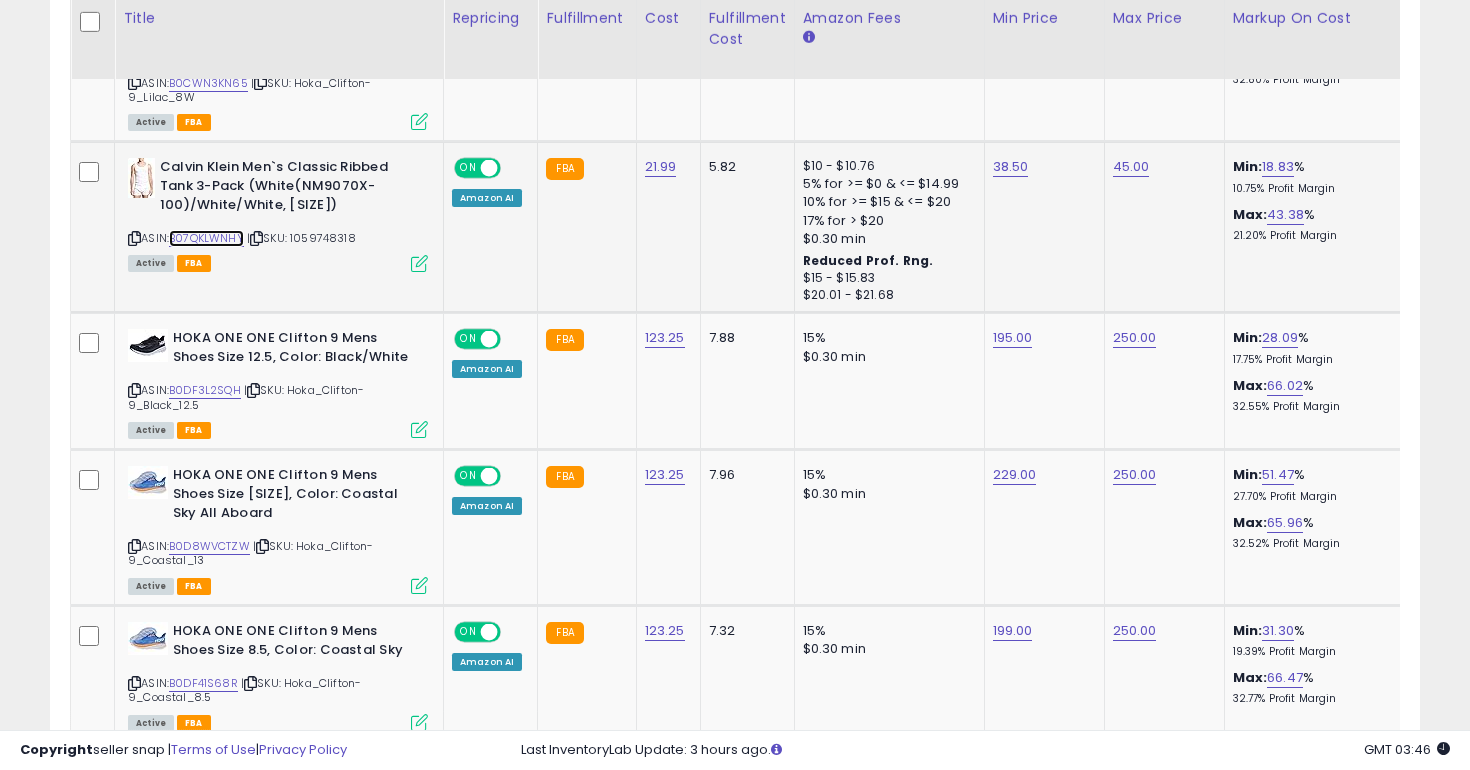 click on "B07QKLWNHY" at bounding box center [206, 238] 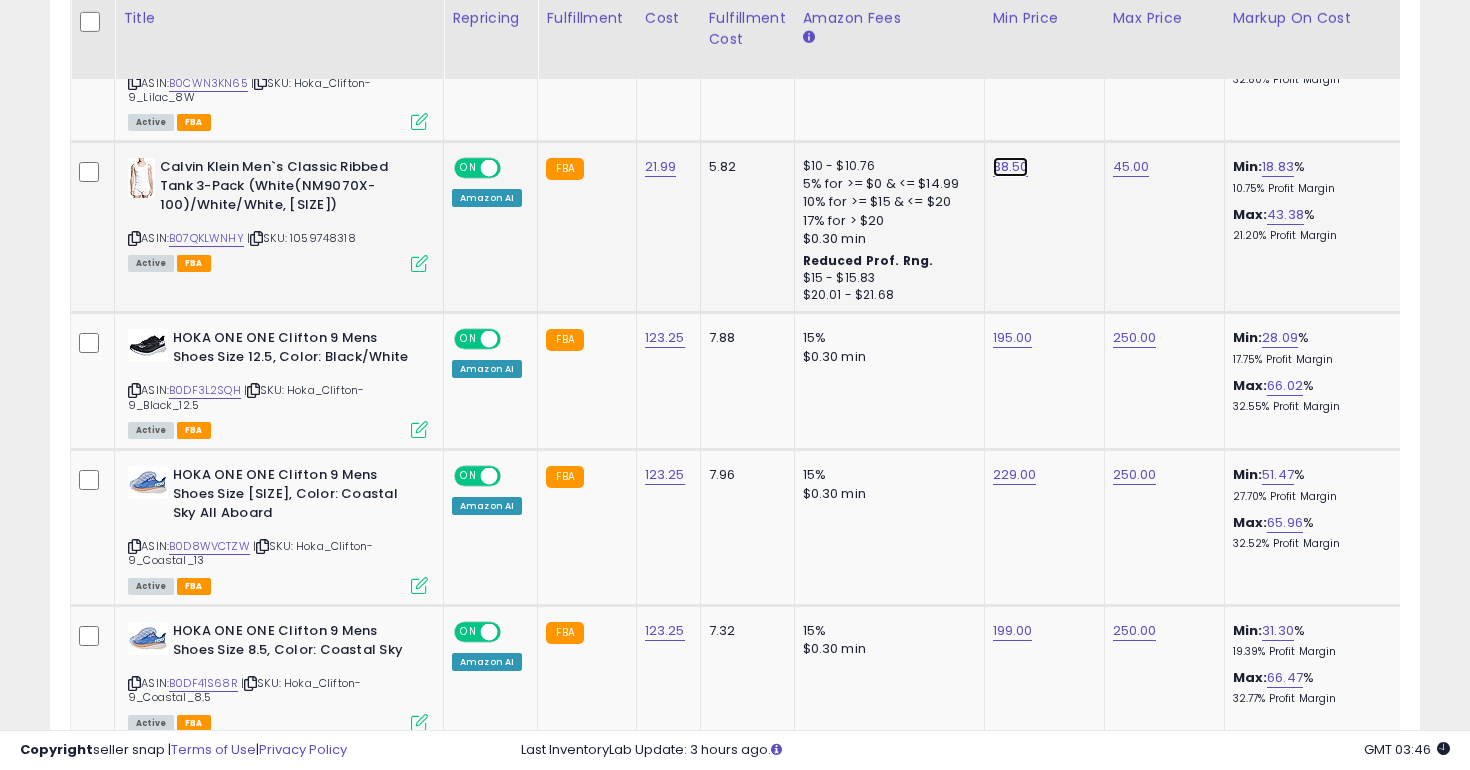 click on "38.50" at bounding box center (1013, -281) 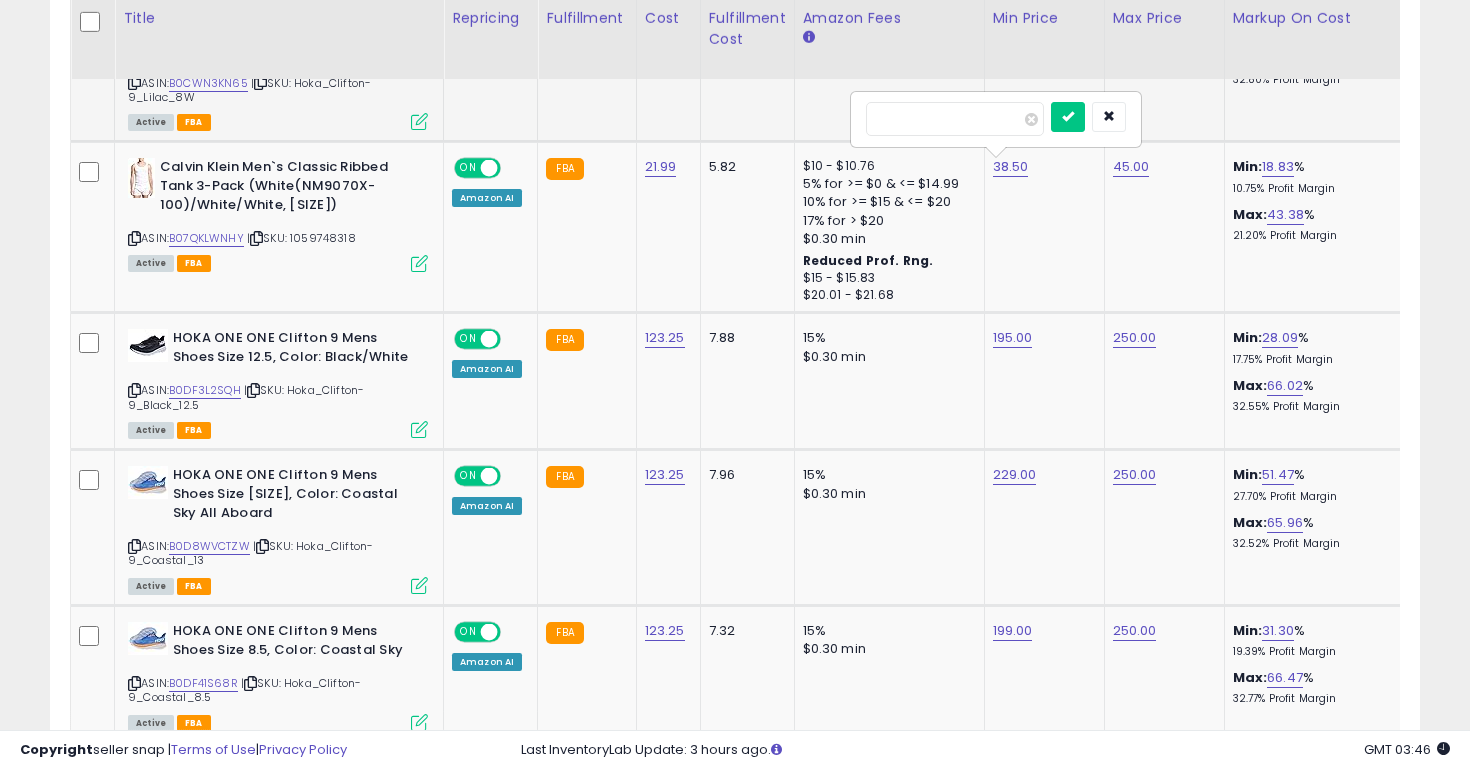 drag, startPoint x: 972, startPoint y: 134, endPoint x: 825, endPoint y: 115, distance: 148.22281 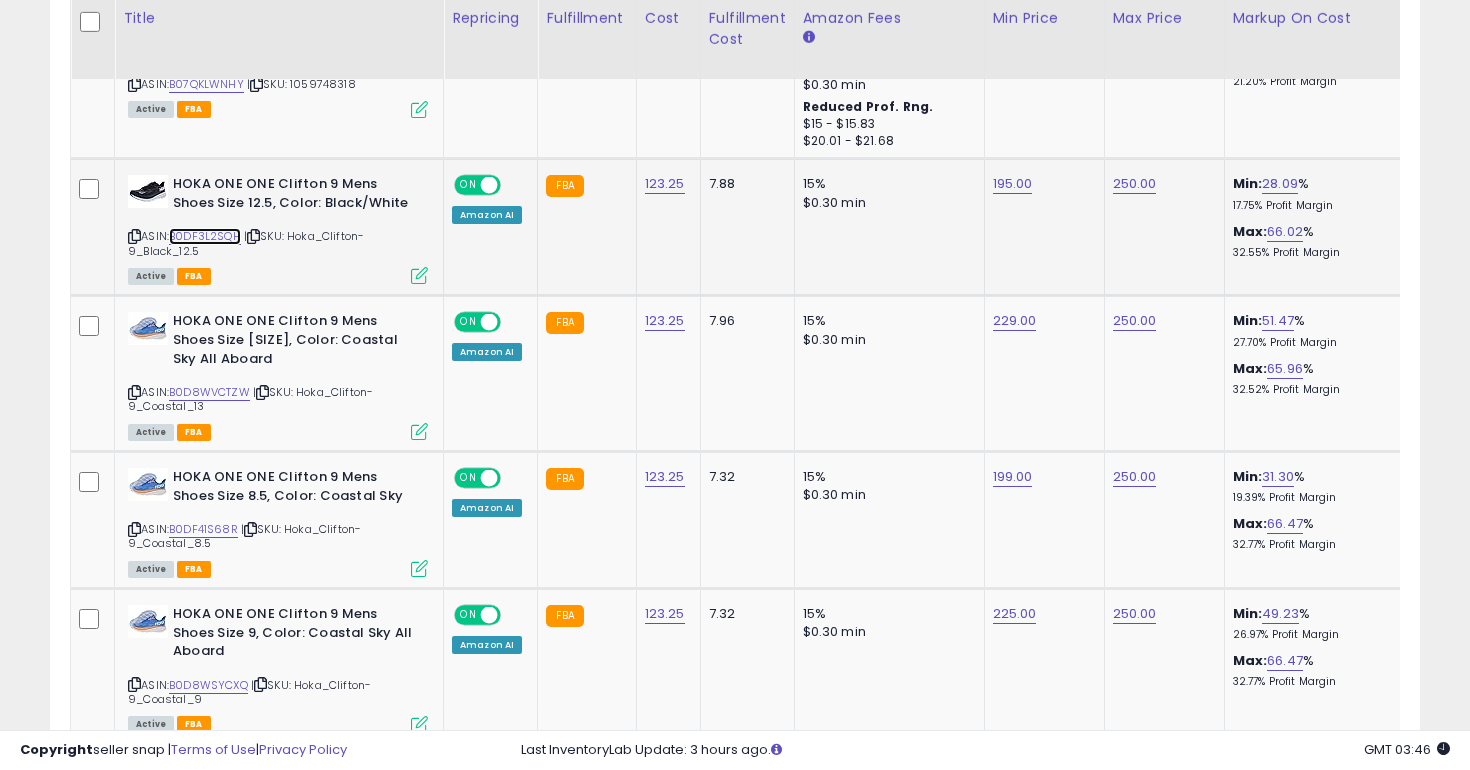 click on "B0DF3L2SQH" at bounding box center (205, 236) 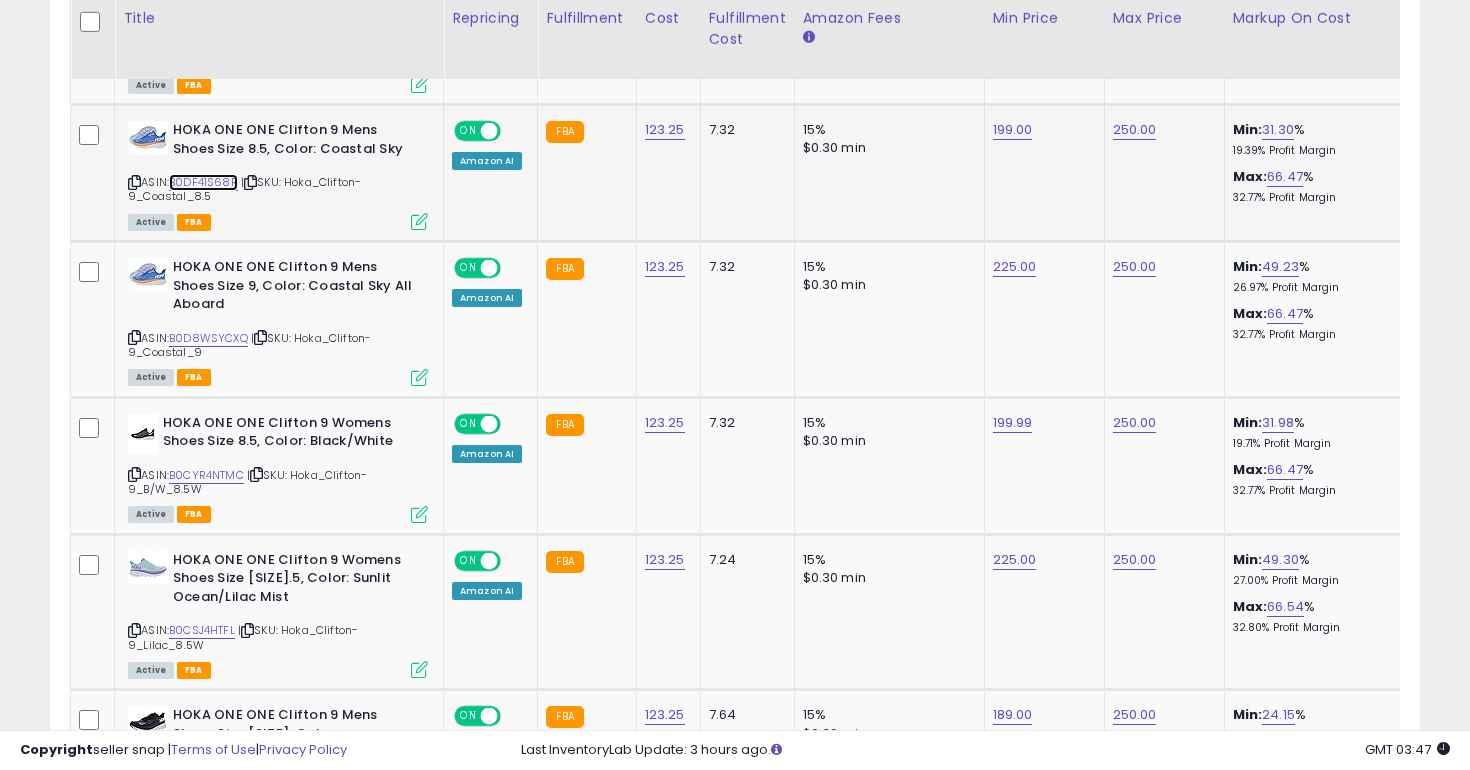 click on "B0DF41S68R" at bounding box center [203, 182] 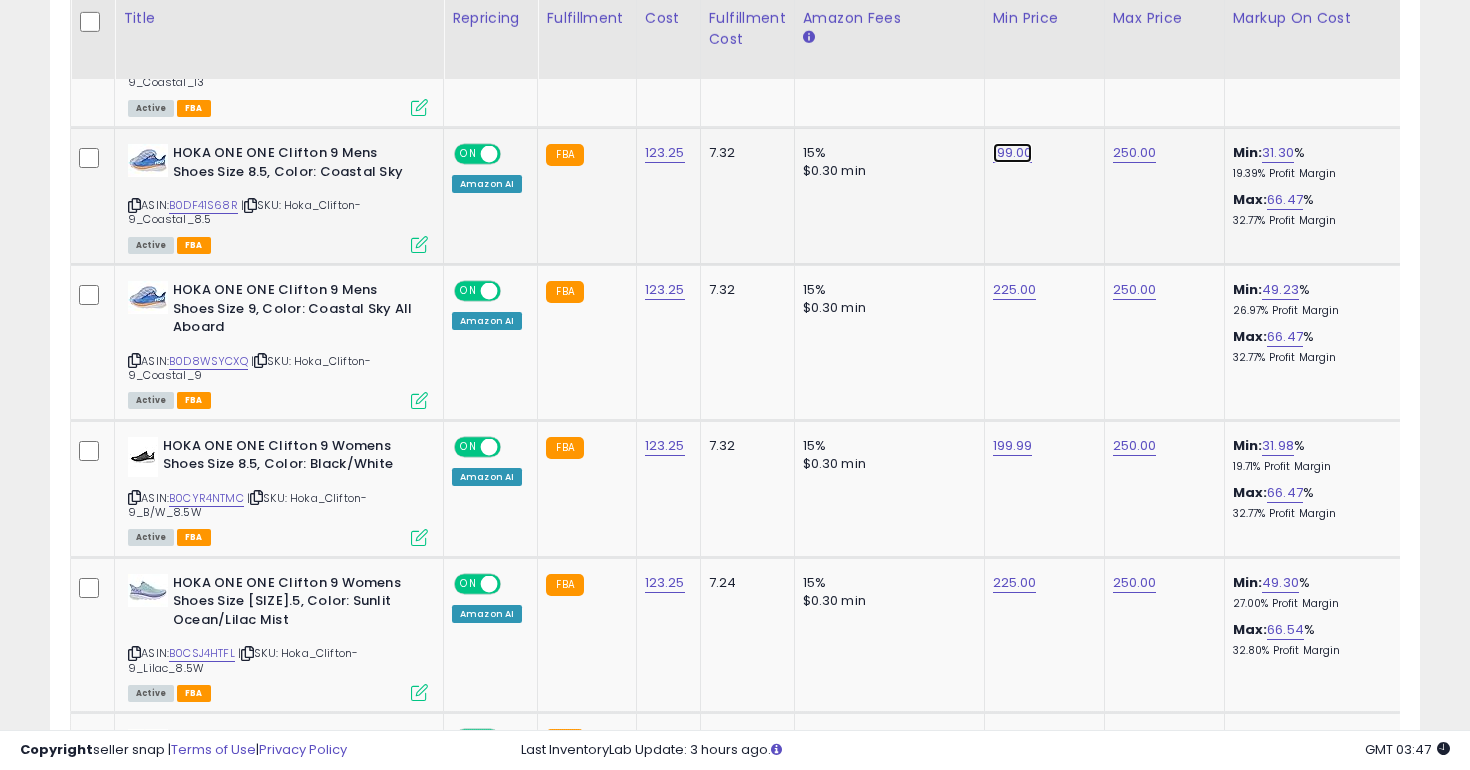 click on "199.00" at bounding box center (1013, -759) 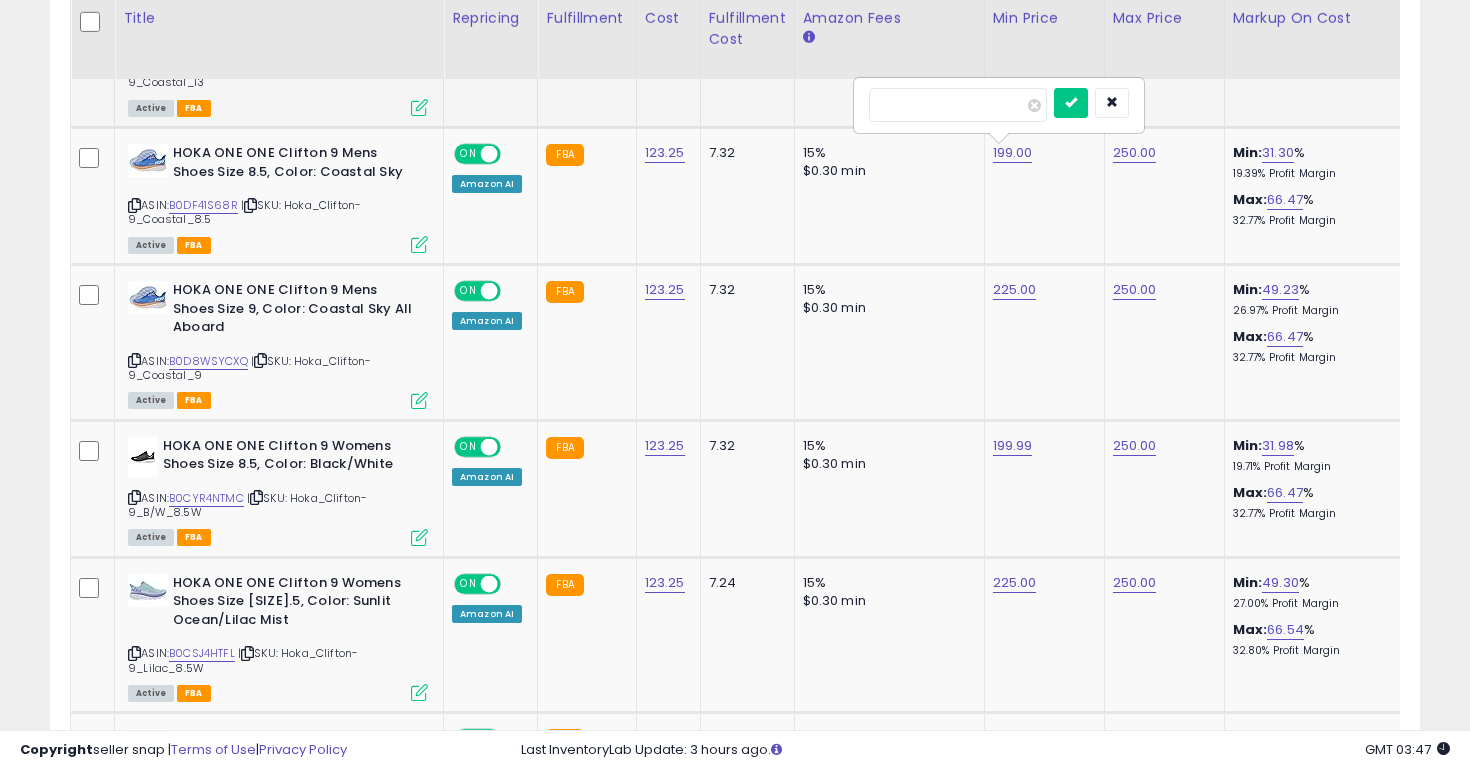 drag, startPoint x: 962, startPoint y: 106, endPoint x: 838, endPoint y: 103, distance: 124.036285 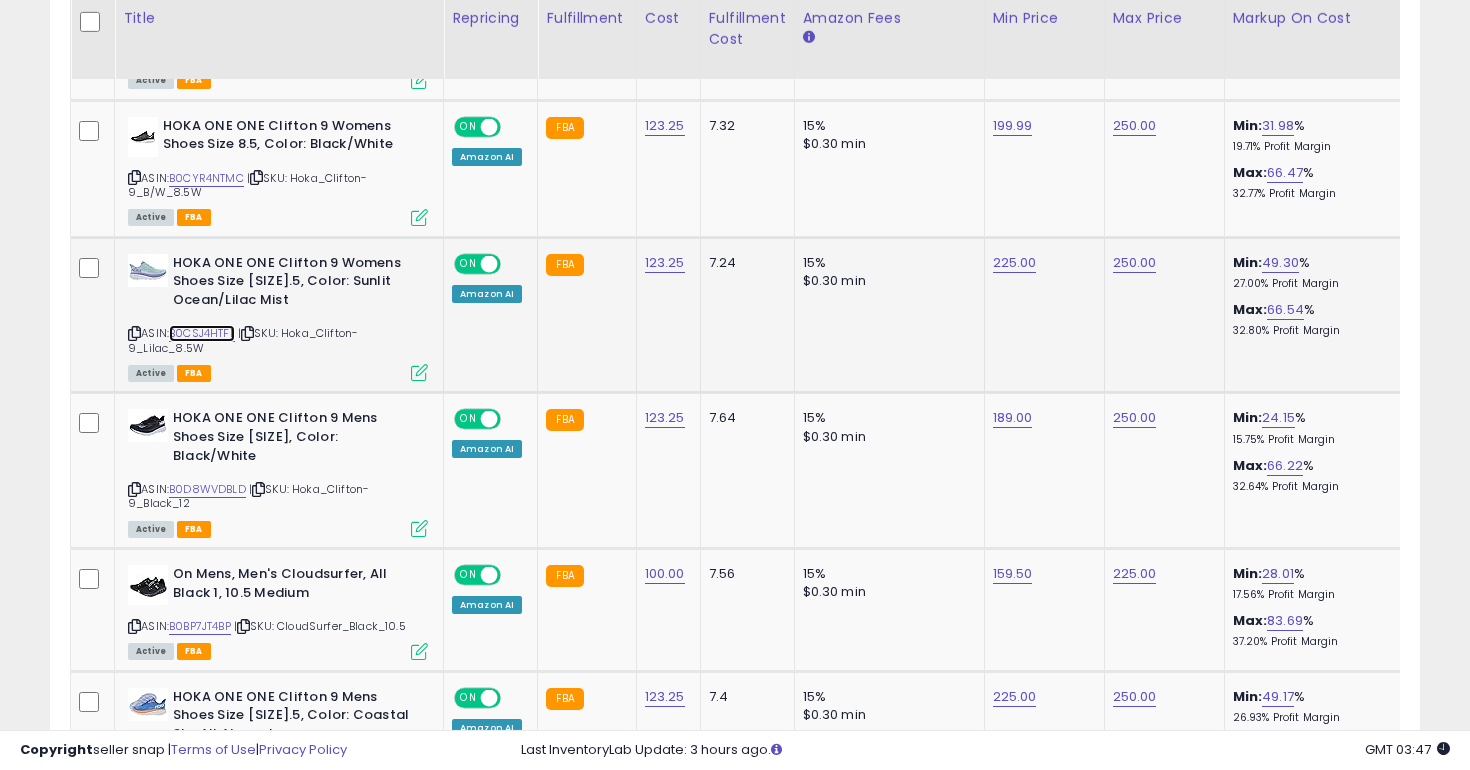 click on "B0CSJ4HTFL" at bounding box center [202, 333] 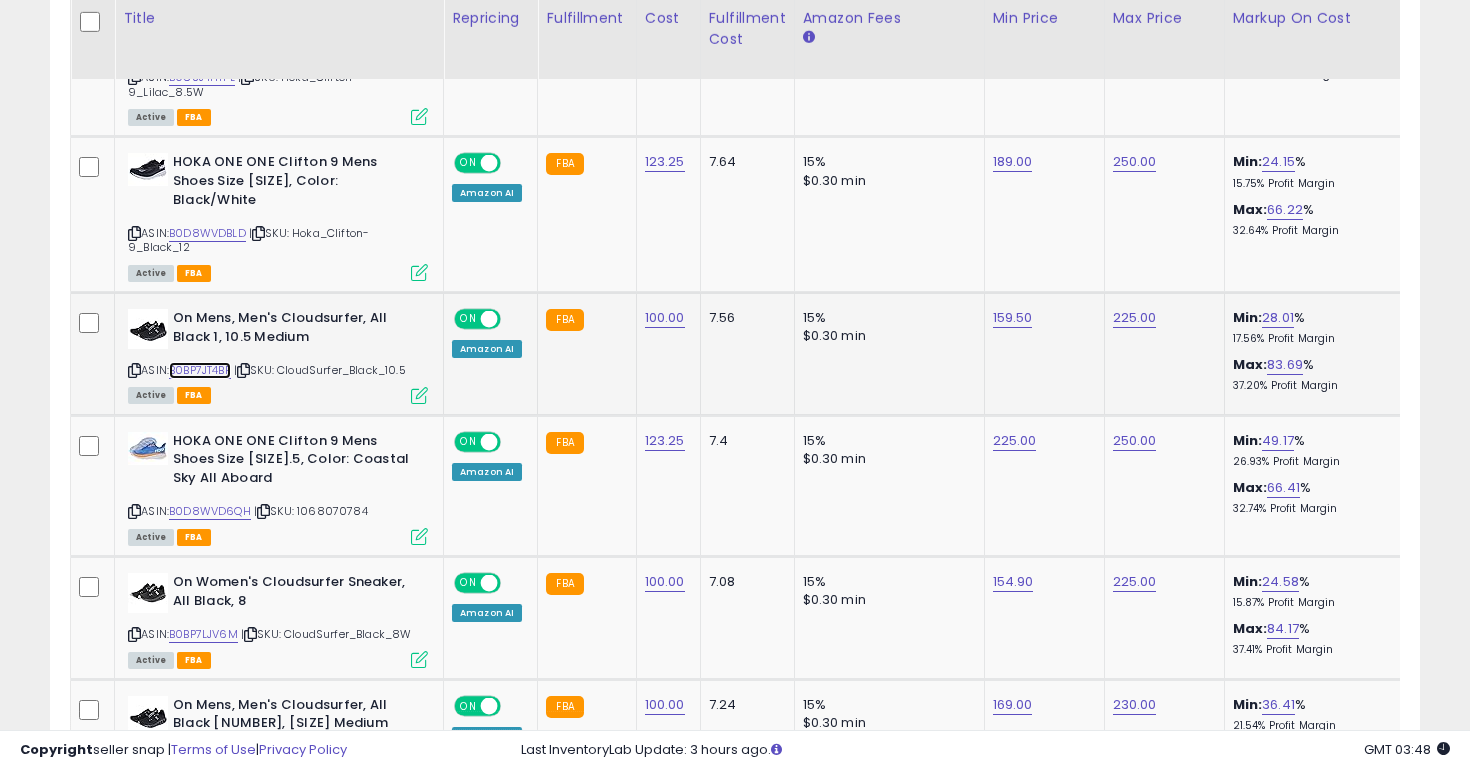 click on "B0BP7JT4BP" at bounding box center (200, 370) 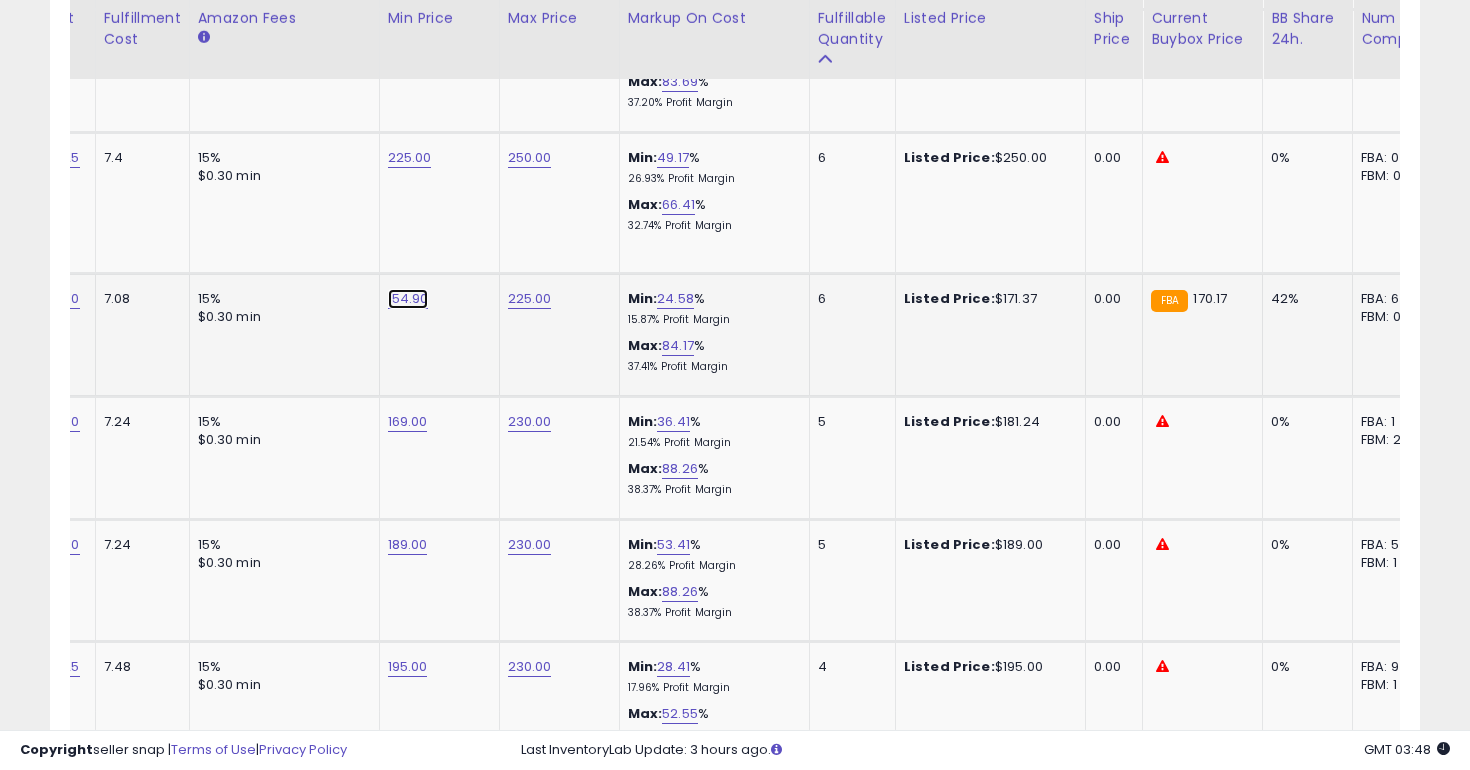 click on "154.90" at bounding box center (408, -1618) 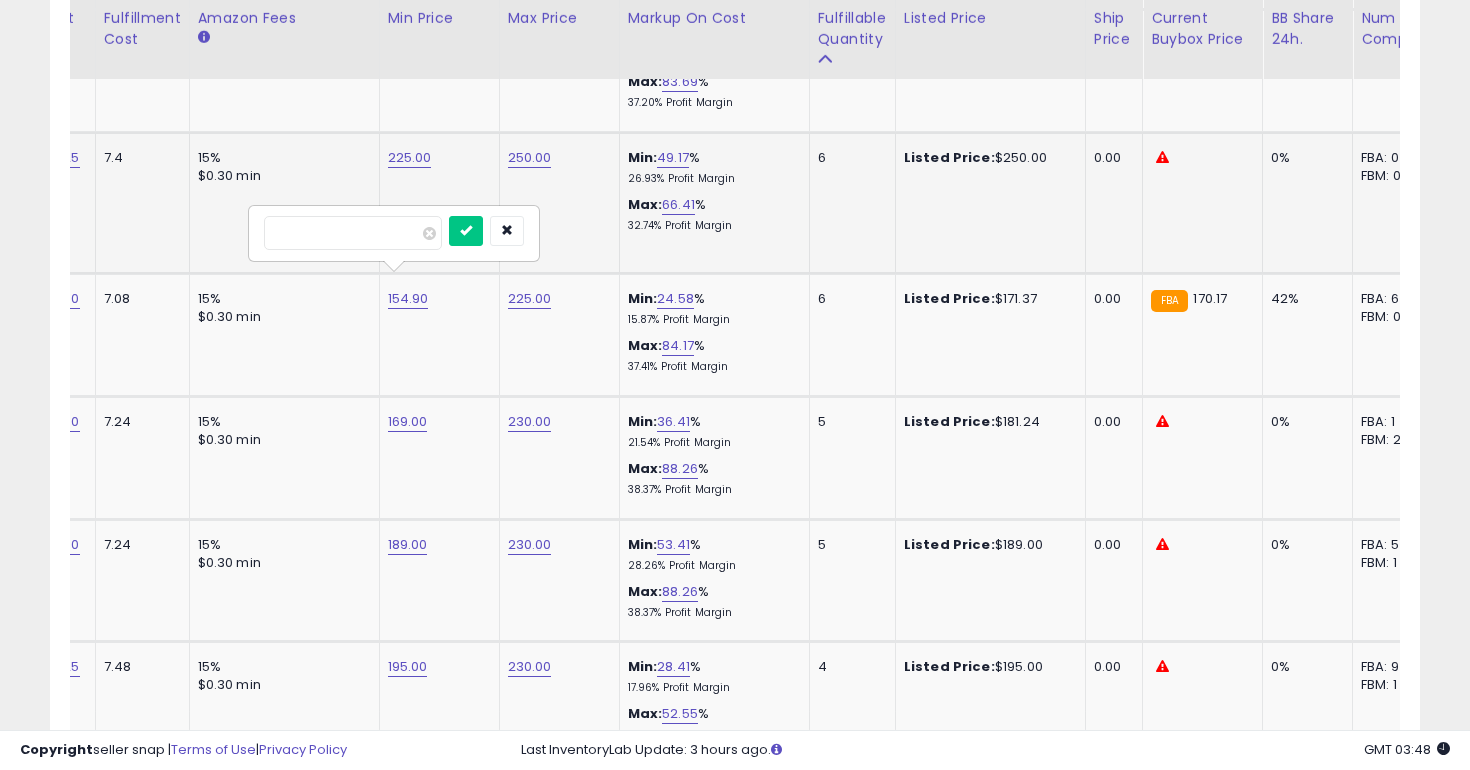 drag, startPoint x: 400, startPoint y: 243, endPoint x: 215, endPoint y: 234, distance: 185.2188 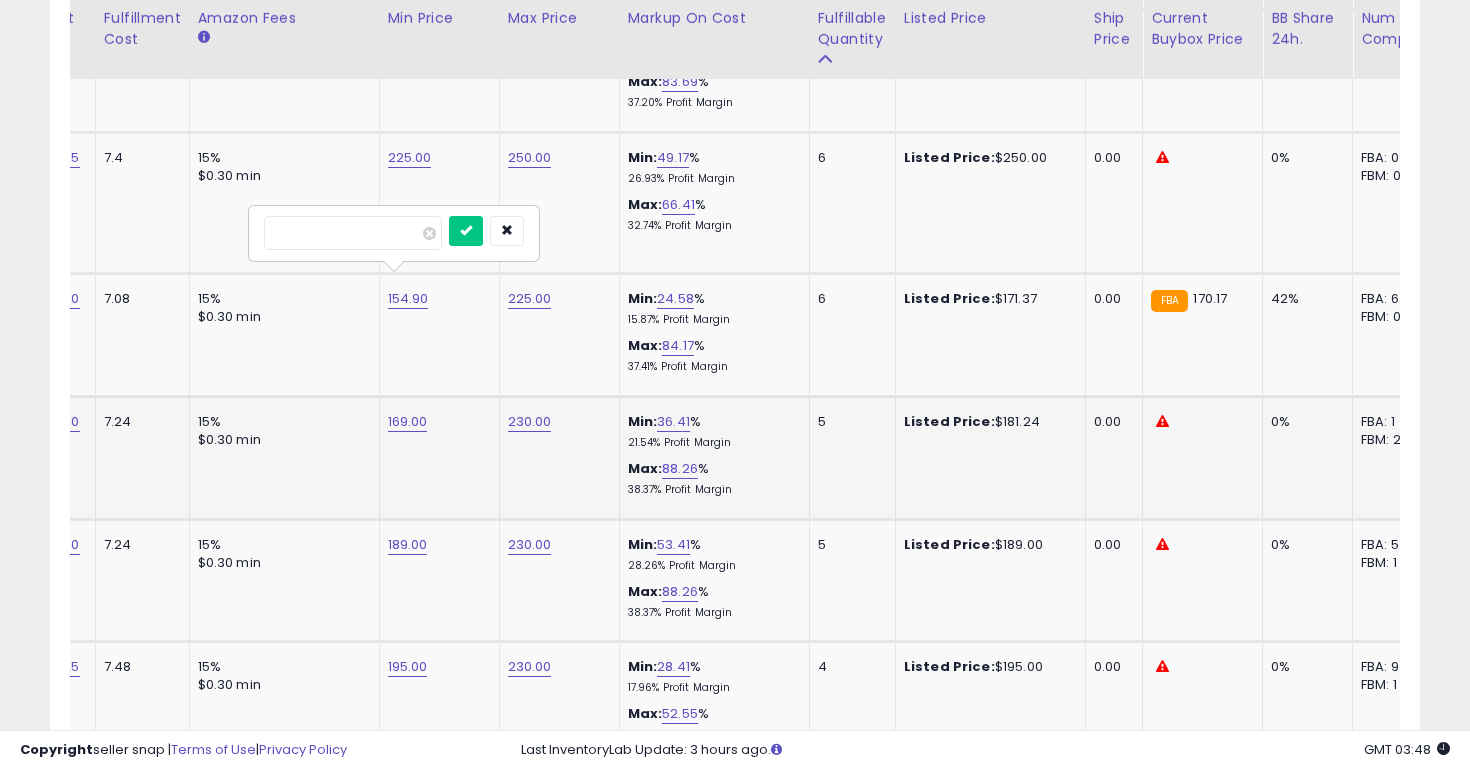 click at bounding box center (466, 231) 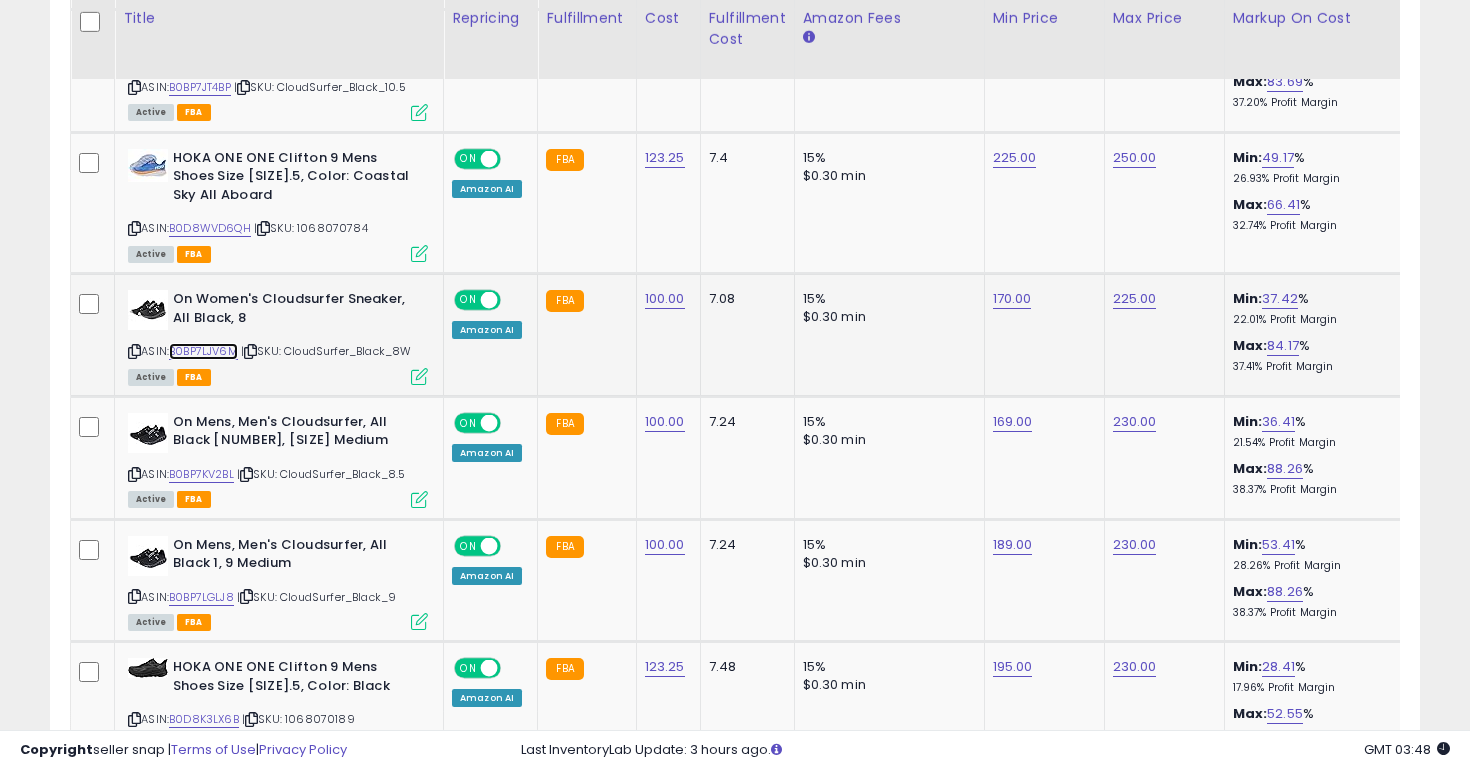 click on "B0BP7LJV6M" at bounding box center [203, 351] 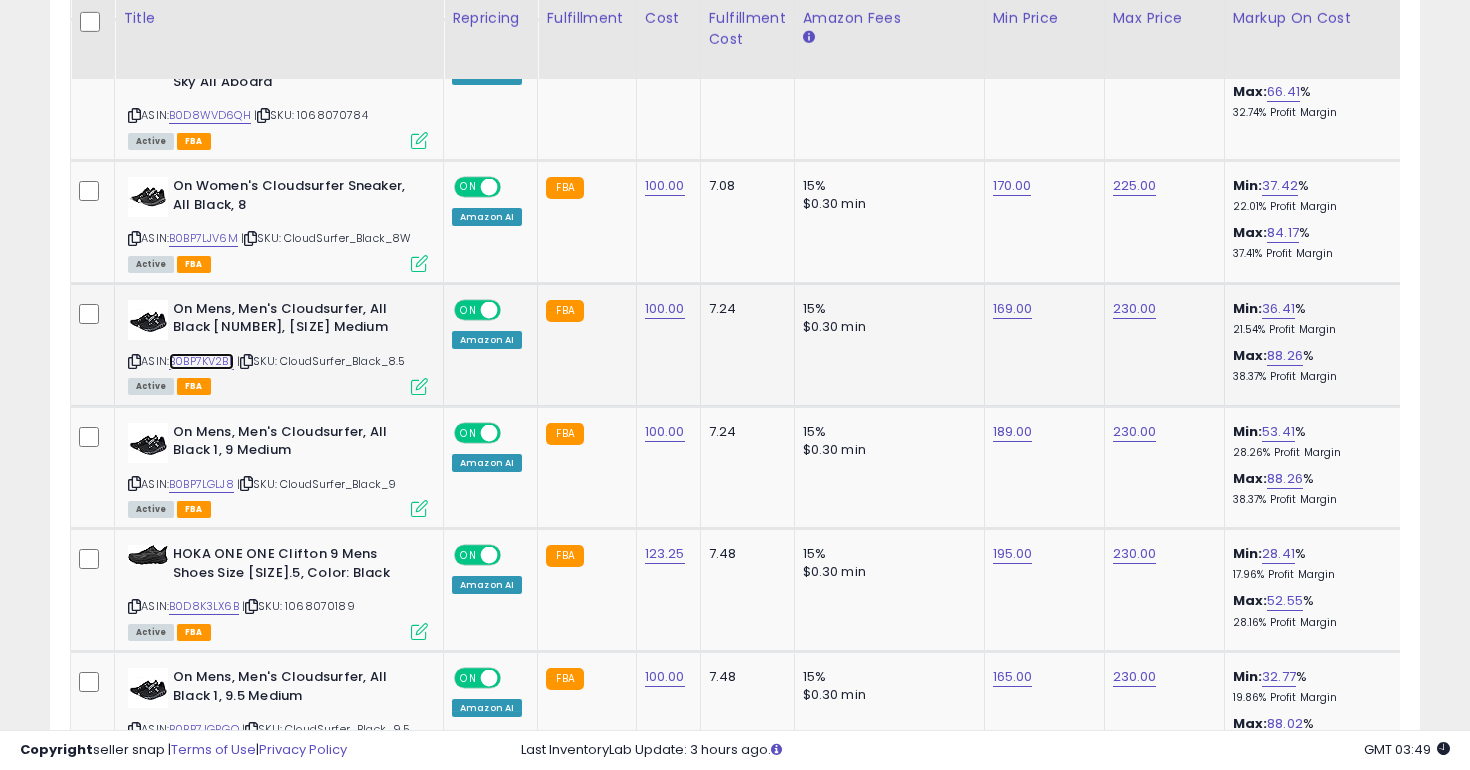 click on "B0BP7KV2BL" at bounding box center (201, 361) 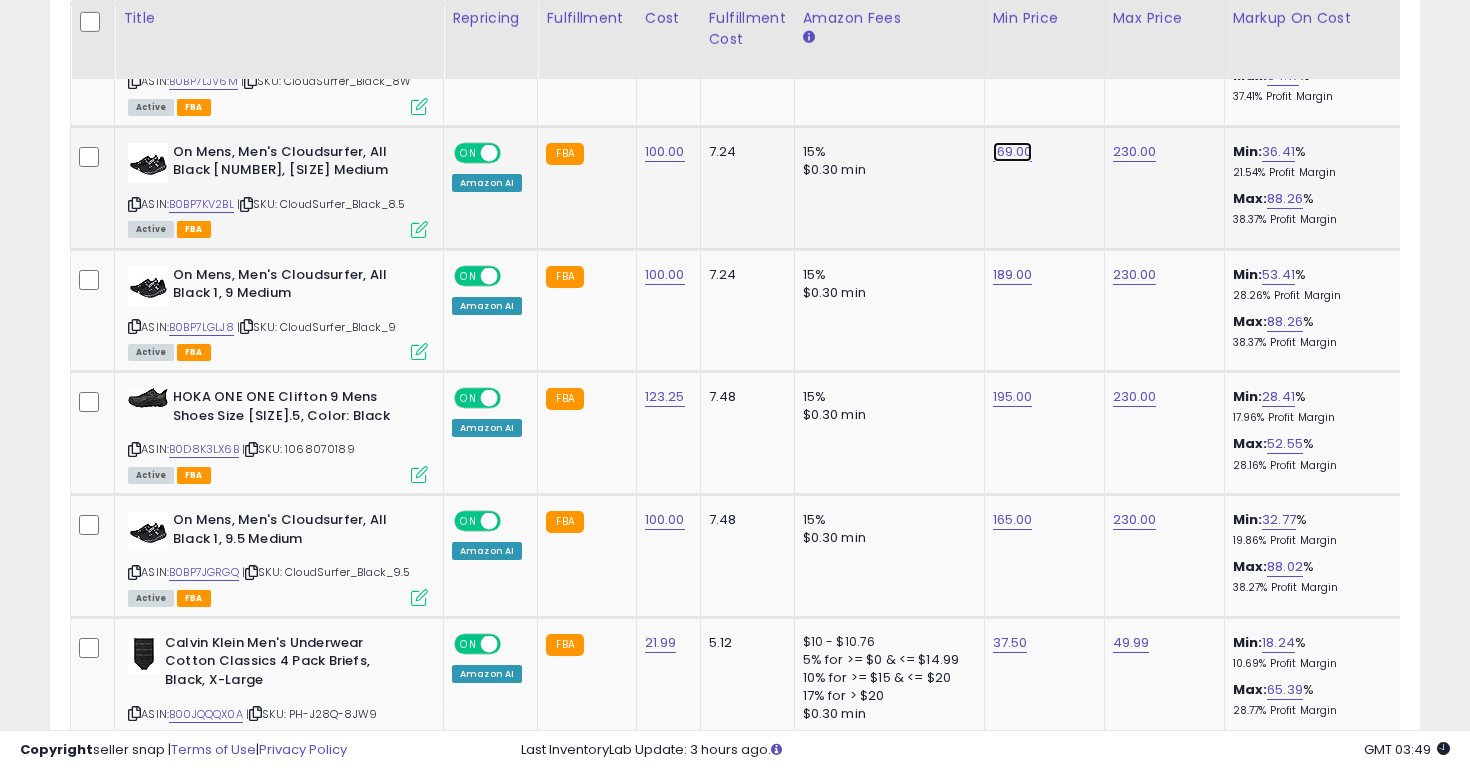 click on "169.00" at bounding box center [1013, -1888] 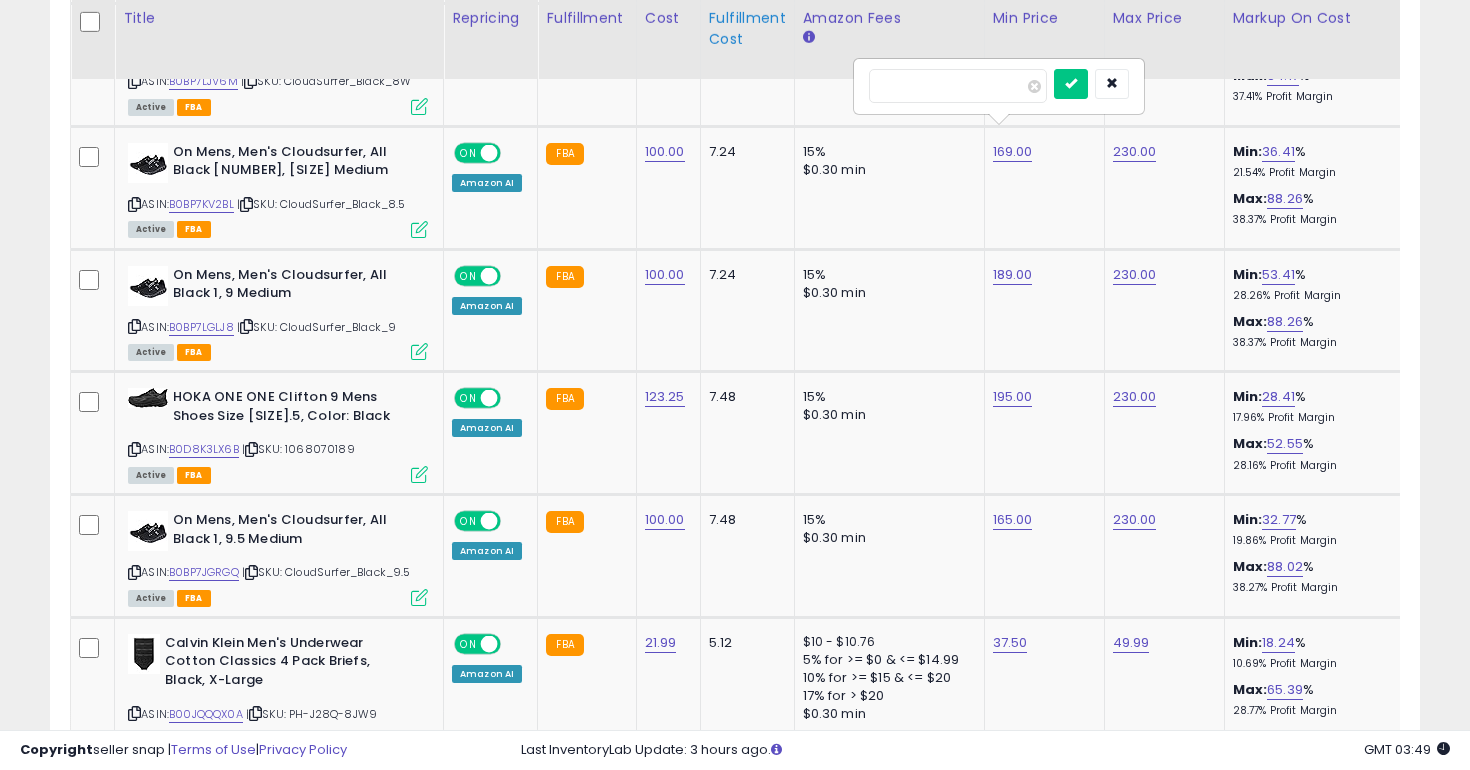 drag, startPoint x: 957, startPoint y: 92, endPoint x: 779, endPoint y: 64, distance: 180.1888 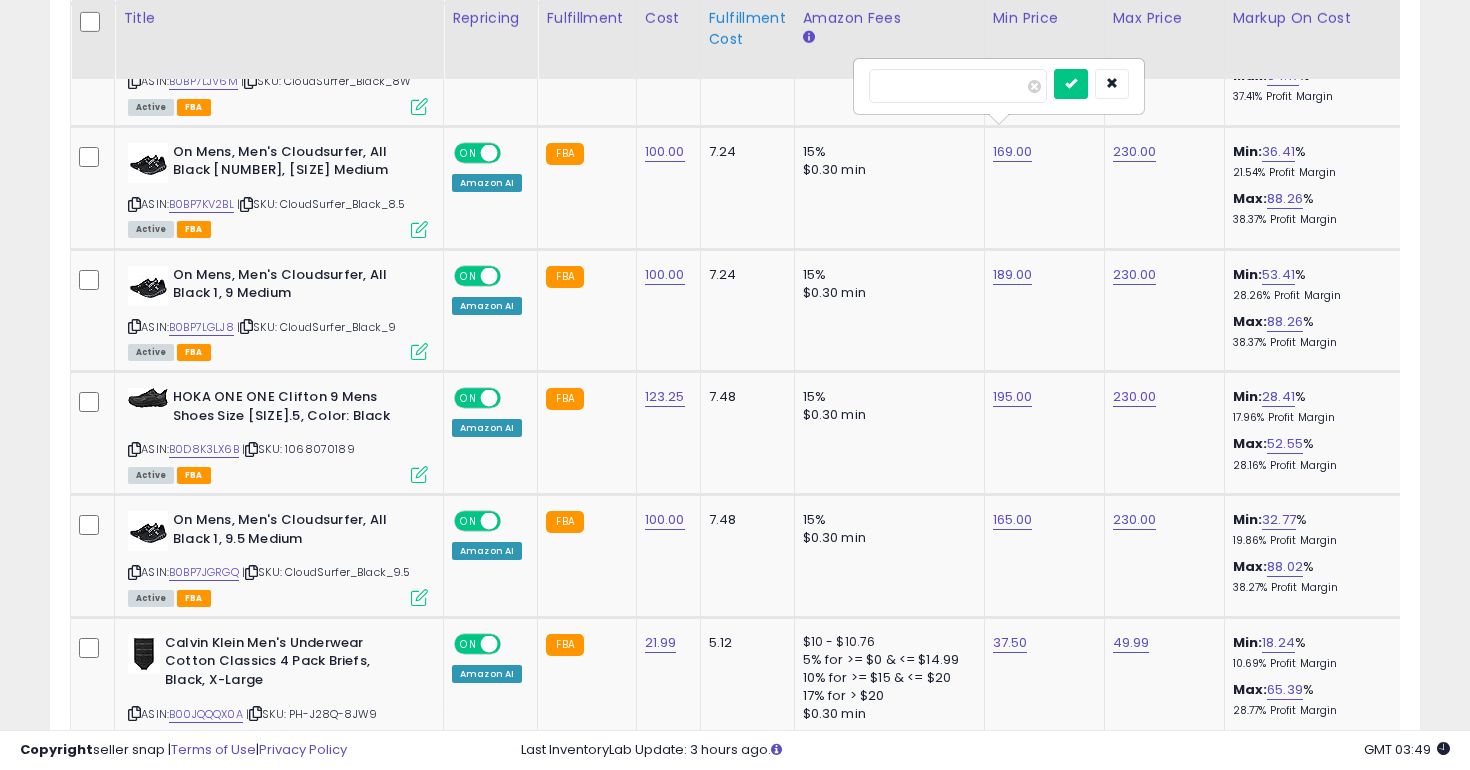 type on "***" 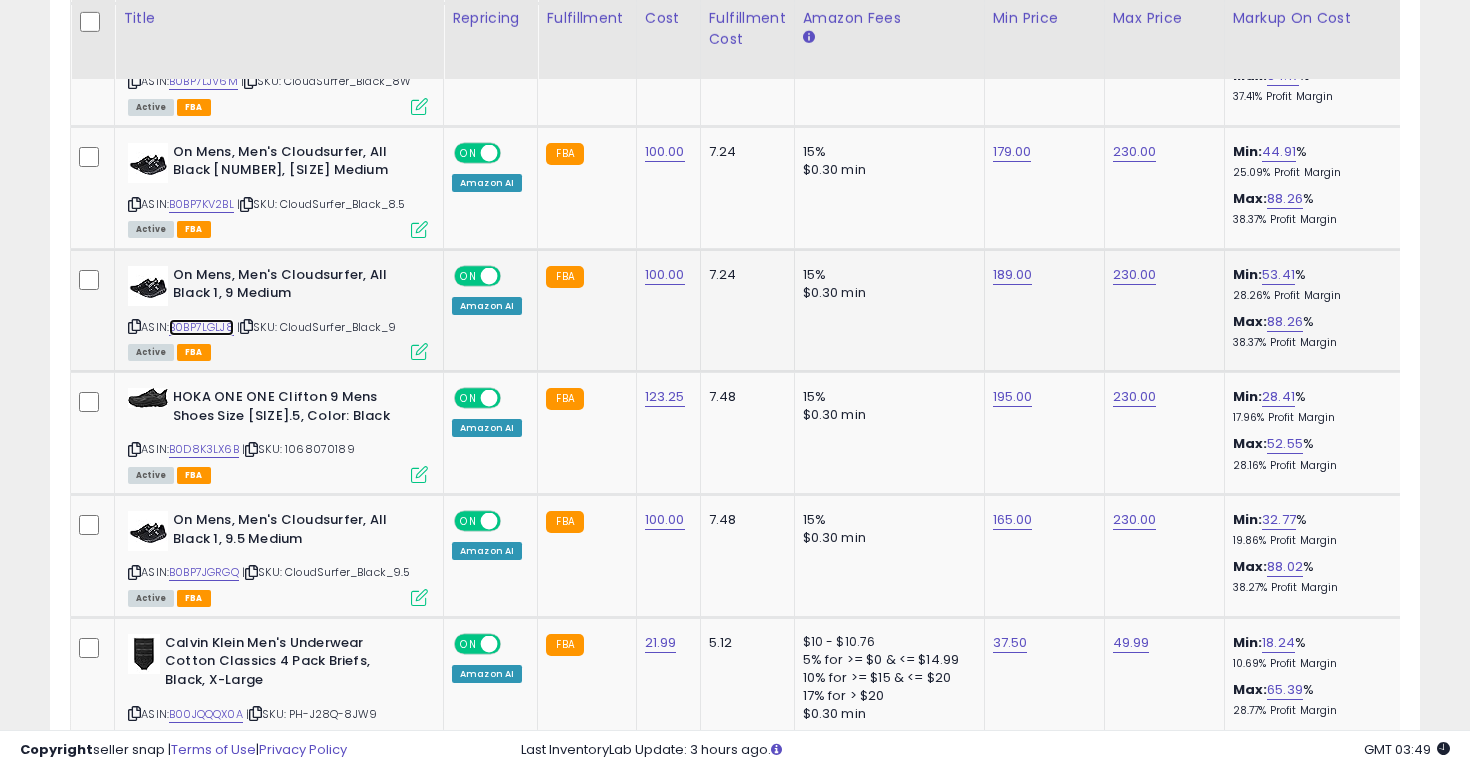 click on "B0BP7LGLJ8" at bounding box center (201, 327) 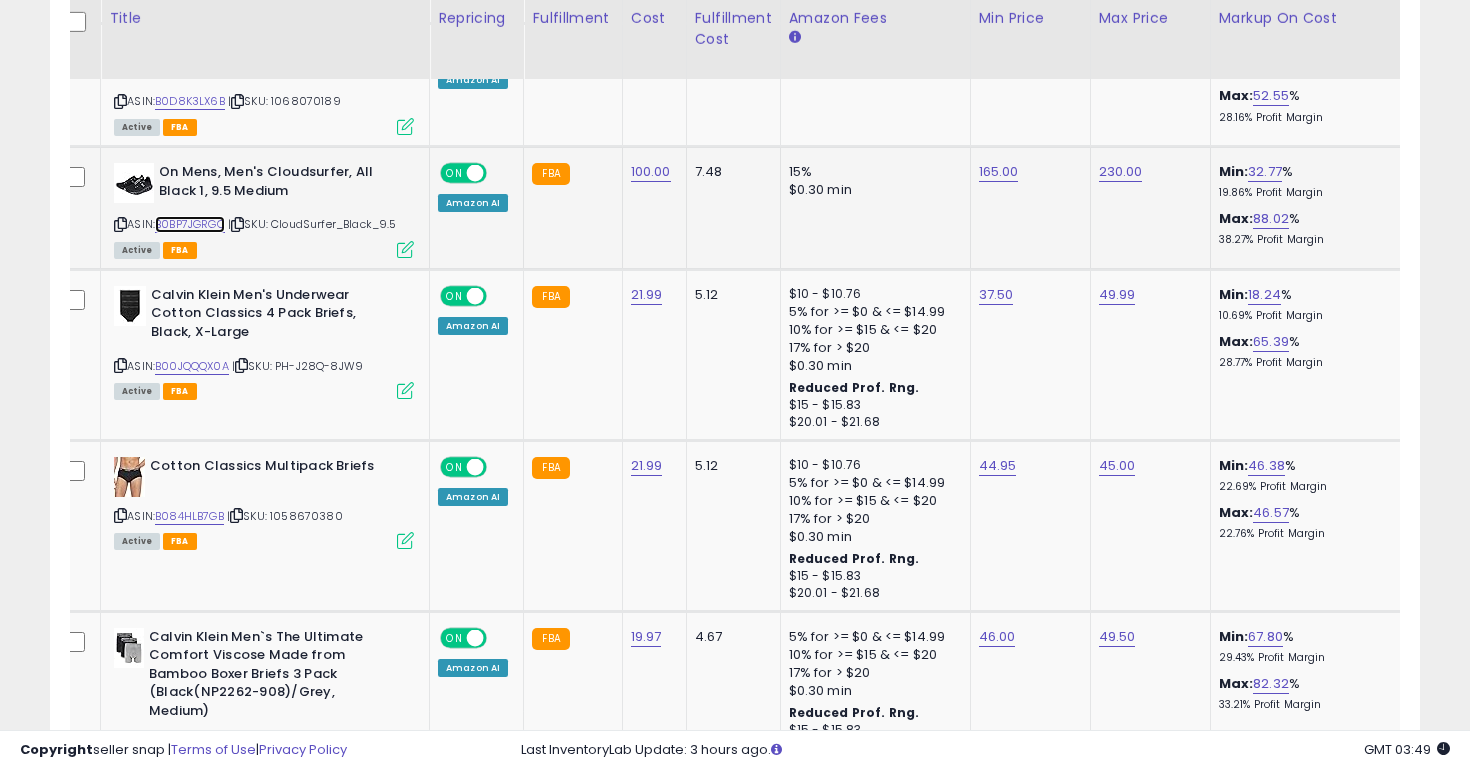 click on "B0BP7JGRGQ" at bounding box center (190, 224) 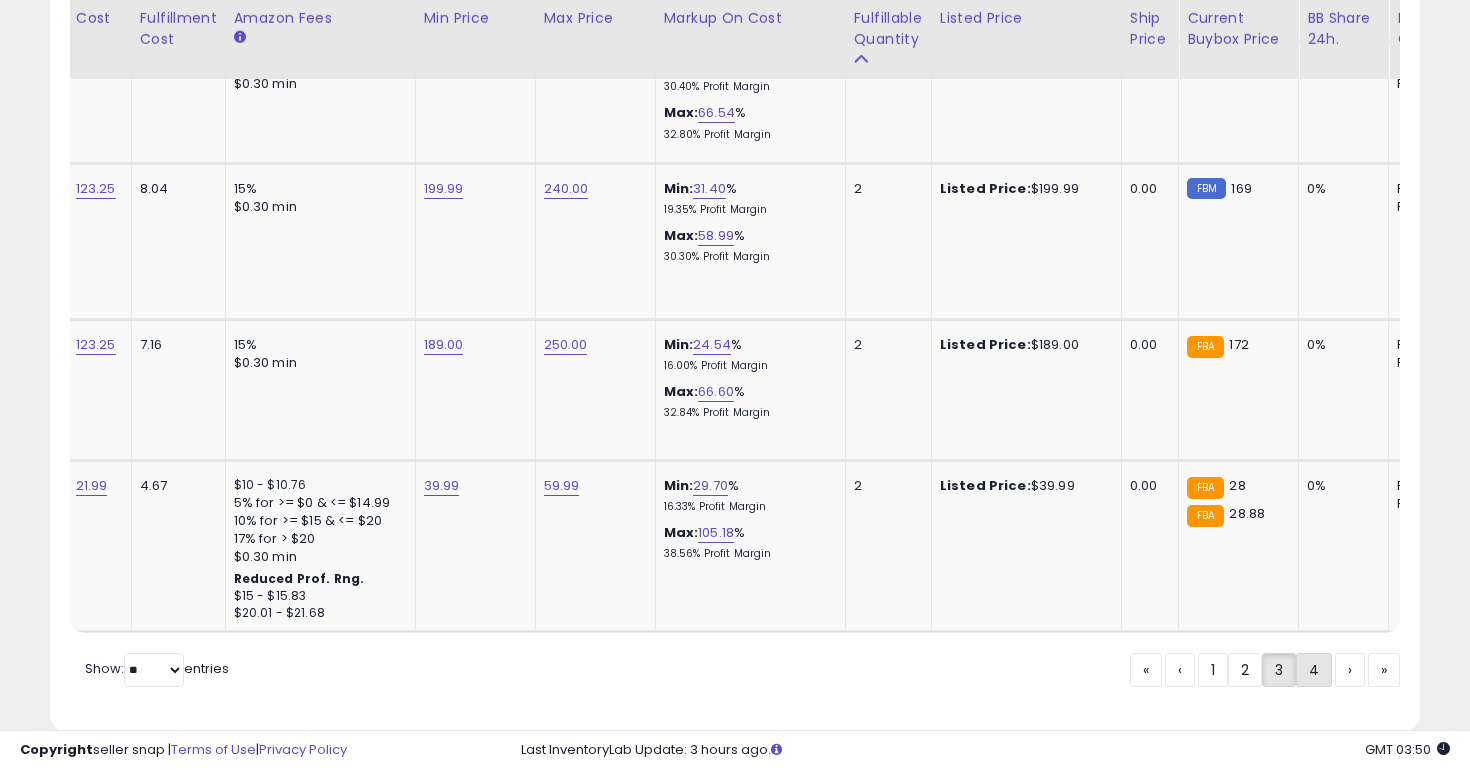click on "4" 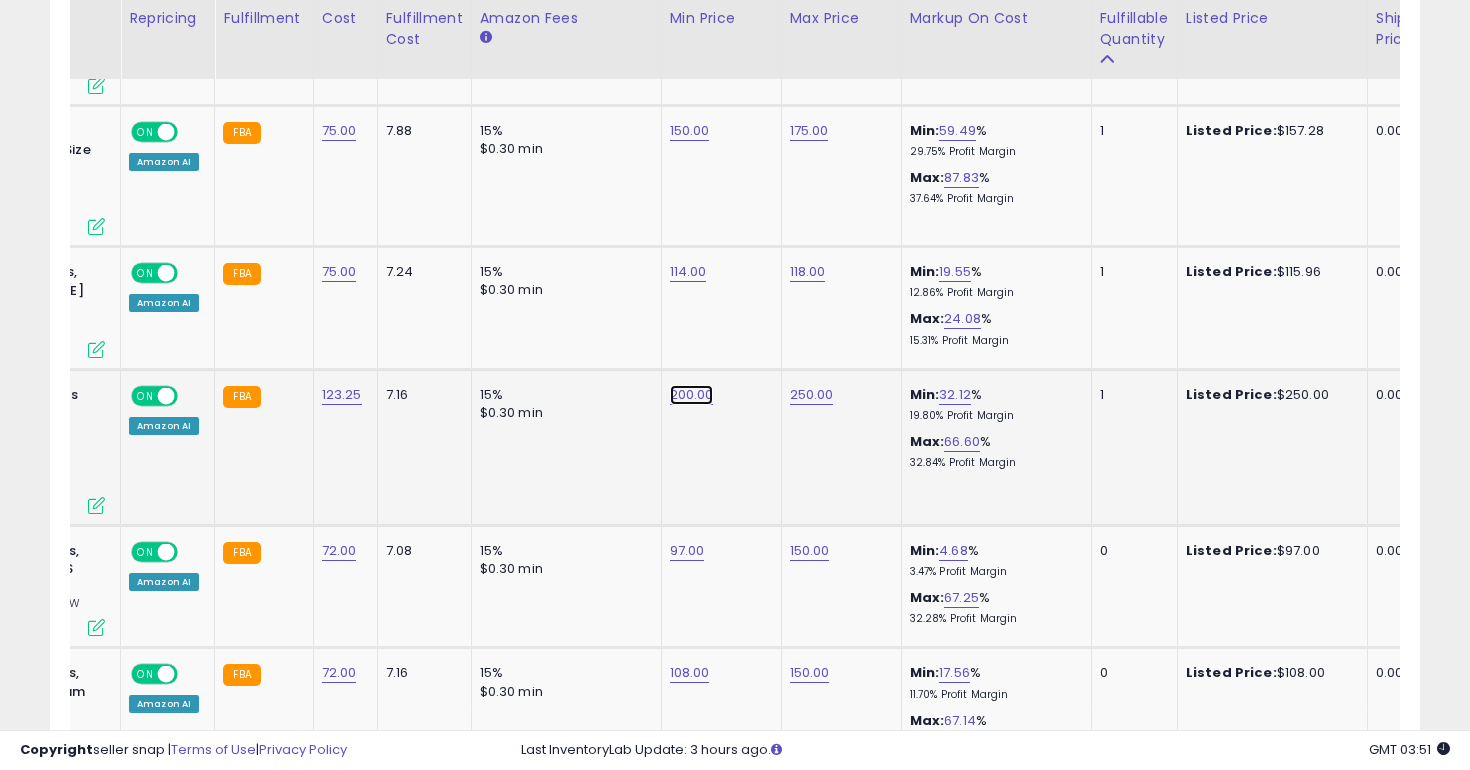 click on "200.00" at bounding box center [690, -1937] 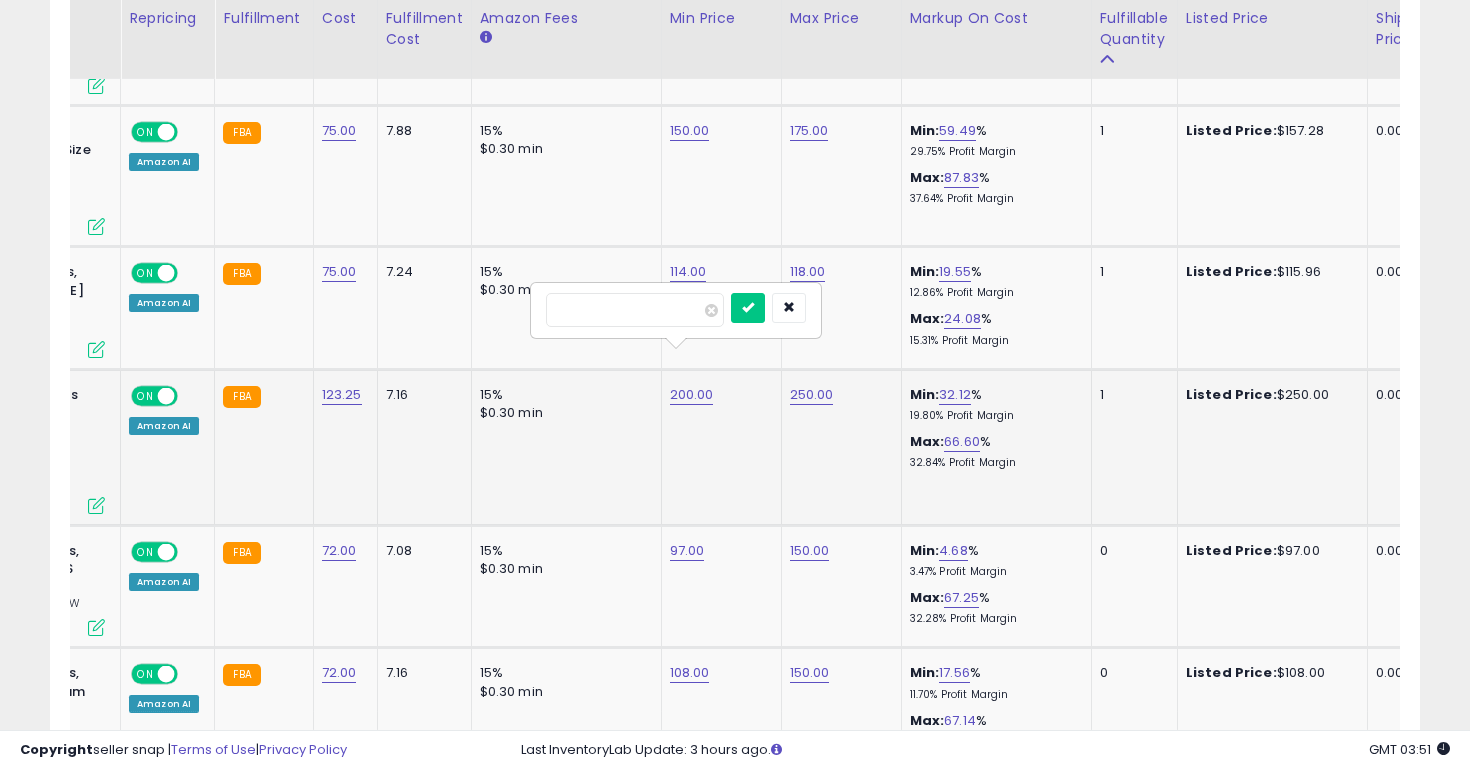 drag, startPoint x: 630, startPoint y: 304, endPoint x: 565, endPoint y: 309, distance: 65.192024 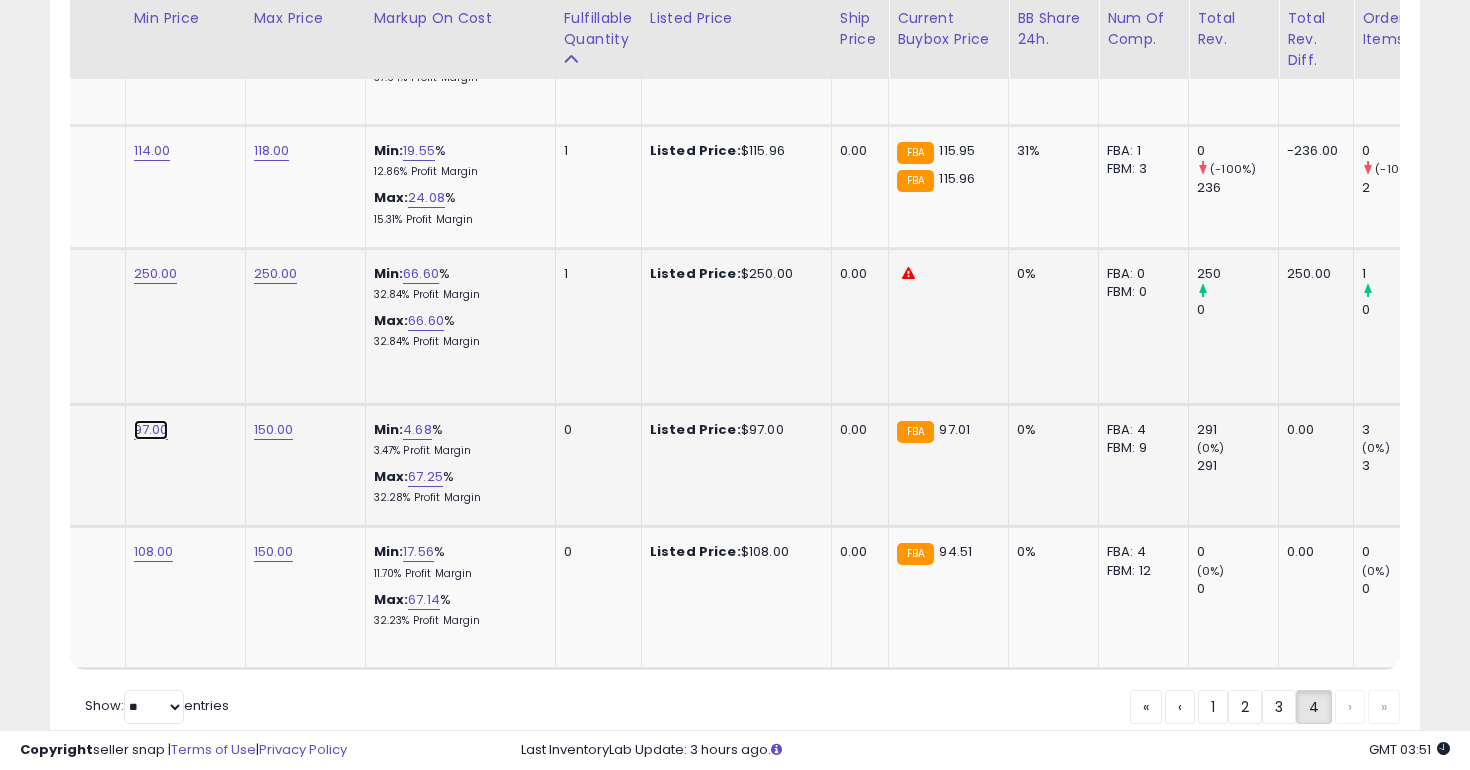 click on "97.00" at bounding box center (154, -2058) 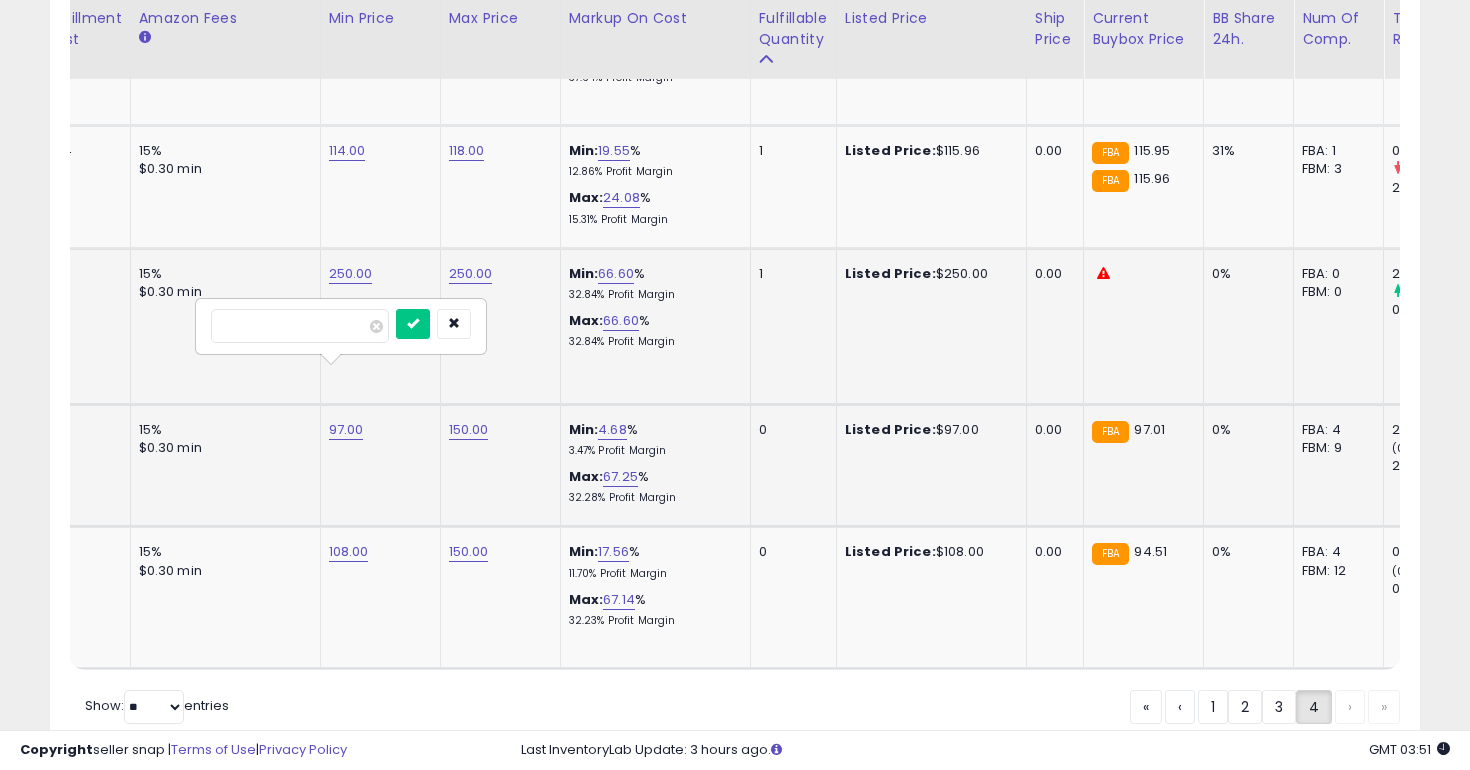 drag, startPoint x: 270, startPoint y: 328, endPoint x: 197, endPoint y: 324, distance: 73.109505 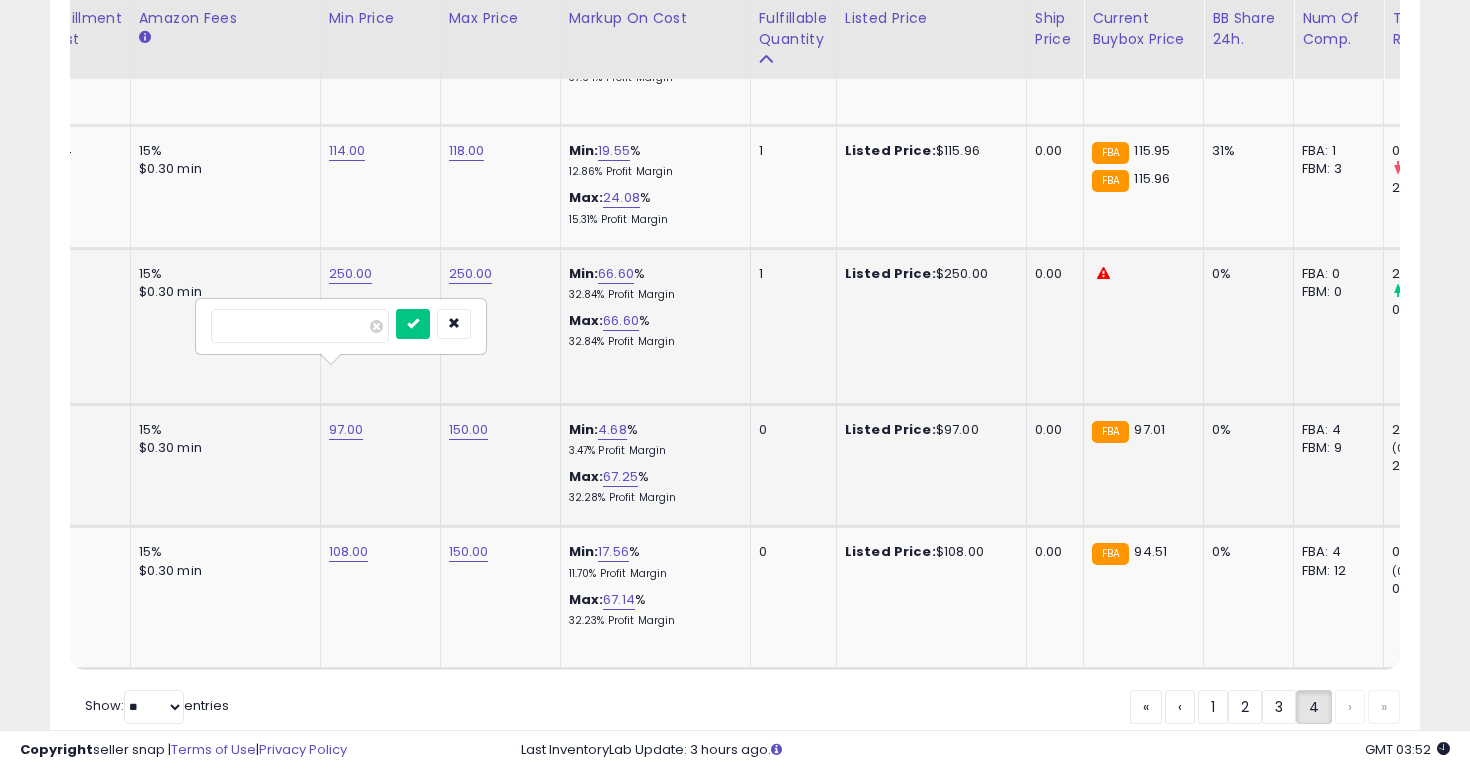 type on "***" 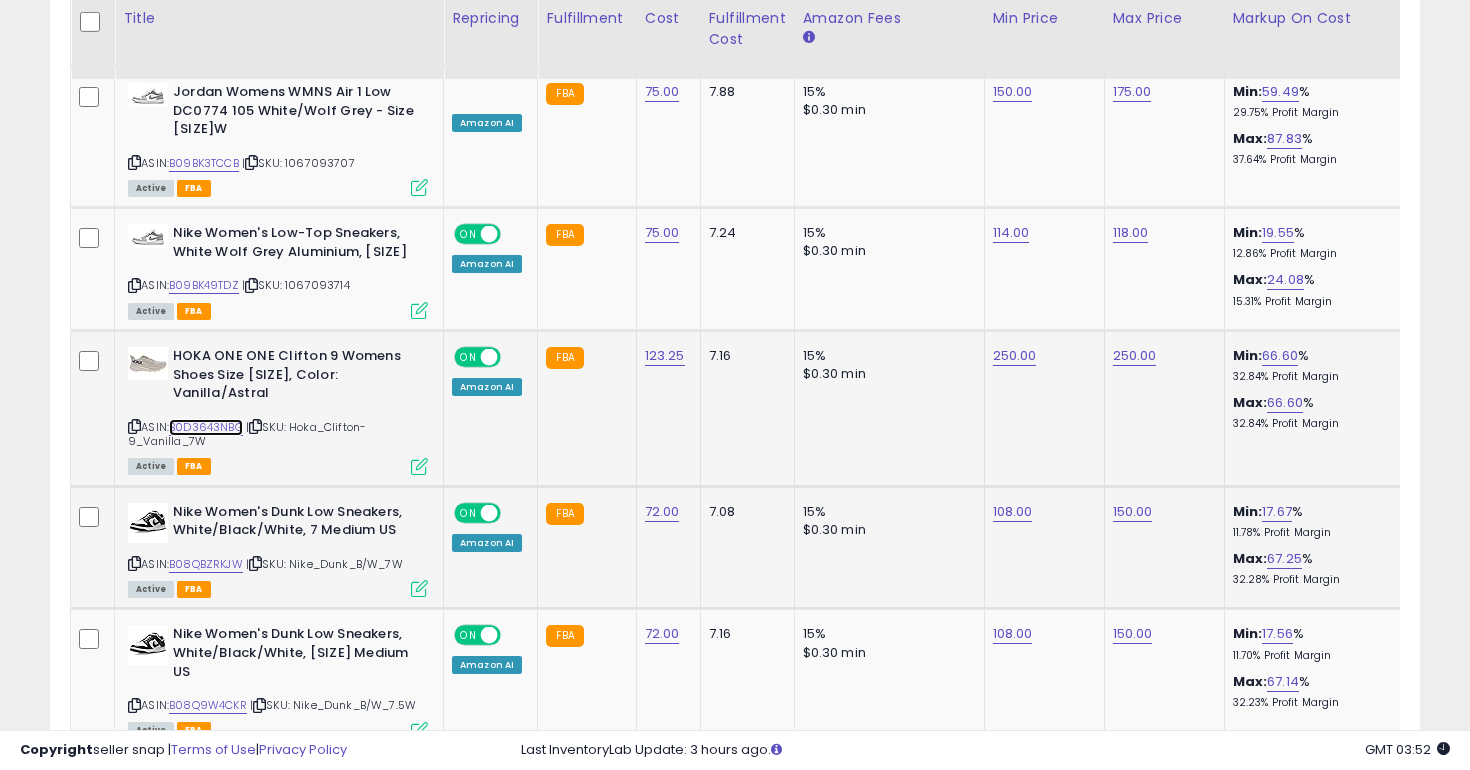 click on "B0D3643NBG" at bounding box center (206, 427) 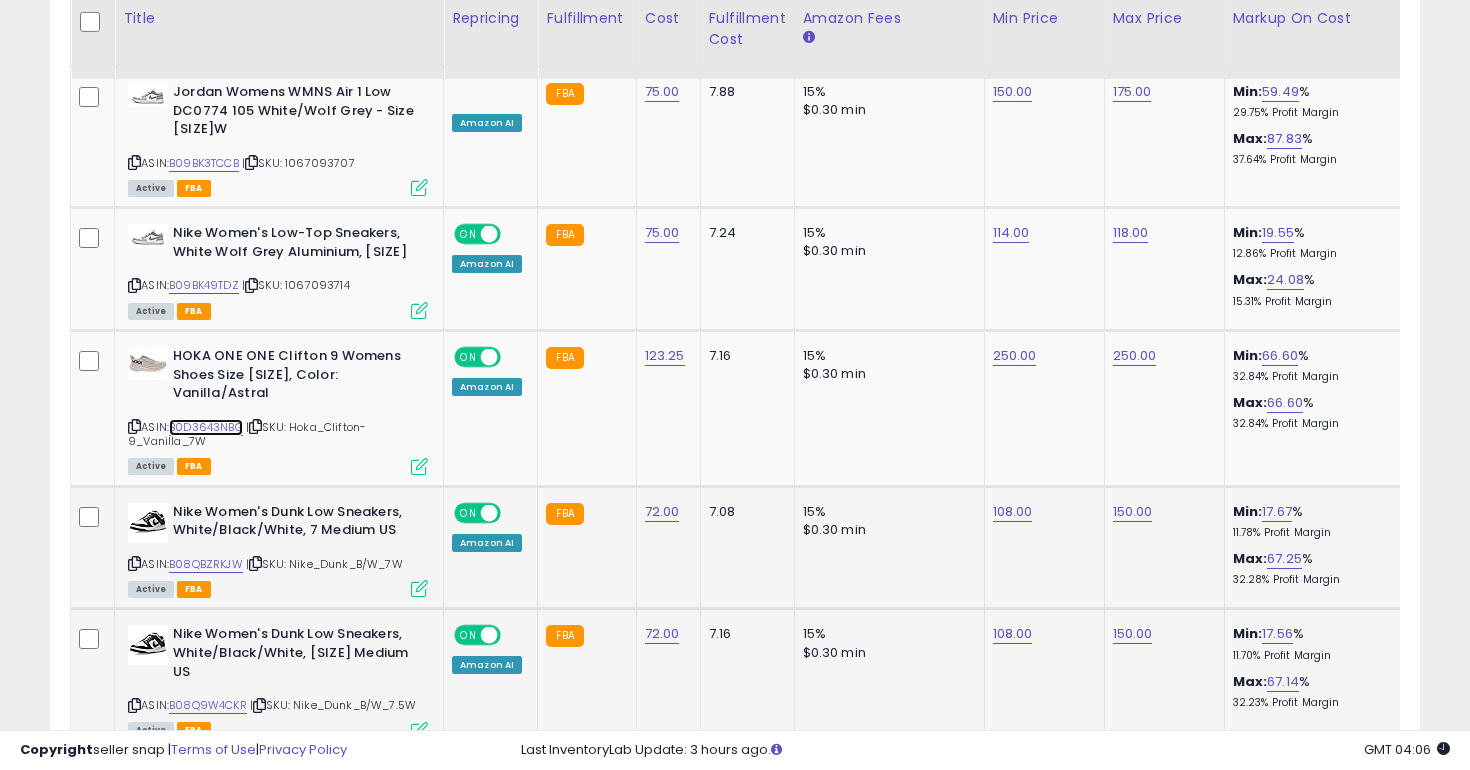 scroll, scrollTop: 3132, scrollLeft: 0, axis: vertical 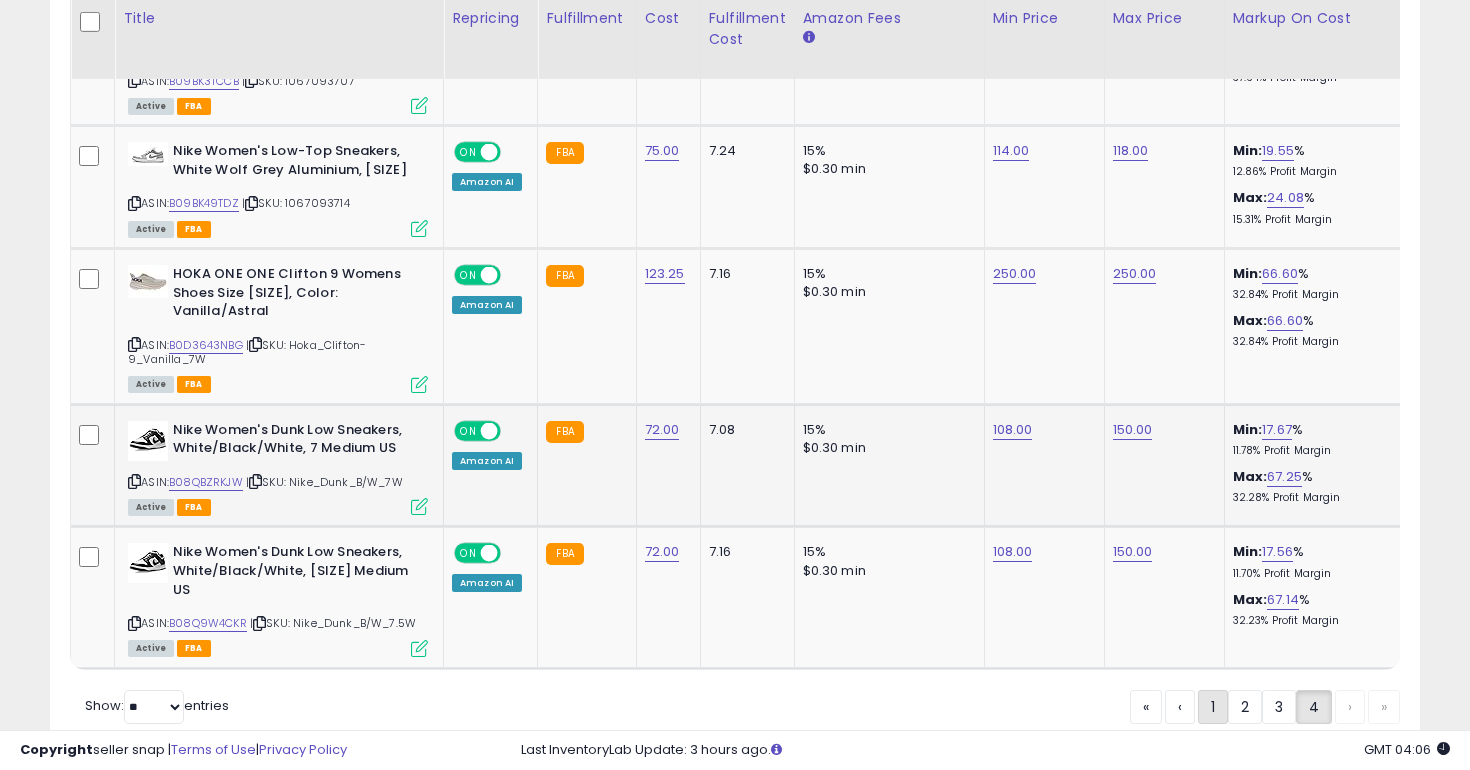 click on "1" 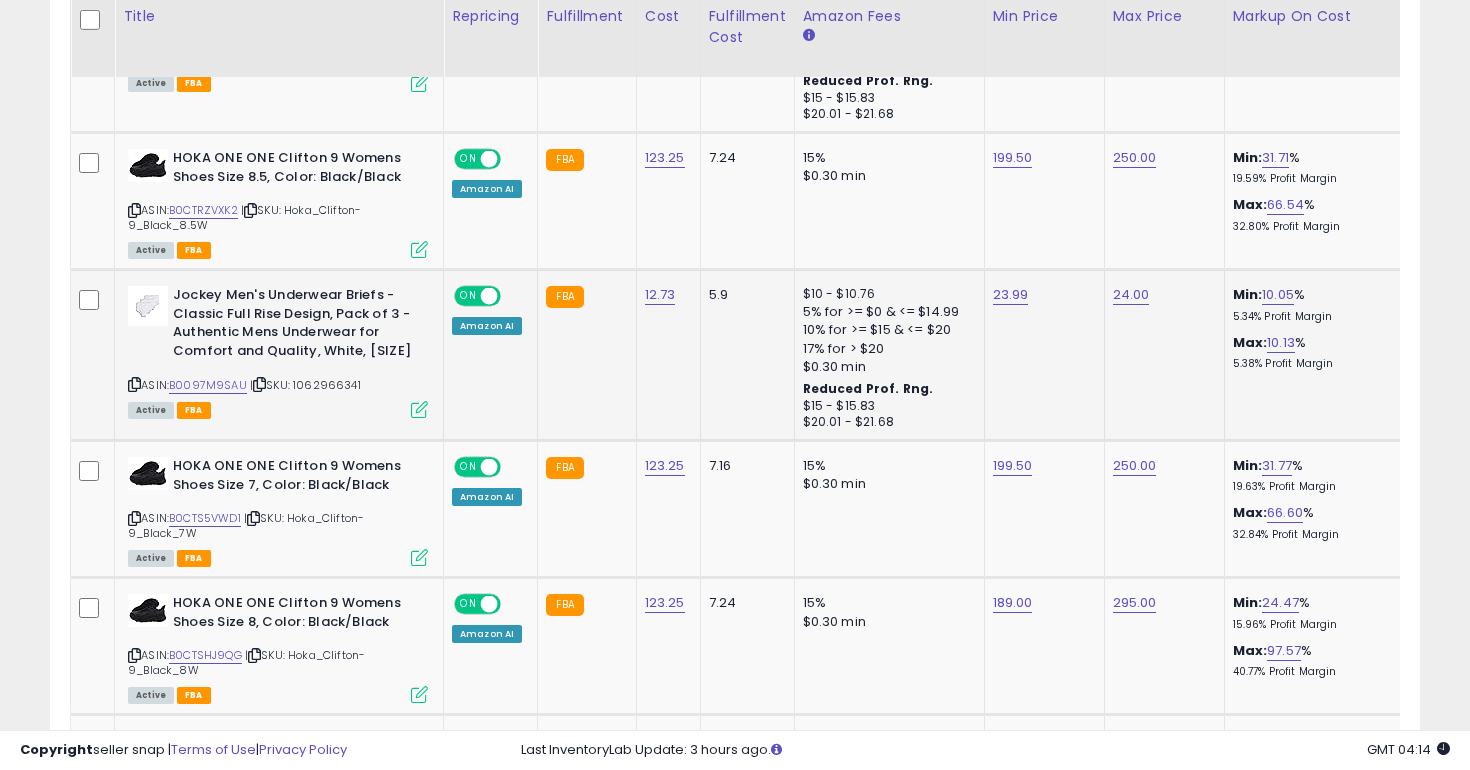 scroll, scrollTop: 2266, scrollLeft: 0, axis: vertical 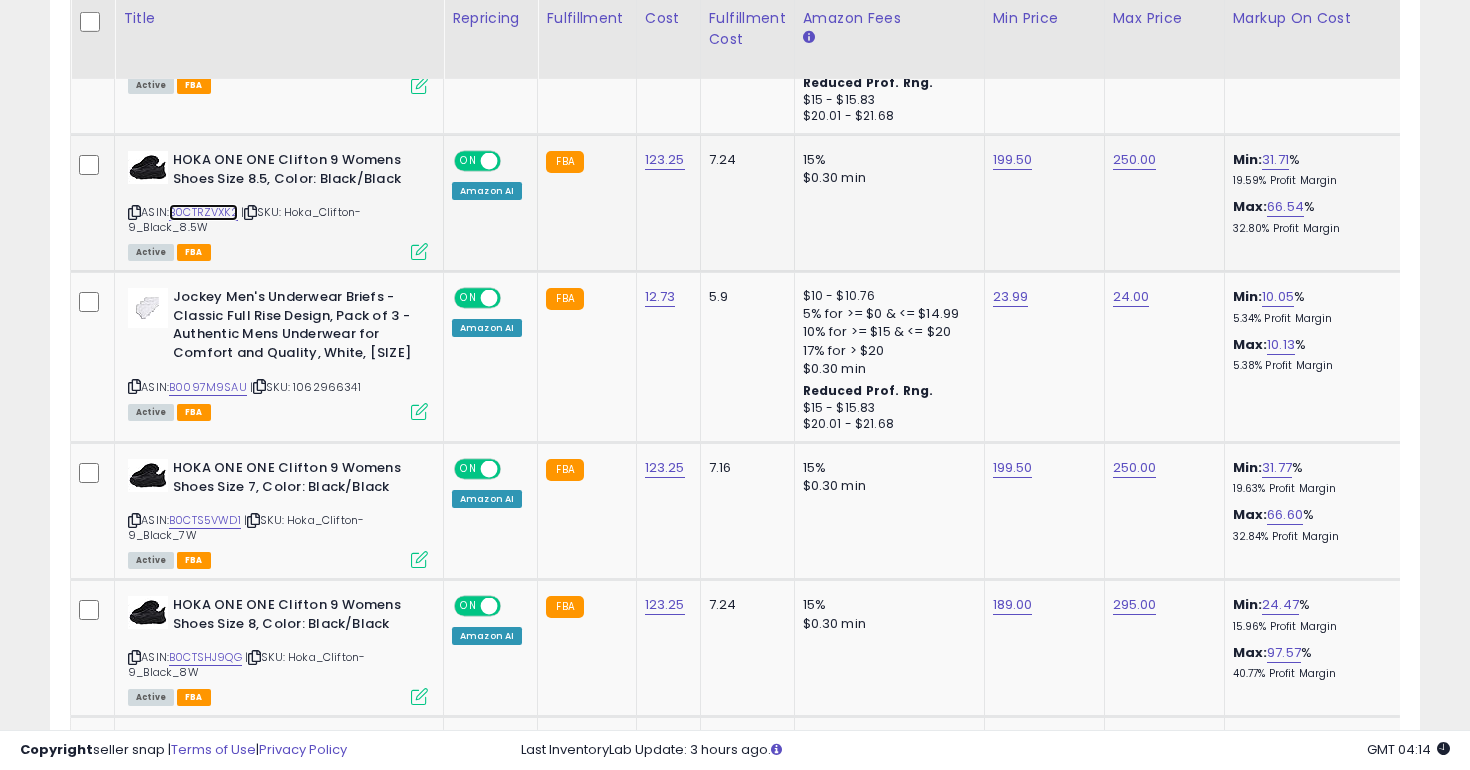 click on "B0CTRZVXK2" at bounding box center (203, 212) 